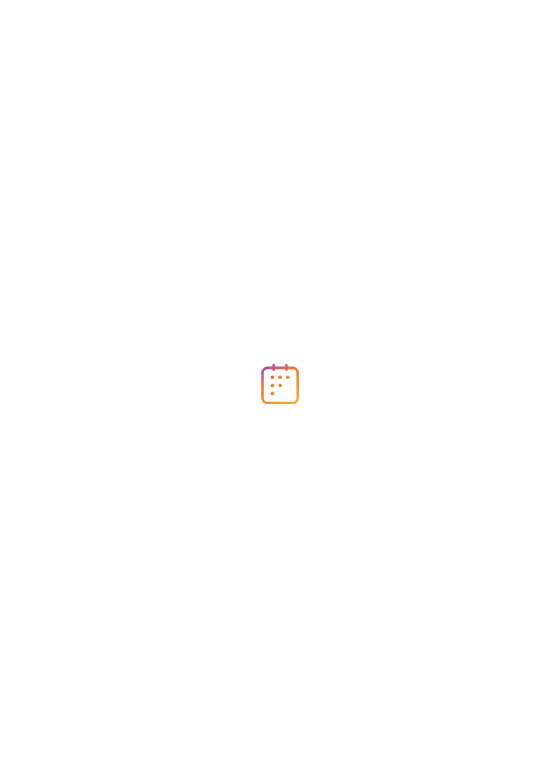 scroll, scrollTop: 0, scrollLeft: 0, axis: both 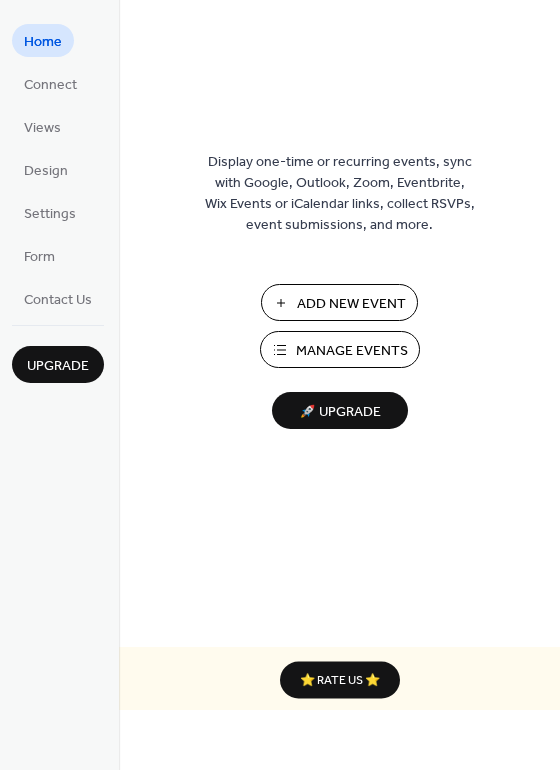 click on "Manage Events" at bounding box center (352, 351) 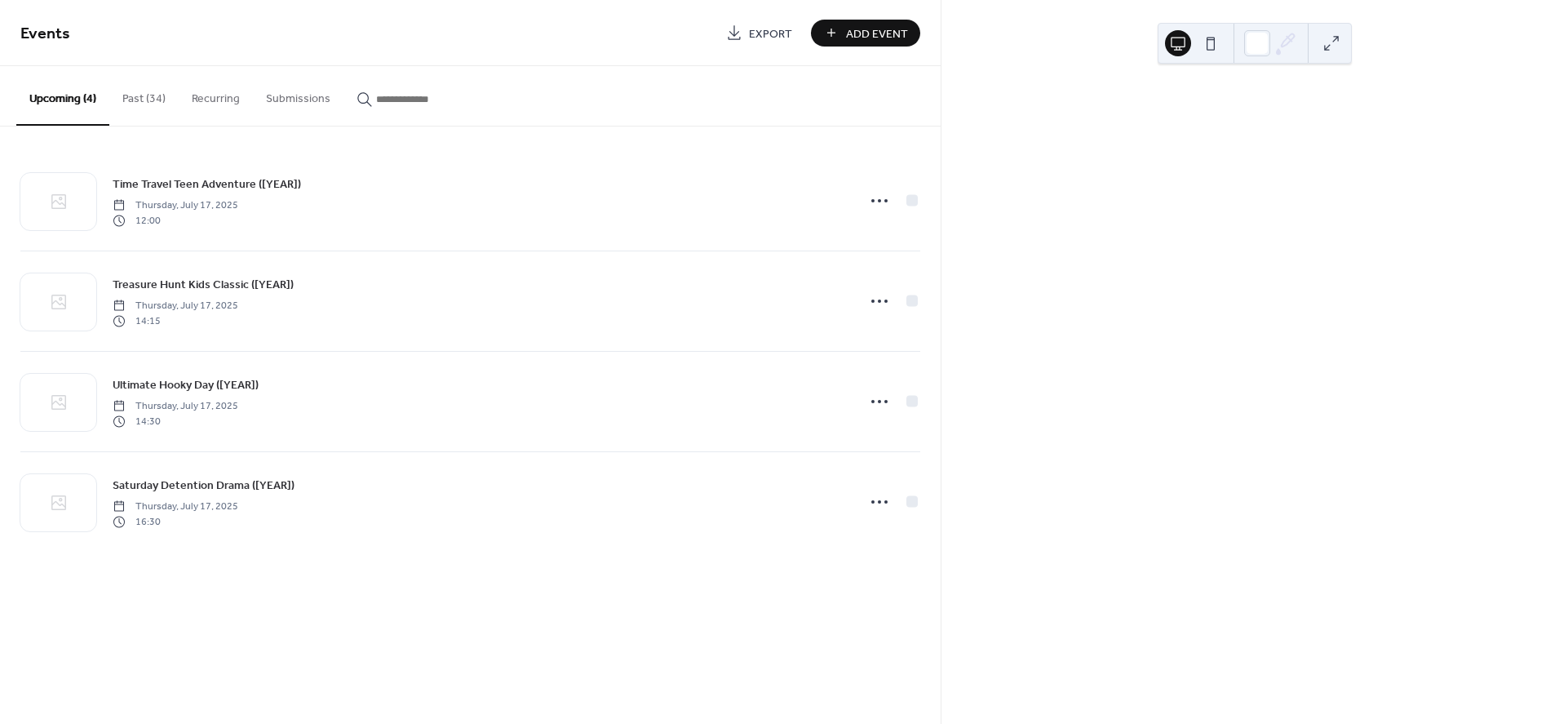 scroll, scrollTop: 0, scrollLeft: 0, axis: both 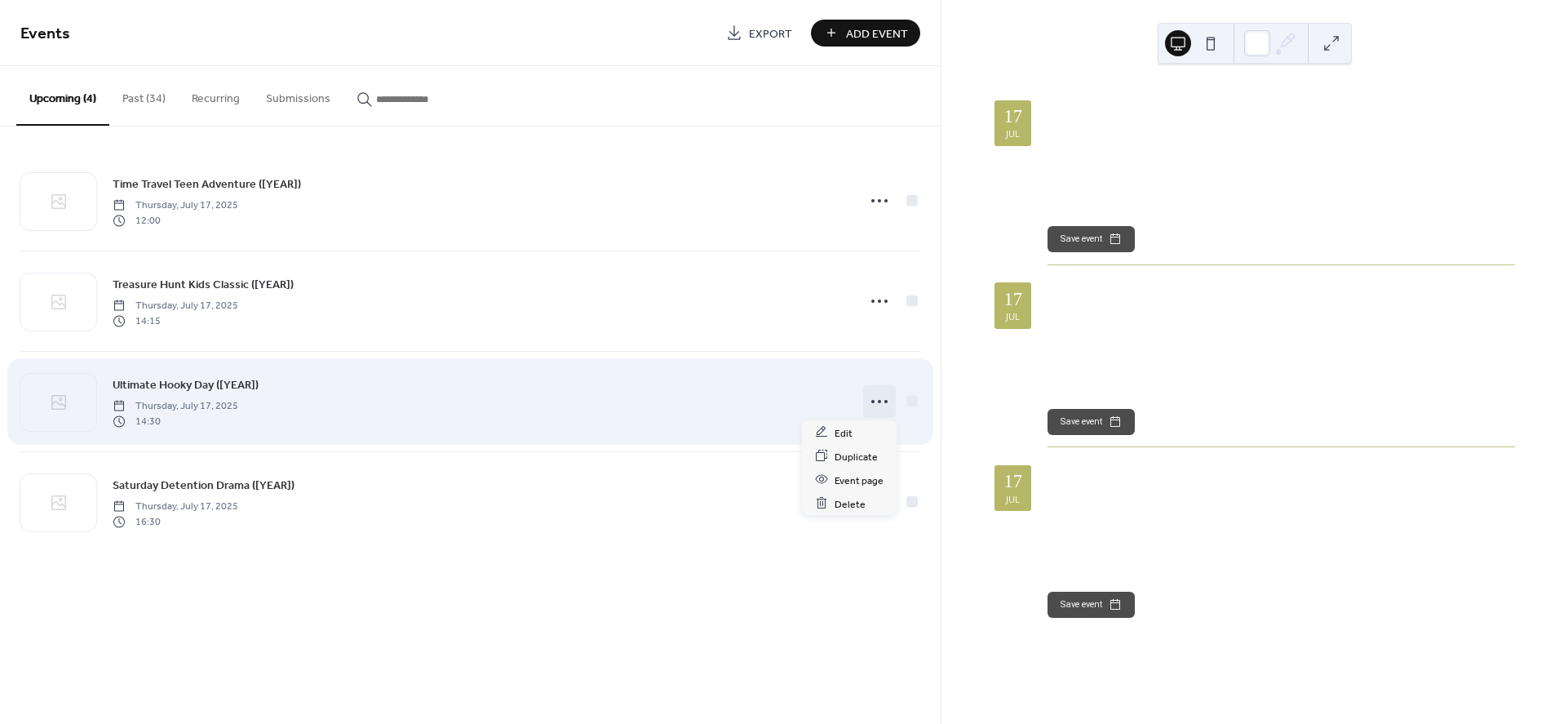 click 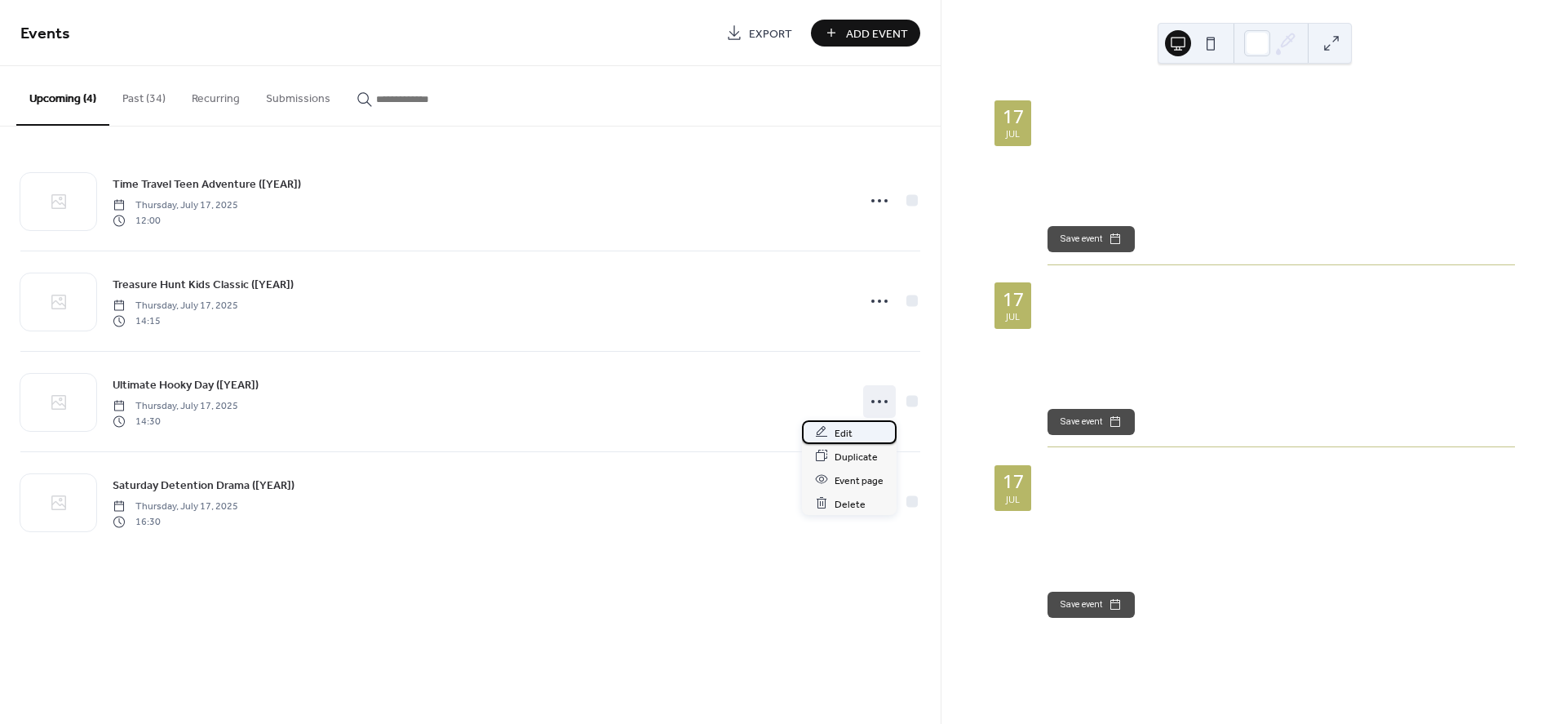 click on "Edit" at bounding box center (849, 432) 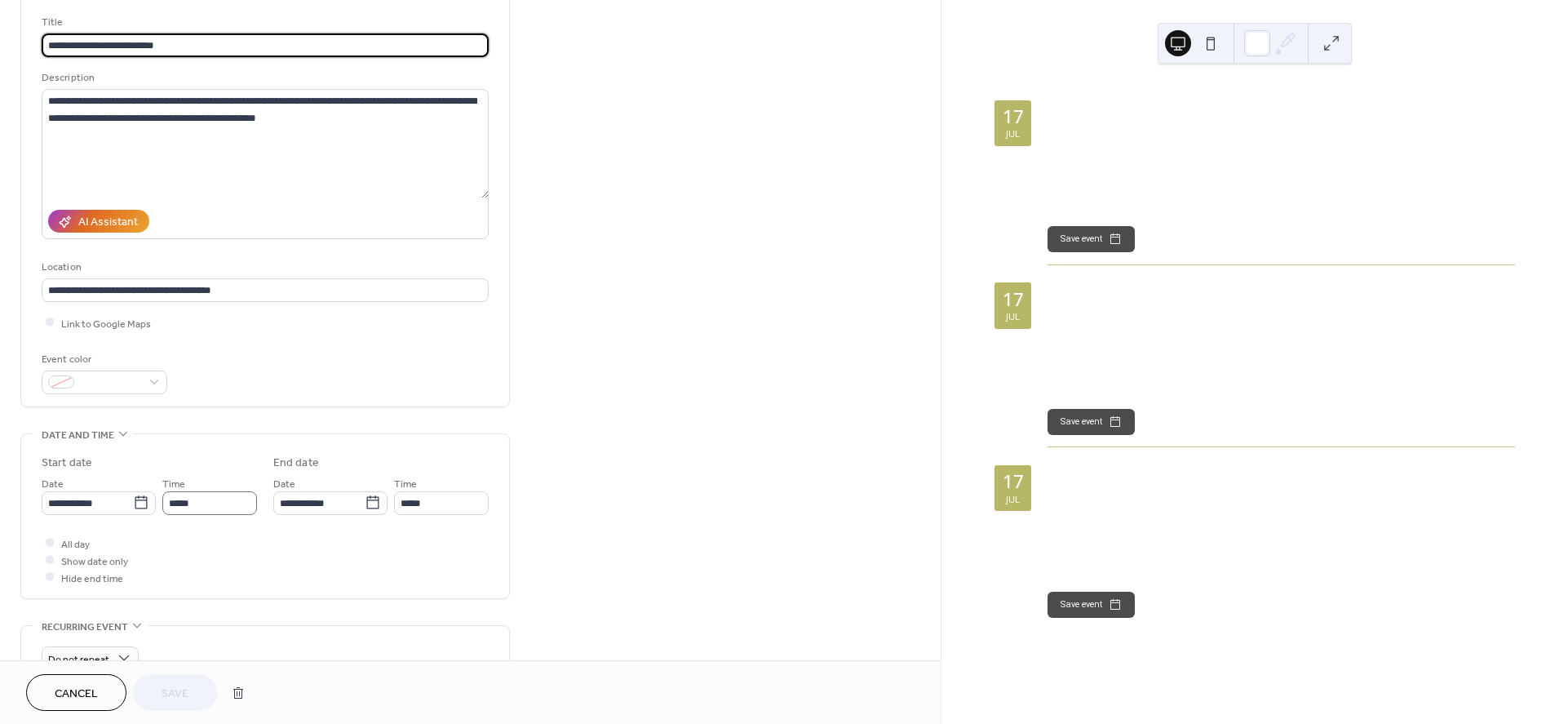 scroll, scrollTop: 101, scrollLeft: 0, axis: vertical 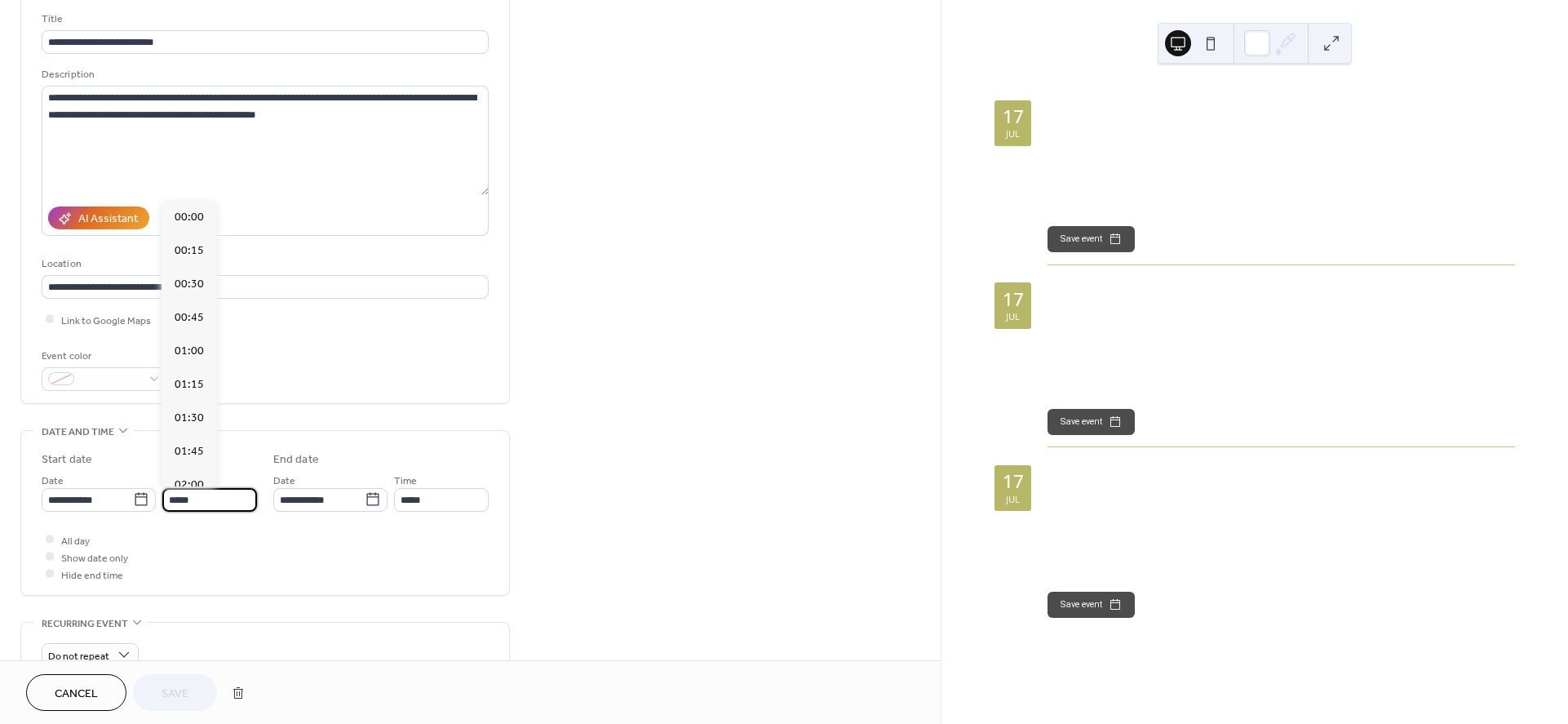 click on "*****" at bounding box center [210, 500] 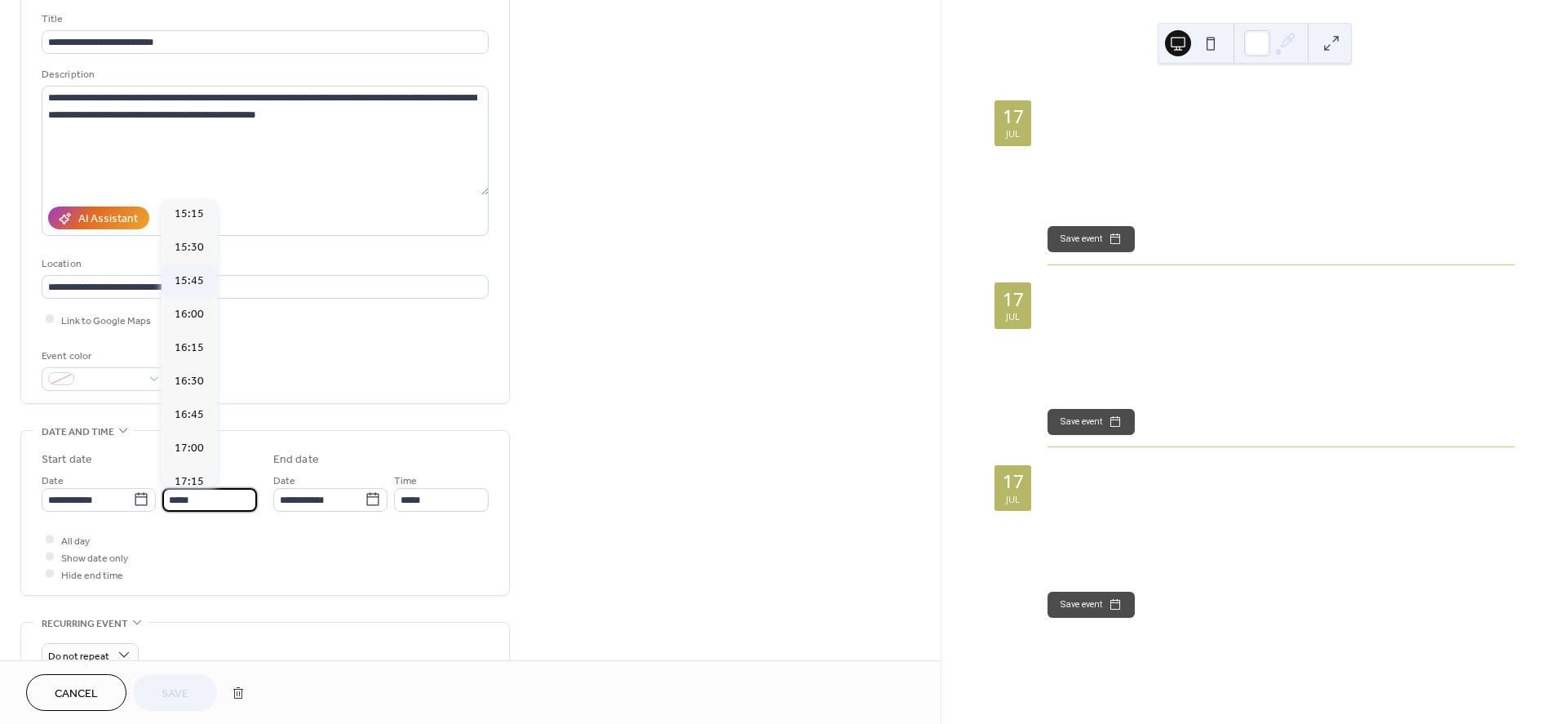 scroll, scrollTop: 2050, scrollLeft: 0, axis: vertical 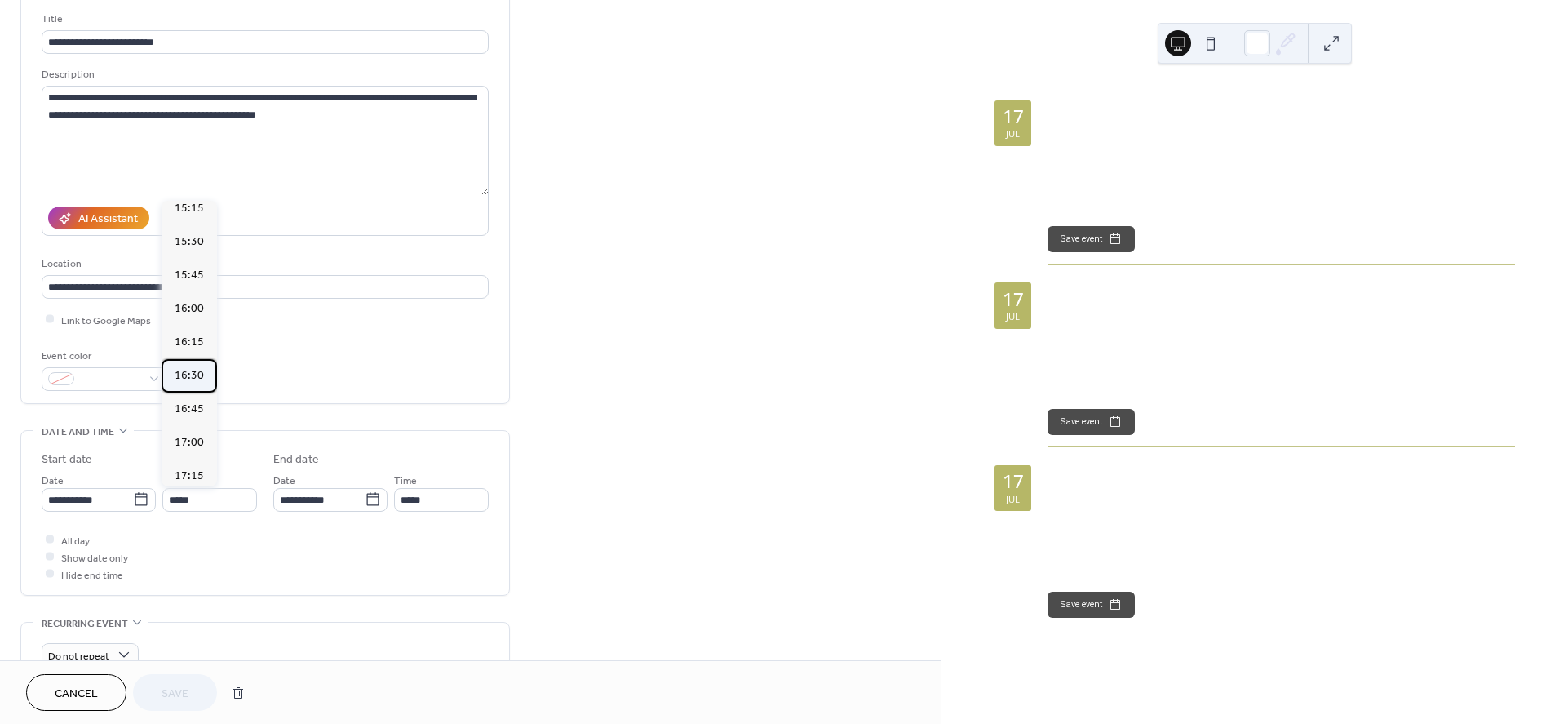 click on "16:30" at bounding box center [189, 375] 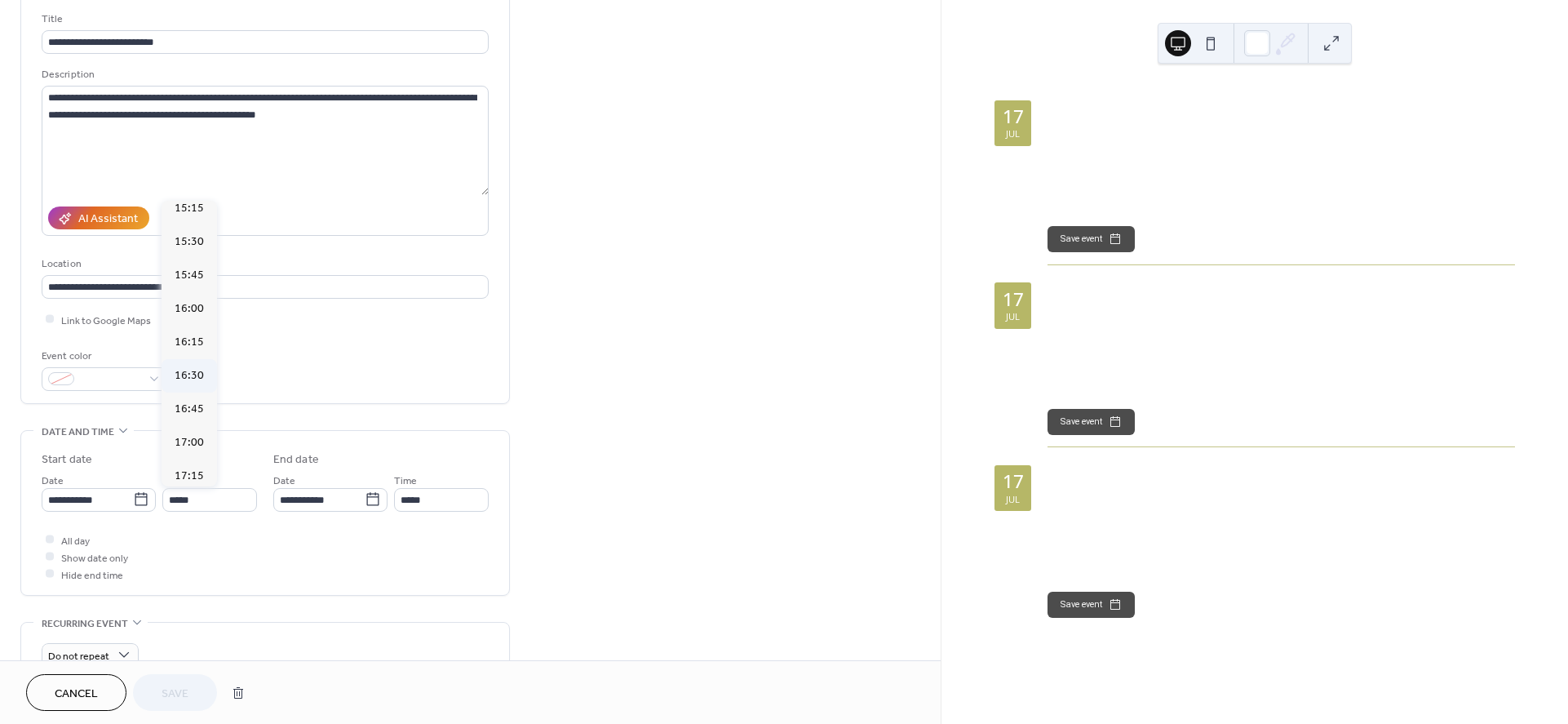 type on "*****" 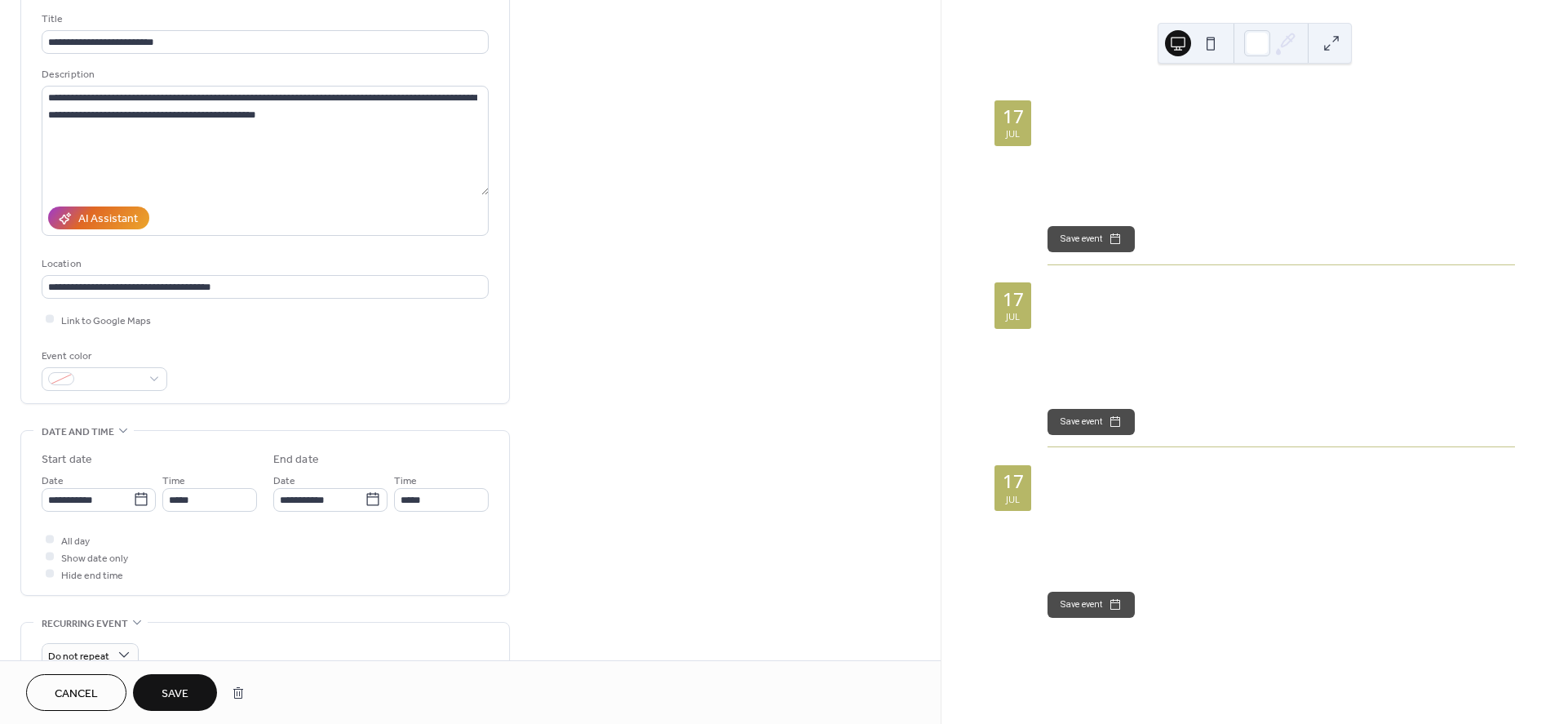 click on "Save" at bounding box center (175, 694) 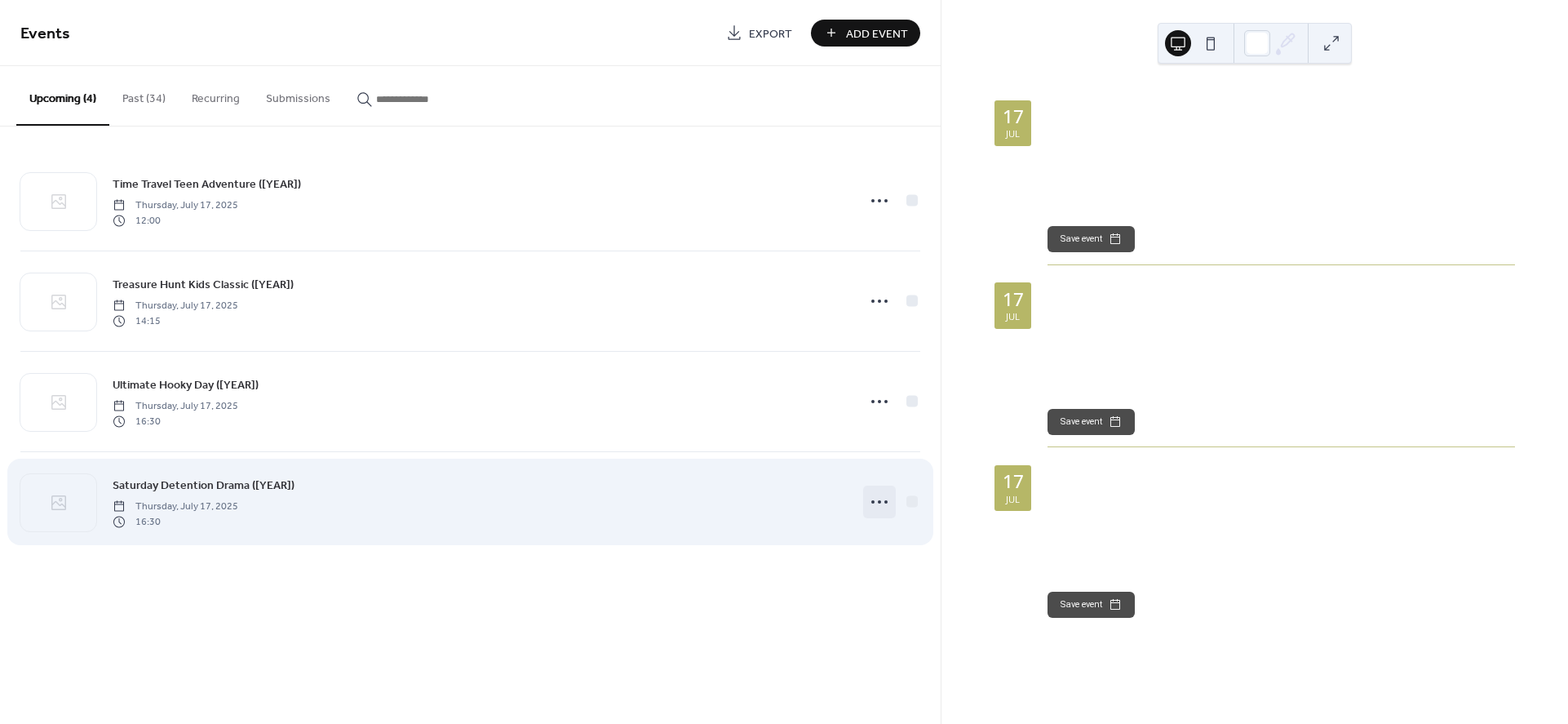 click 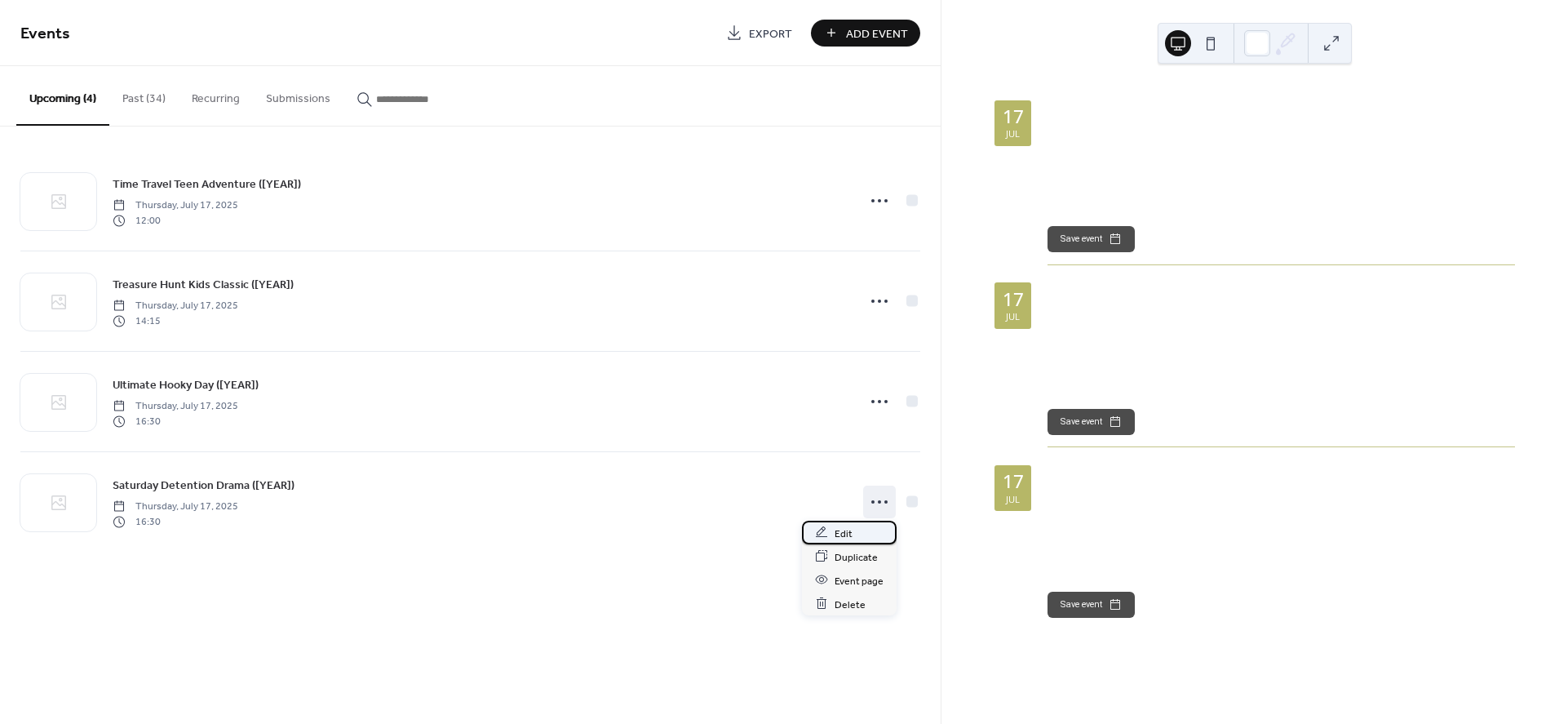click on "Edit" at bounding box center (844, 533) 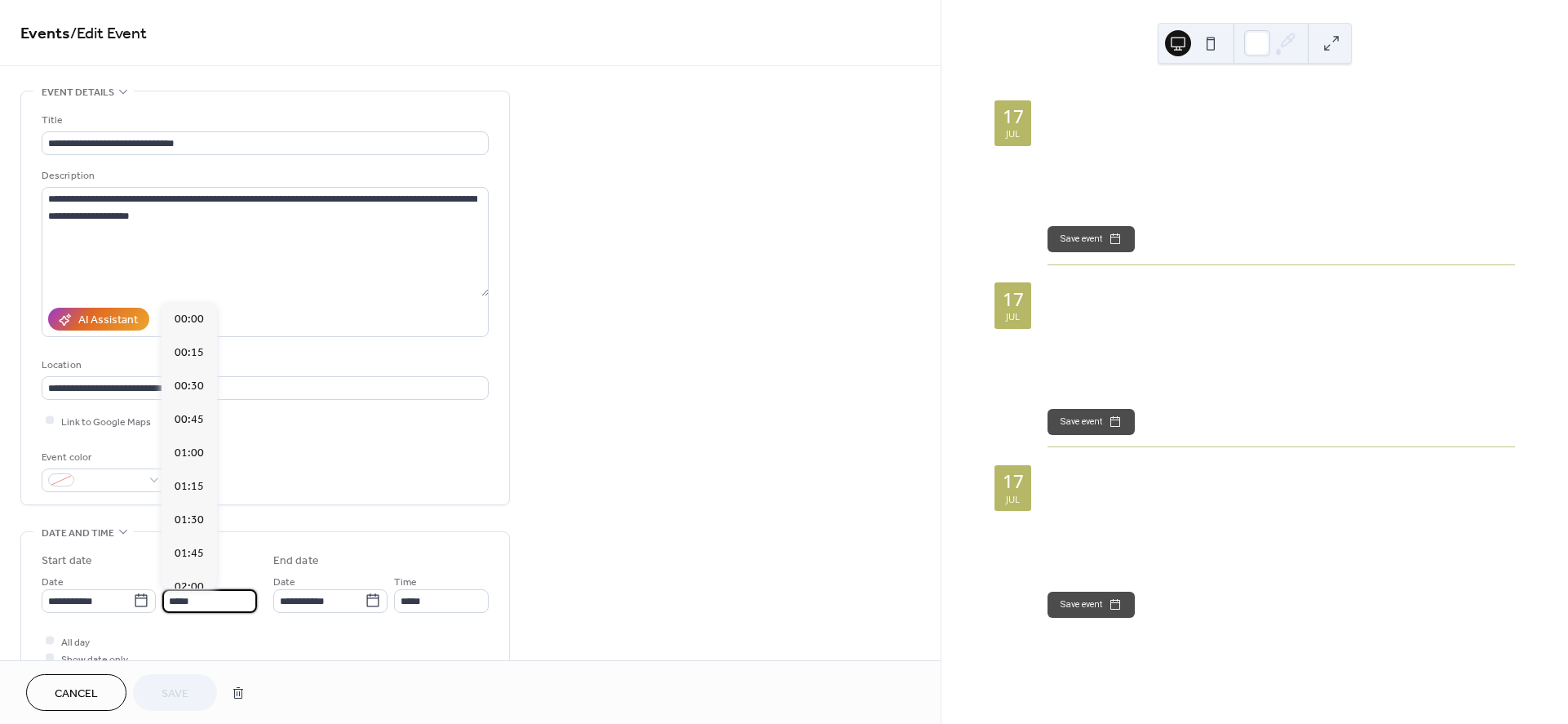 click on "*****" at bounding box center [210, 601] 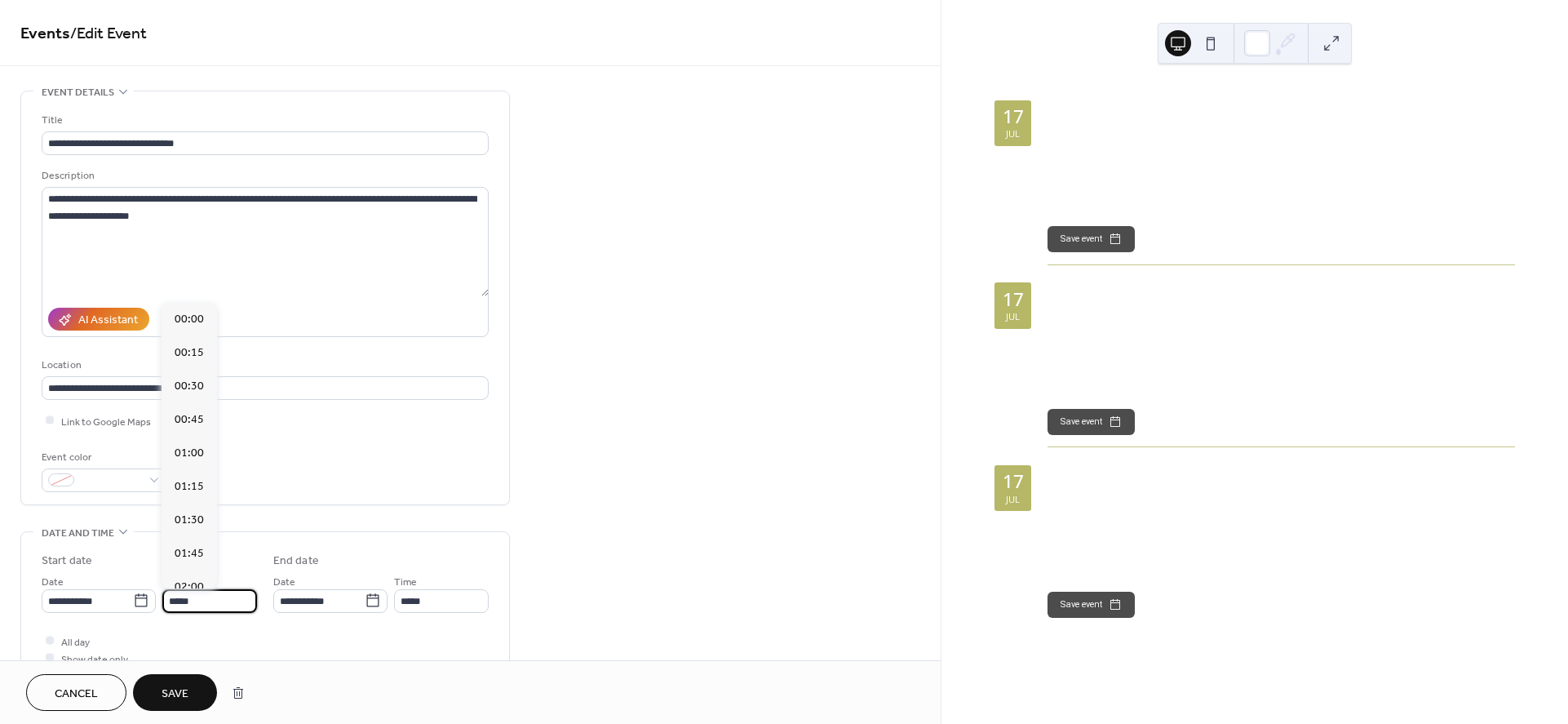 scroll, scrollTop: 2217, scrollLeft: 0, axis: vertical 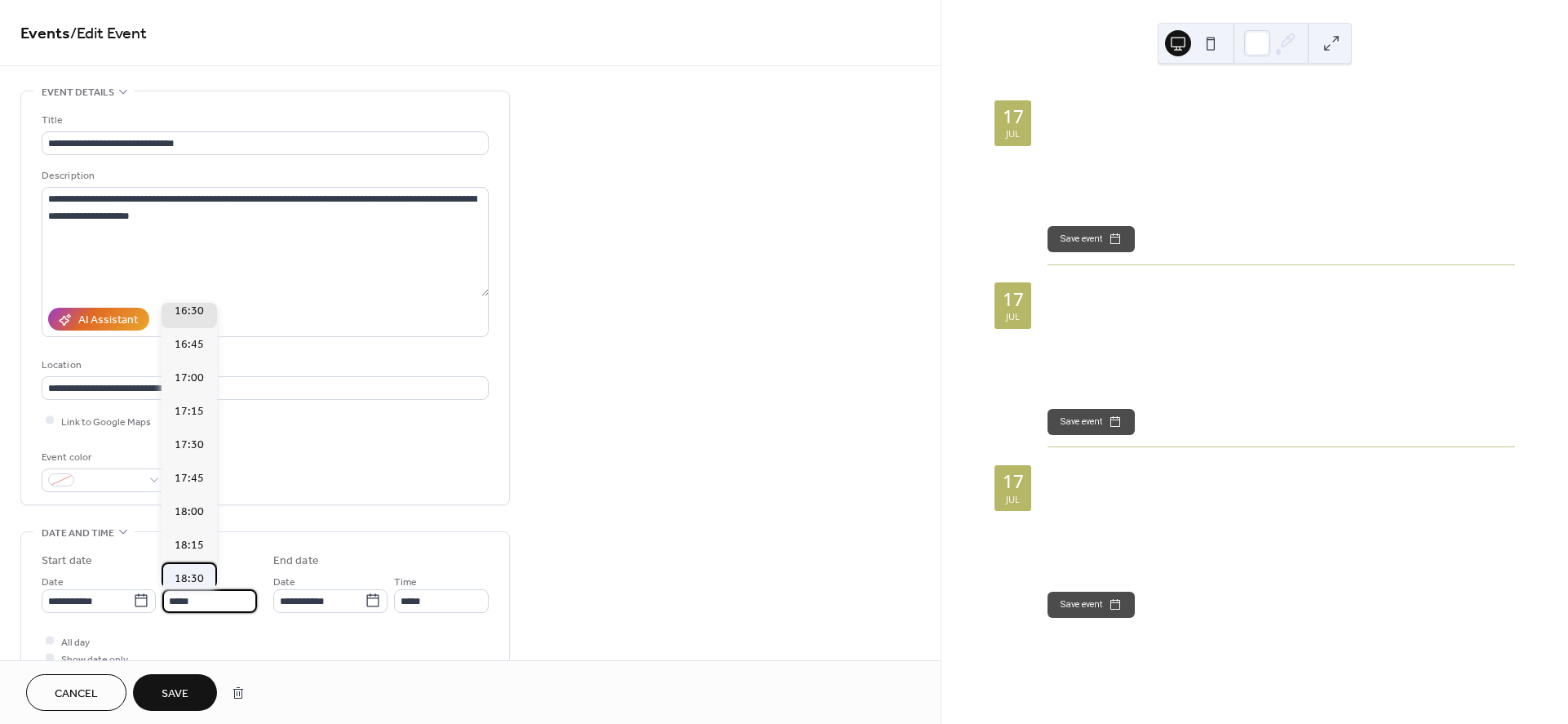 click on "18:30" at bounding box center [189, 579] 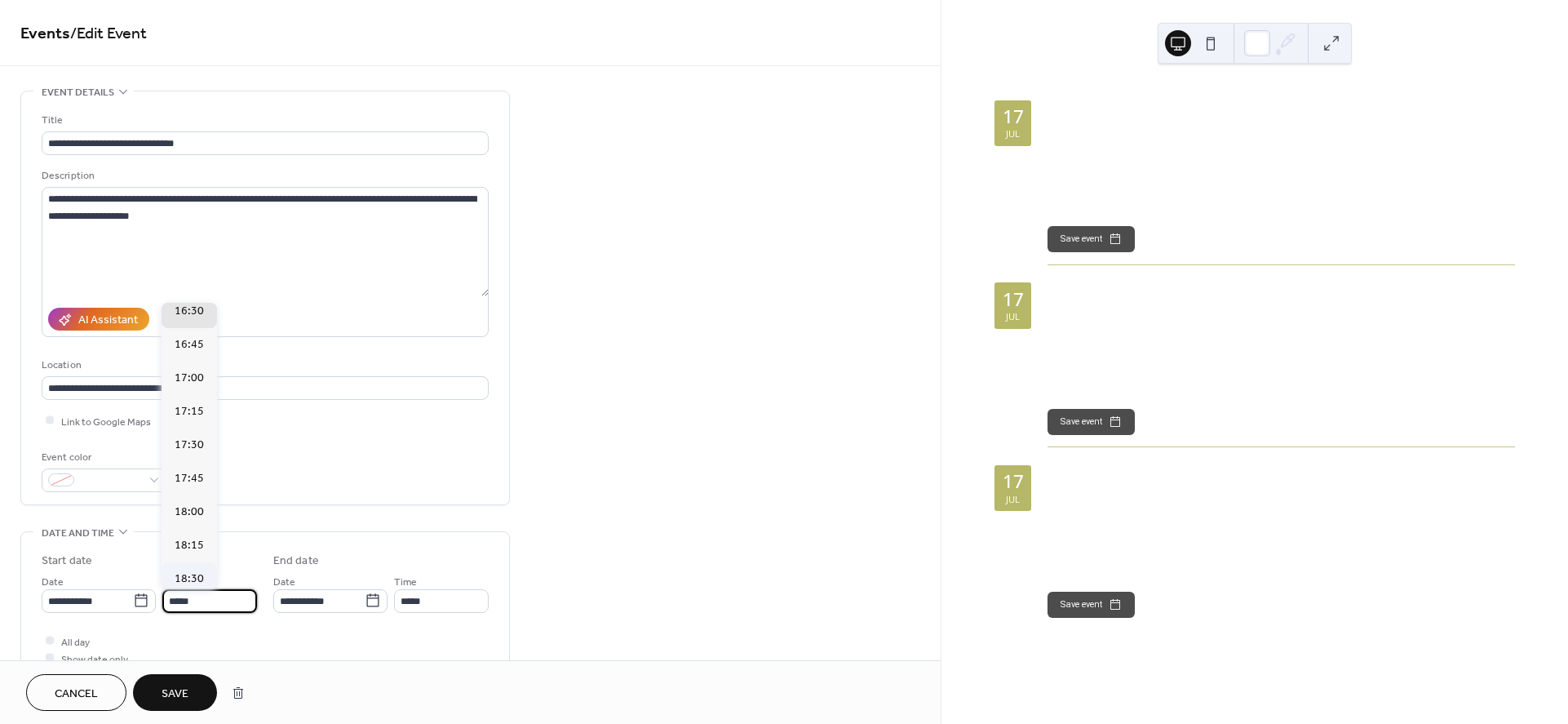 type on "*****" 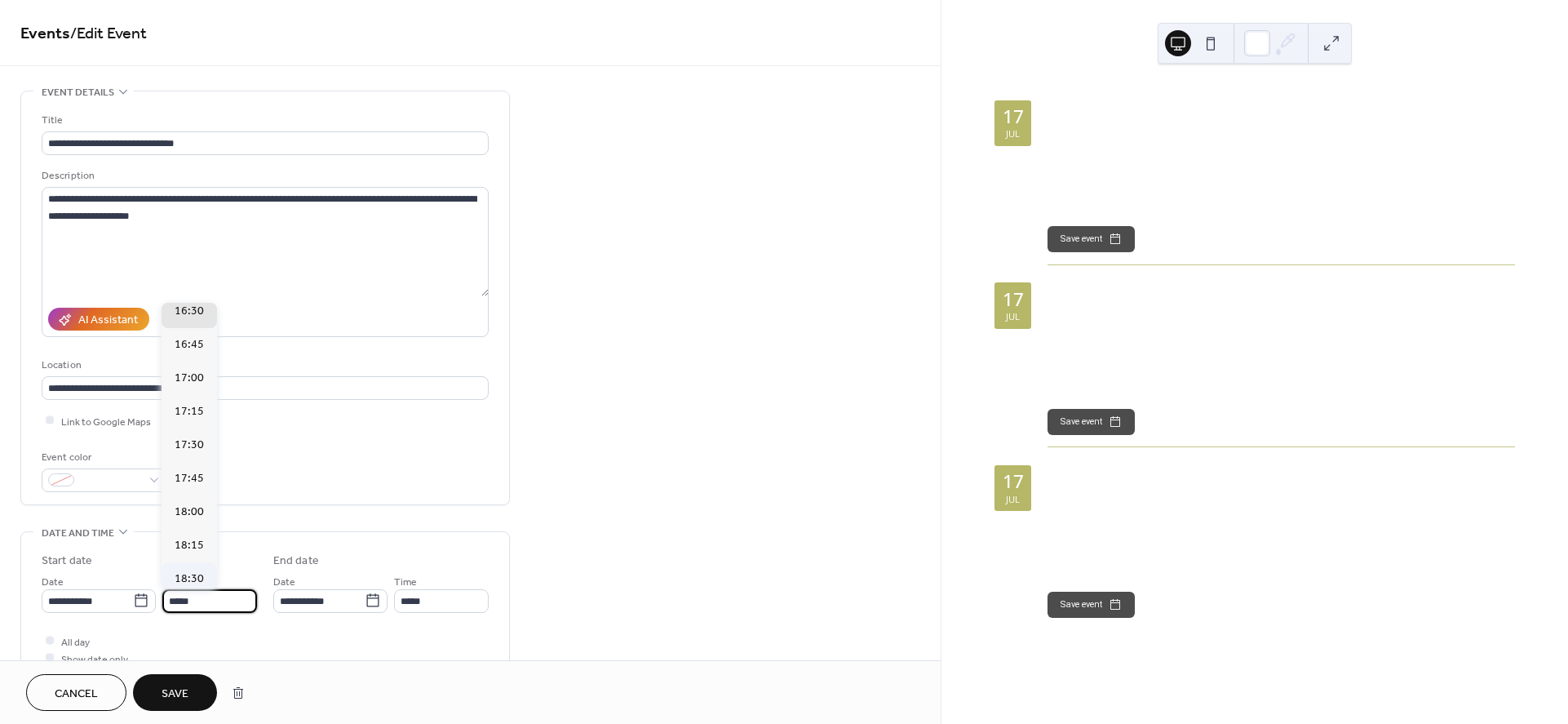 type on "*****" 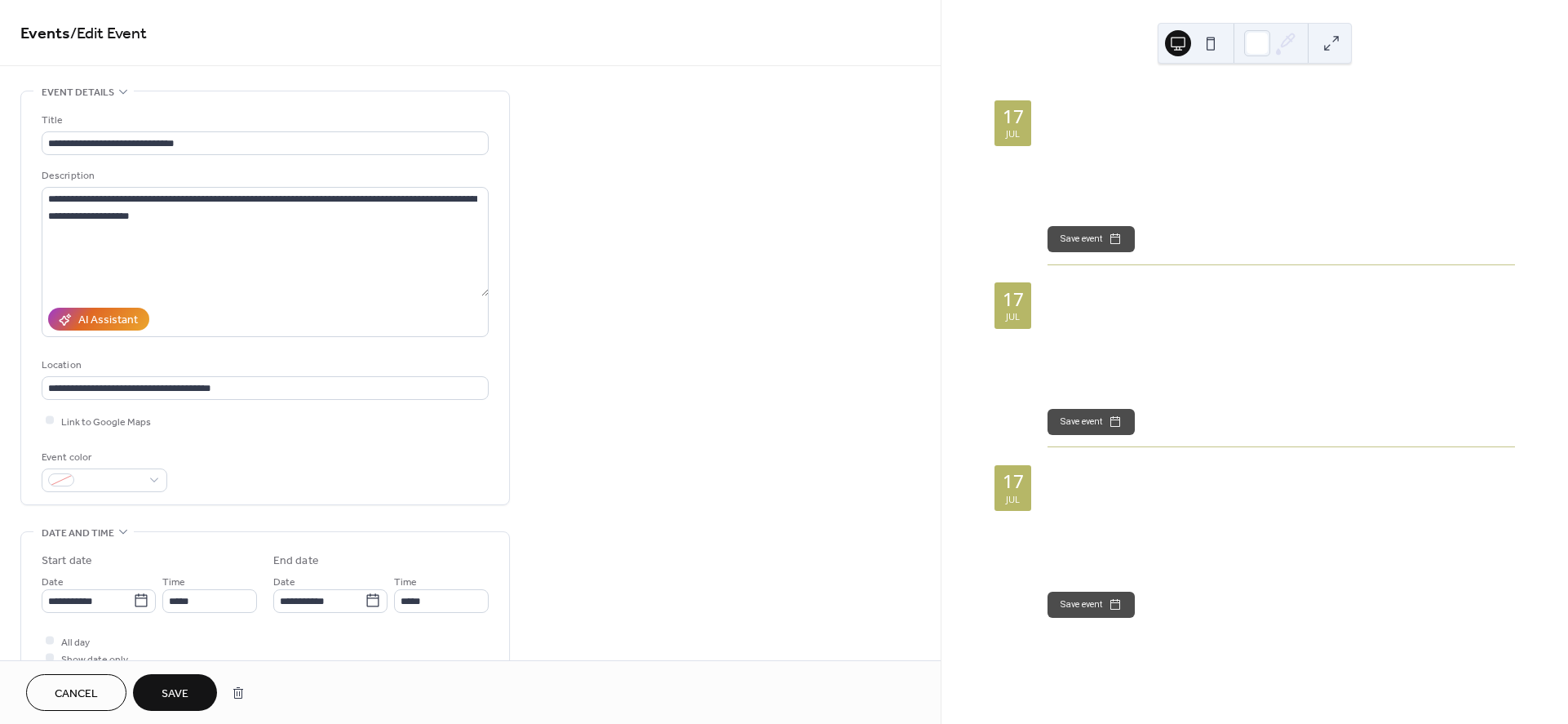 click on "Save" at bounding box center [175, 692] 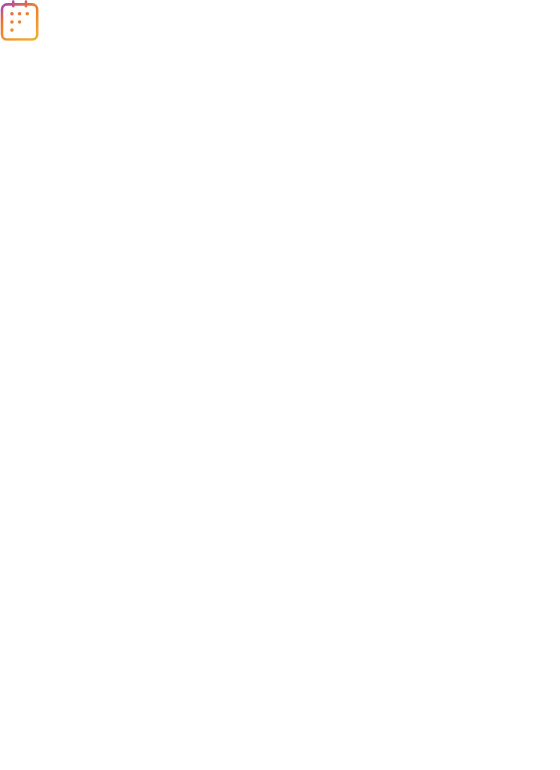 scroll, scrollTop: 0, scrollLeft: 0, axis: both 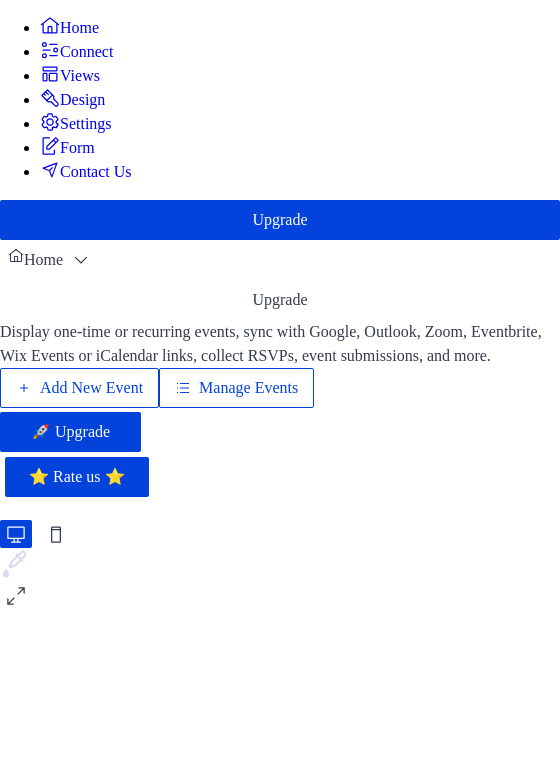 click on "Manage Events" at bounding box center (248, 388) 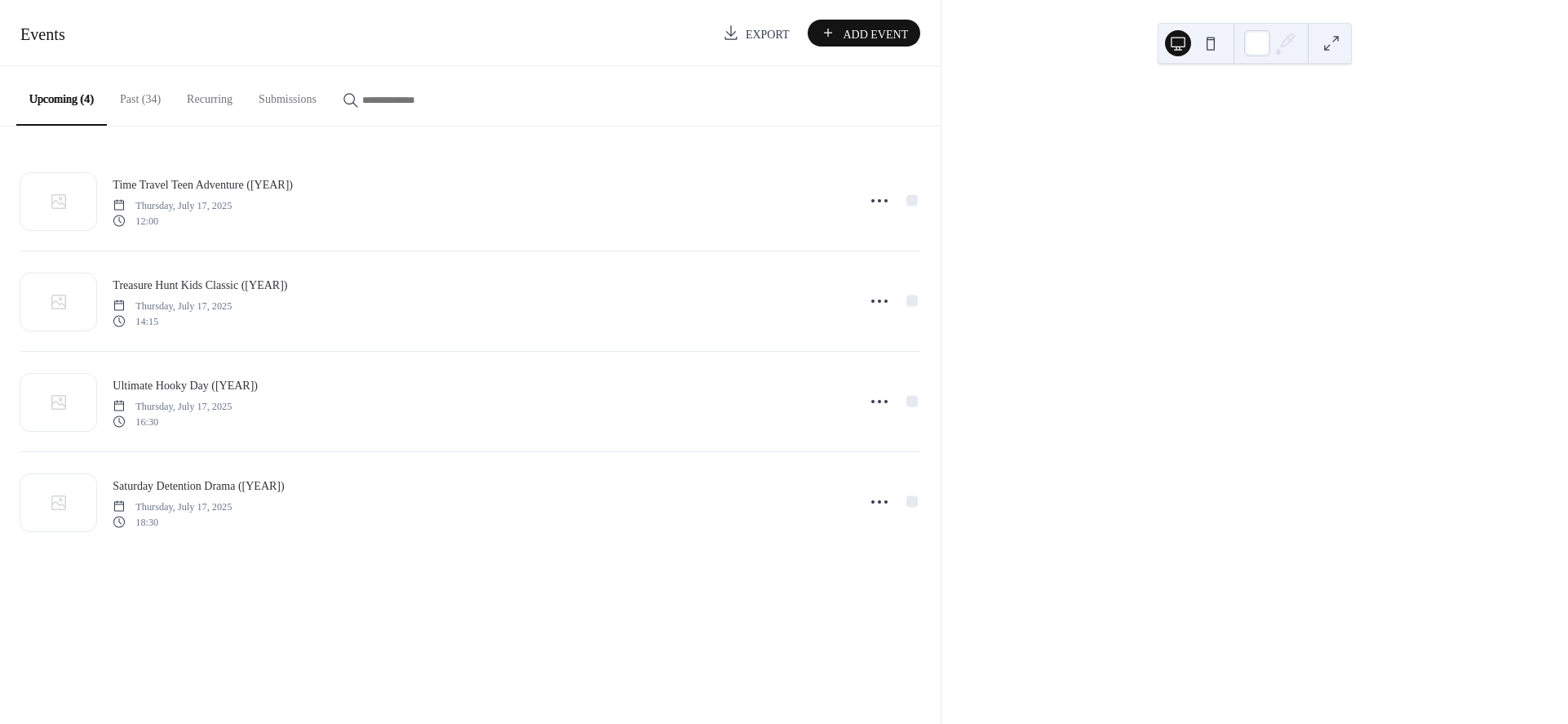 scroll, scrollTop: 0, scrollLeft: 0, axis: both 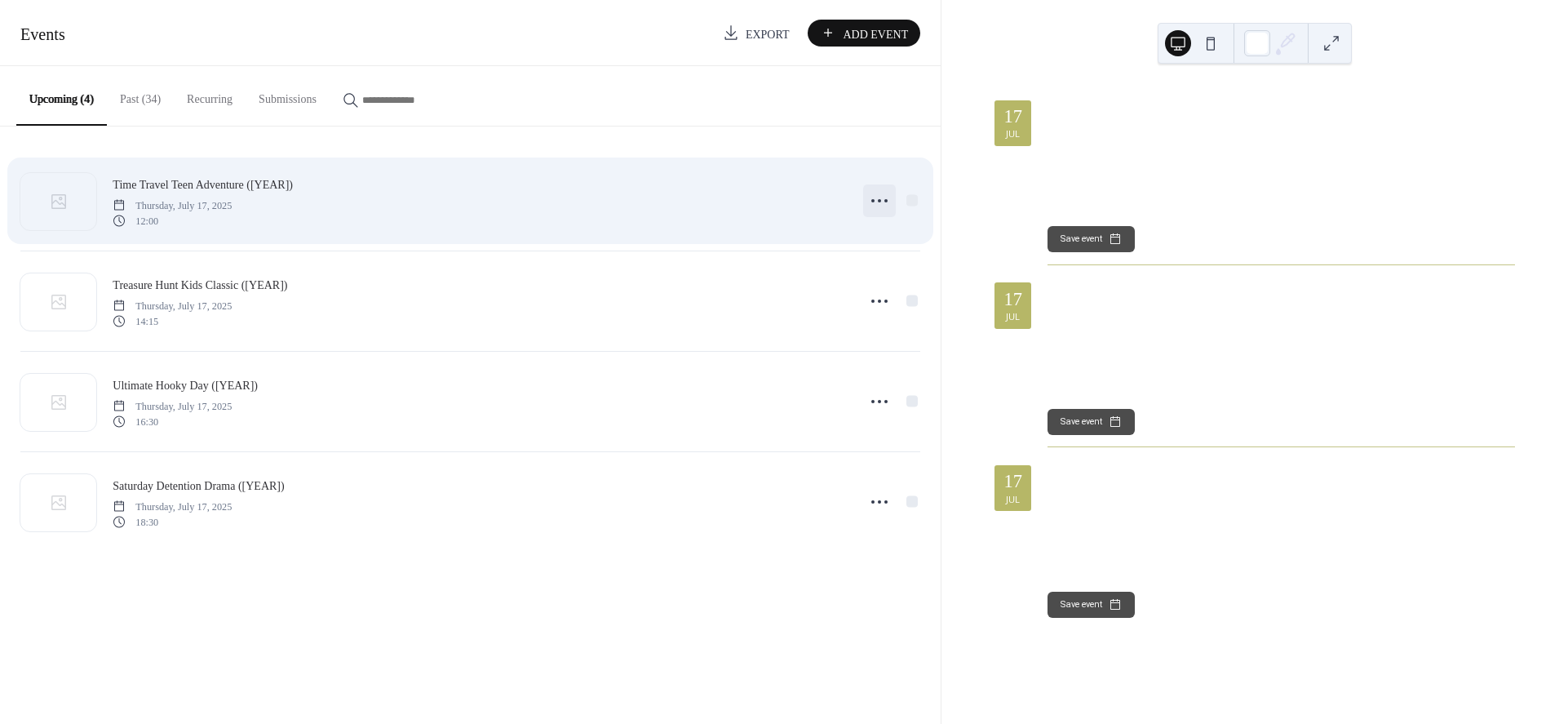 click 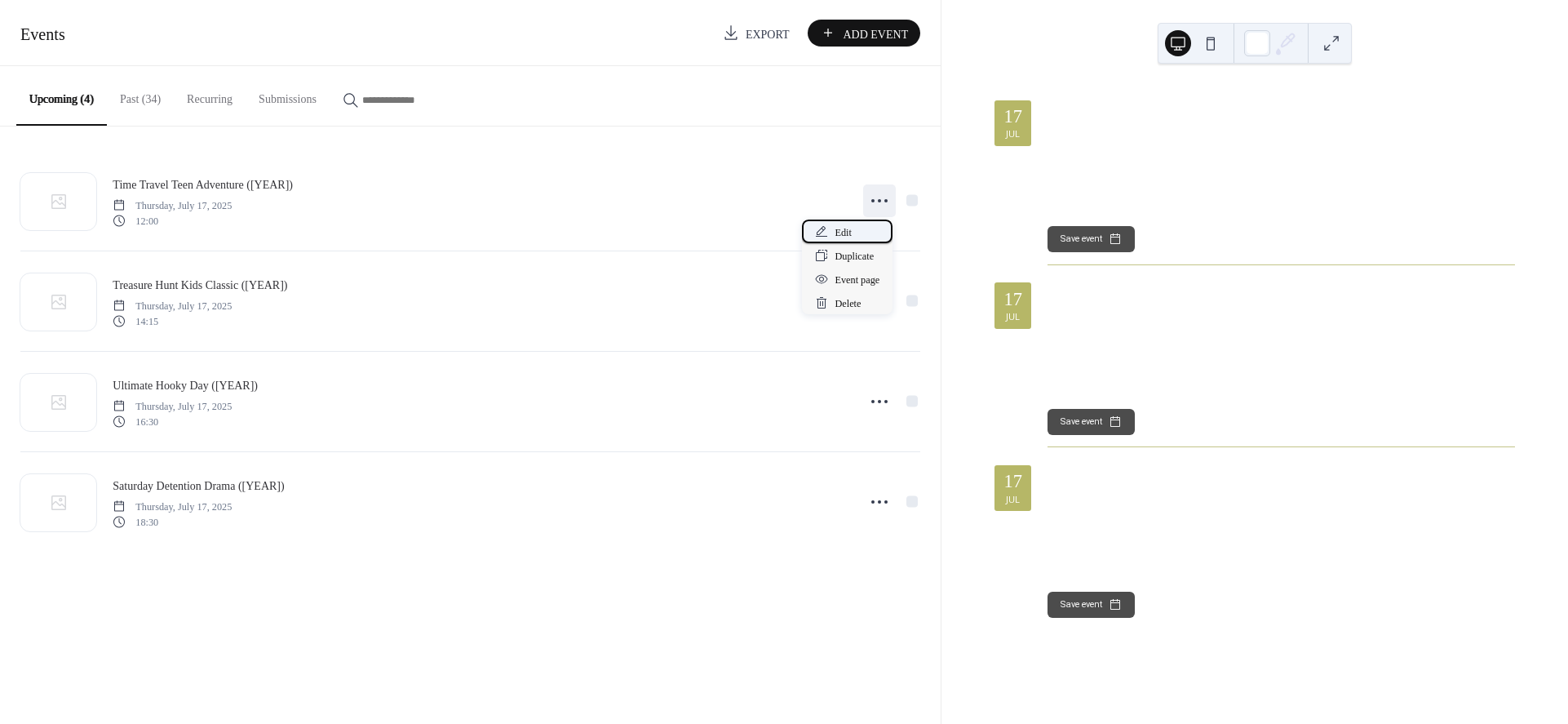 click on "Edit" at bounding box center [847, 231] 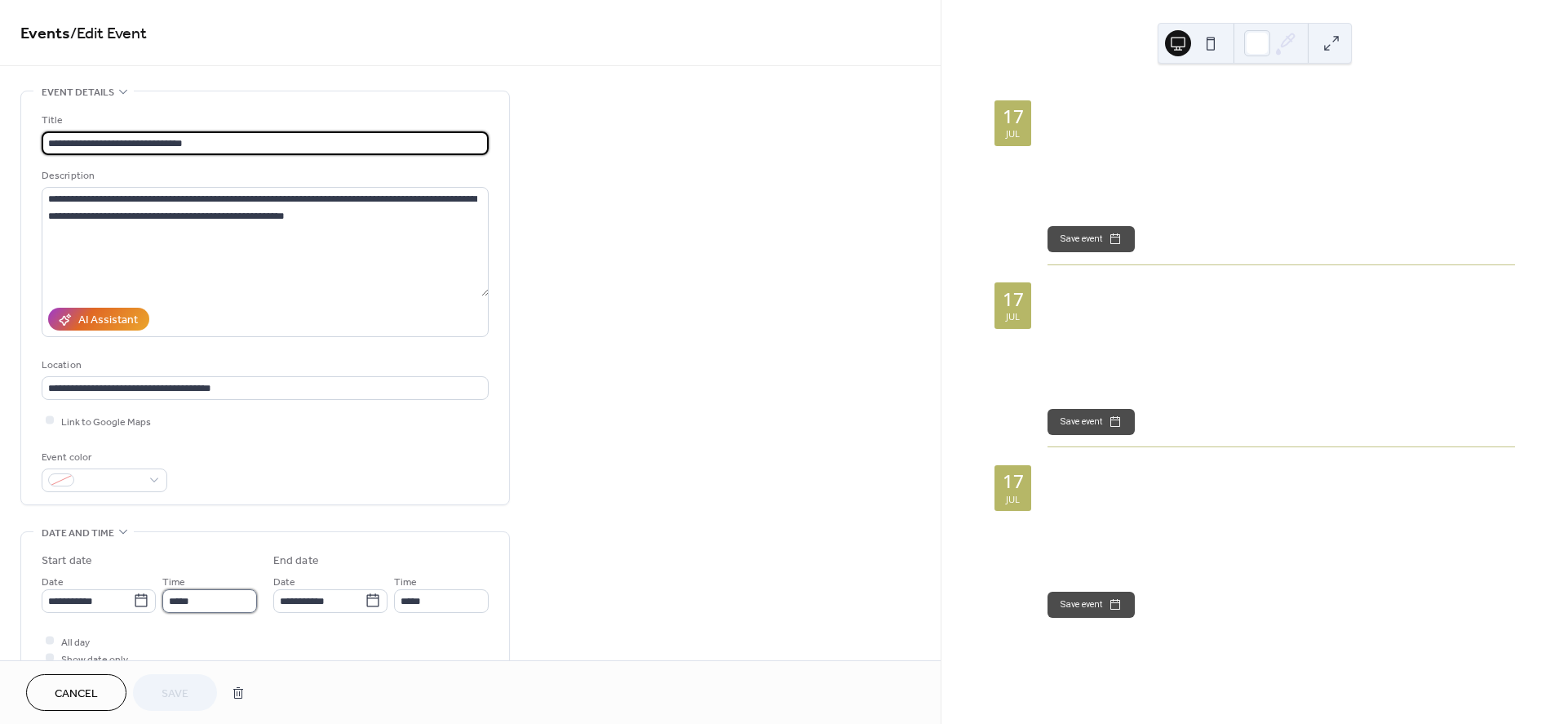 click on "*****" at bounding box center [210, 601] 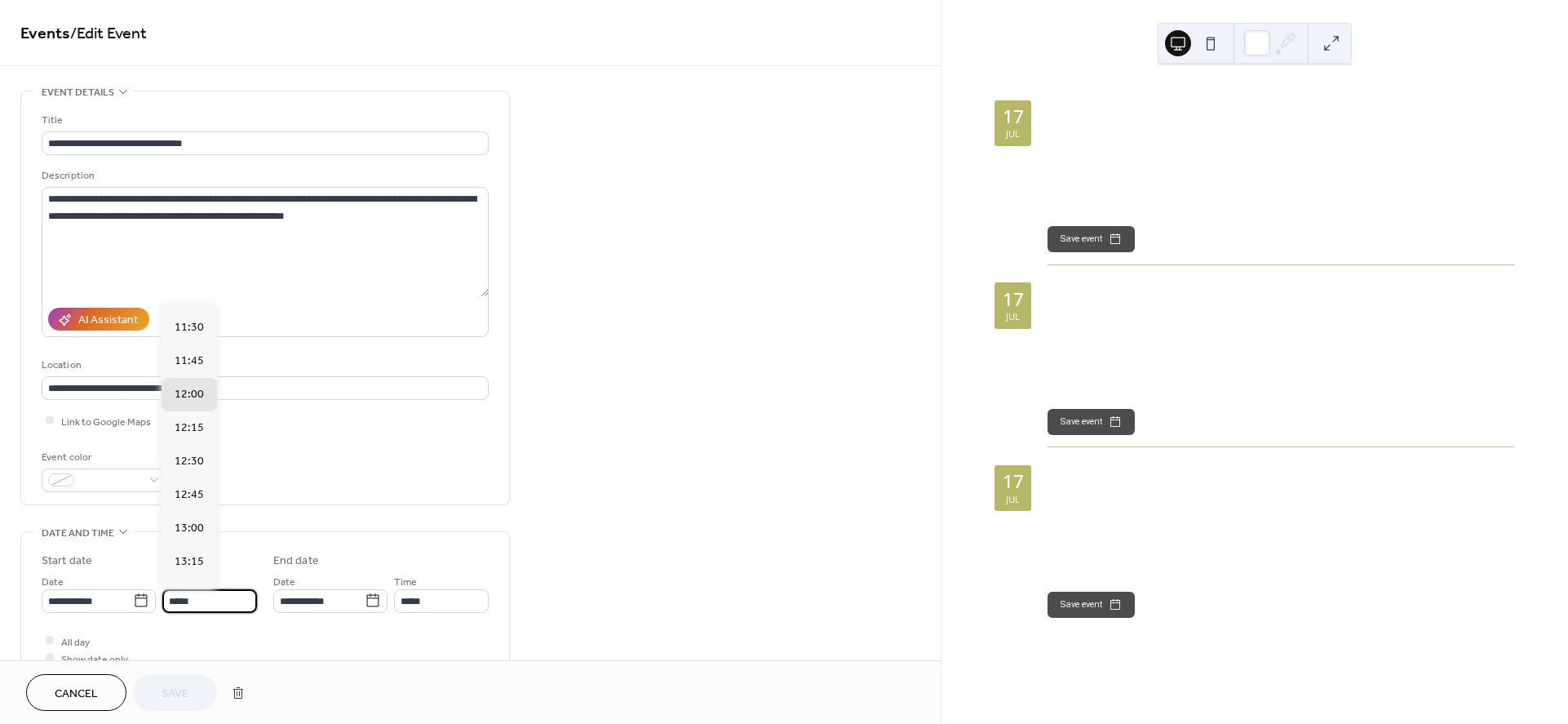 scroll, scrollTop: 1510, scrollLeft: 0, axis: vertical 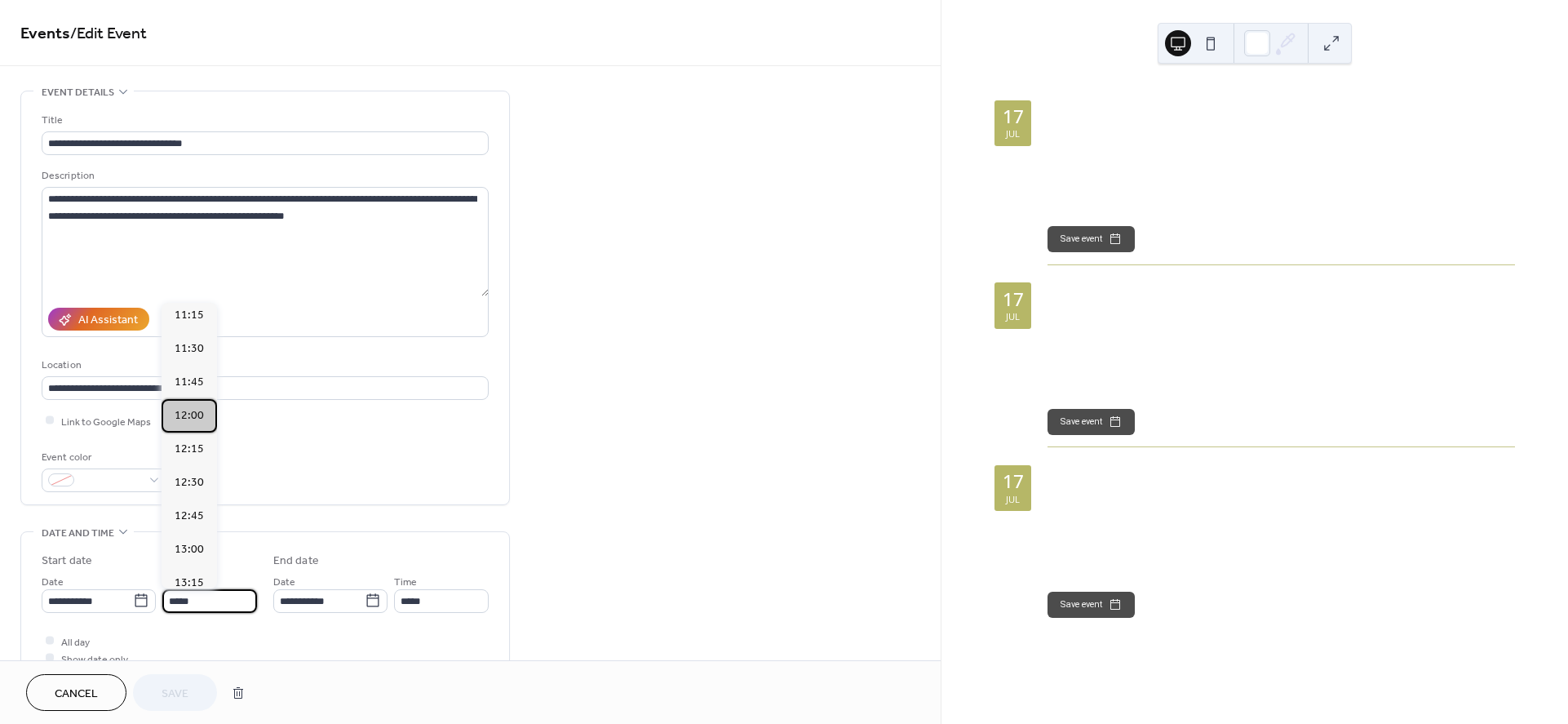 click on "12:00" at bounding box center [189, 415] 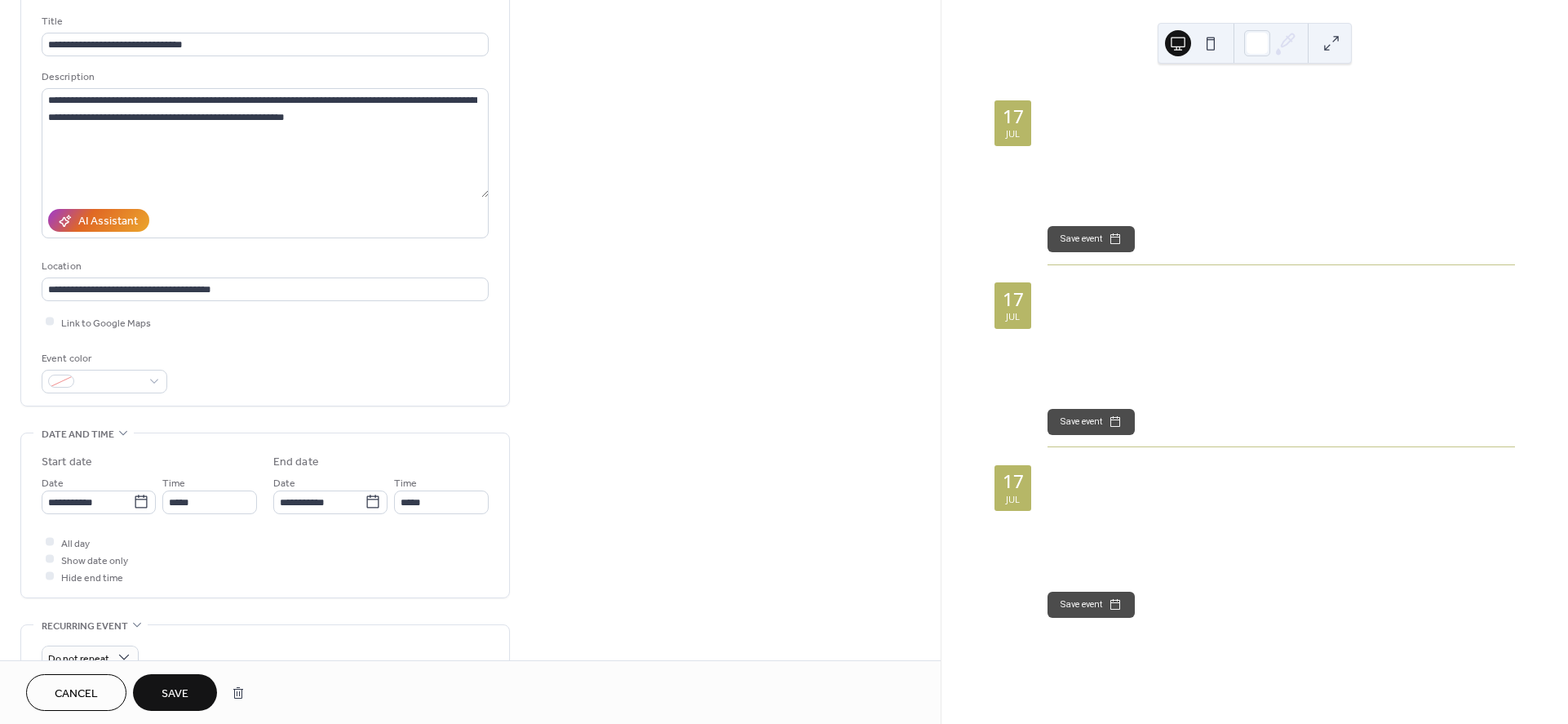 scroll, scrollTop: 101, scrollLeft: 0, axis: vertical 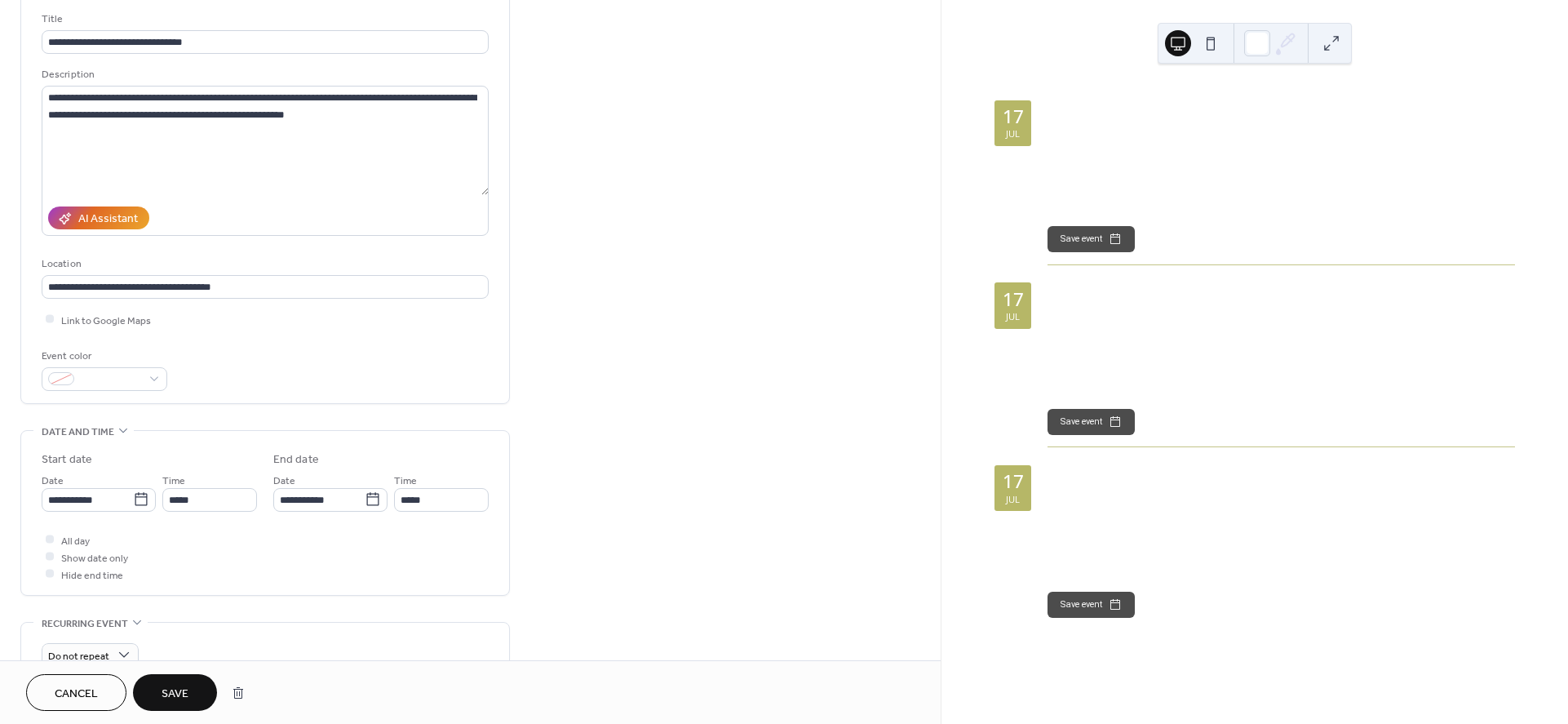 click on "Save" at bounding box center (175, 694) 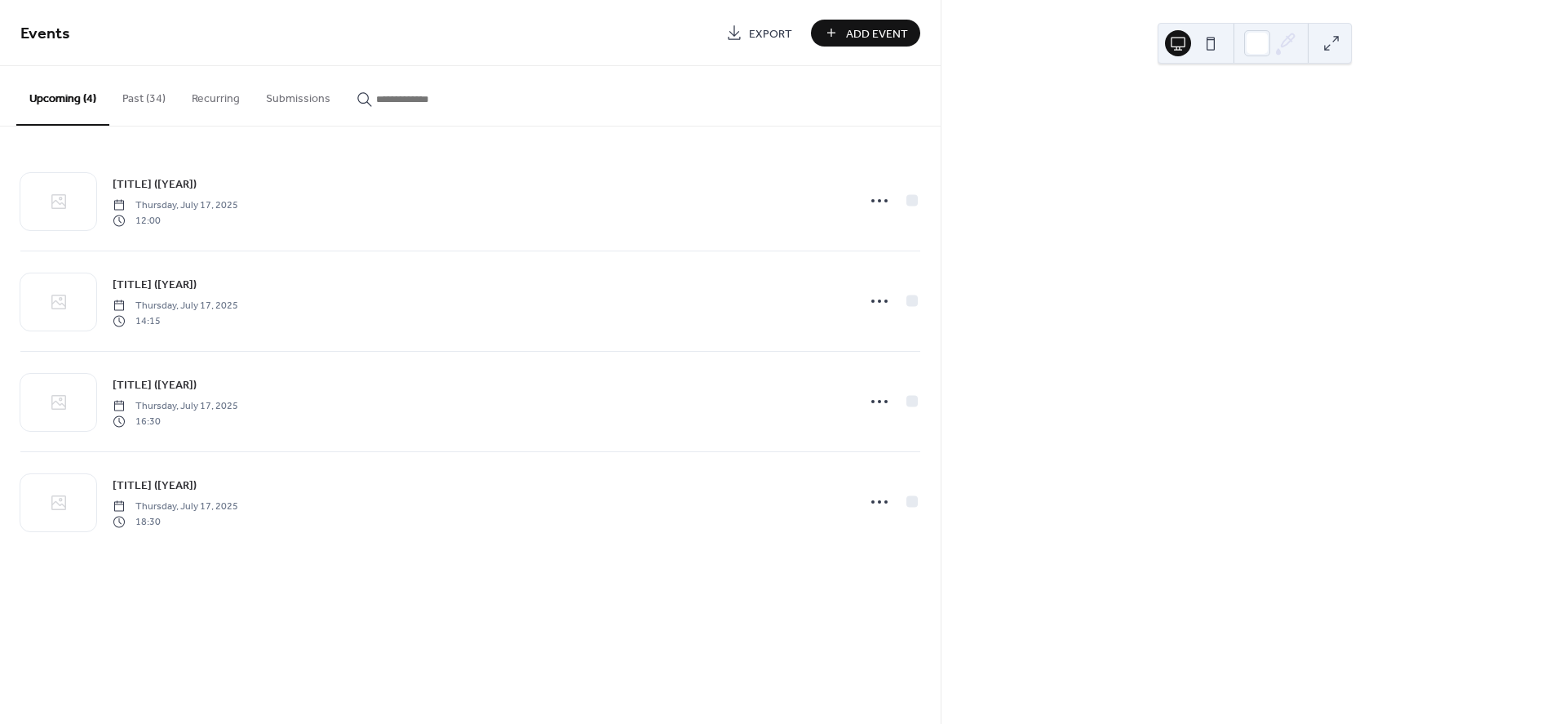 scroll, scrollTop: 0, scrollLeft: 0, axis: both 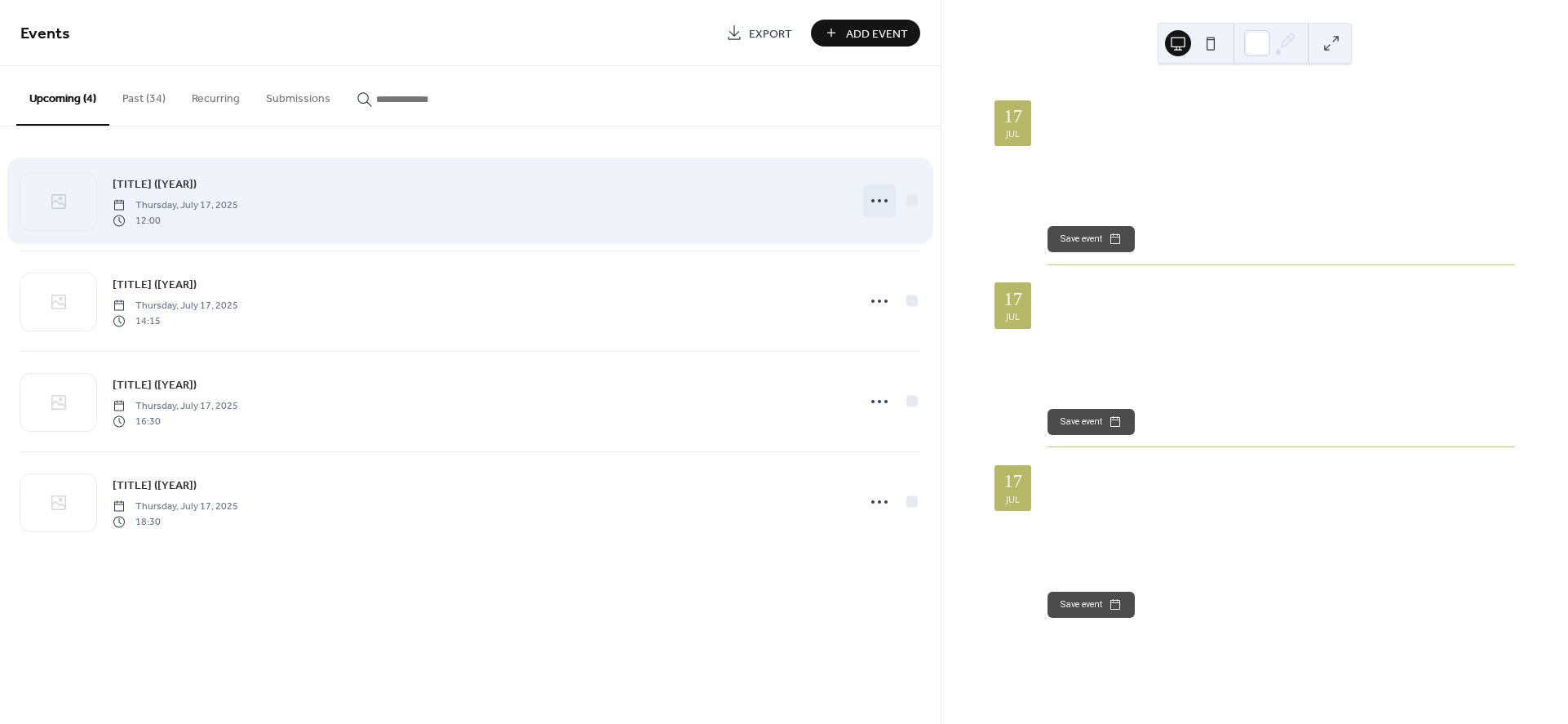 click 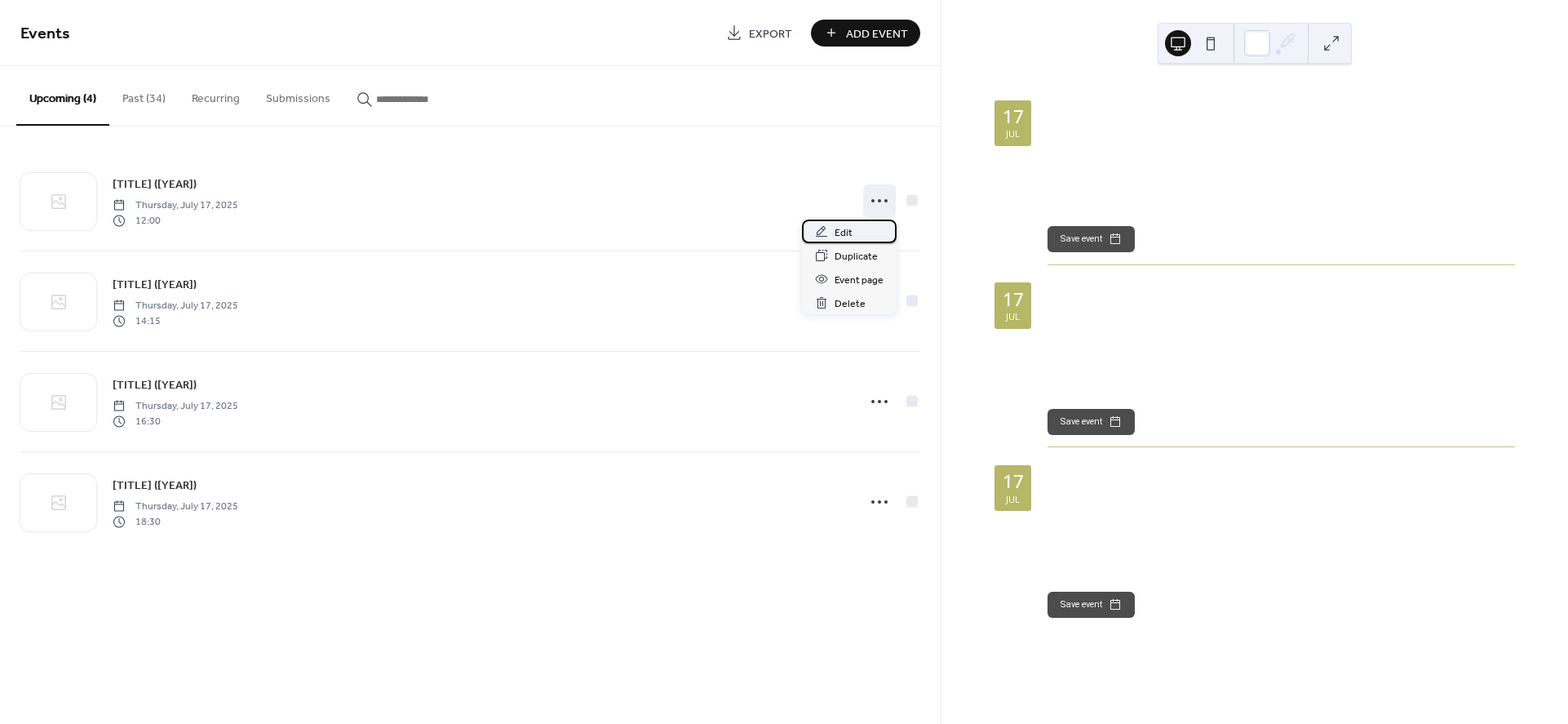 click on "Edit" at bounding box center (849, 231) 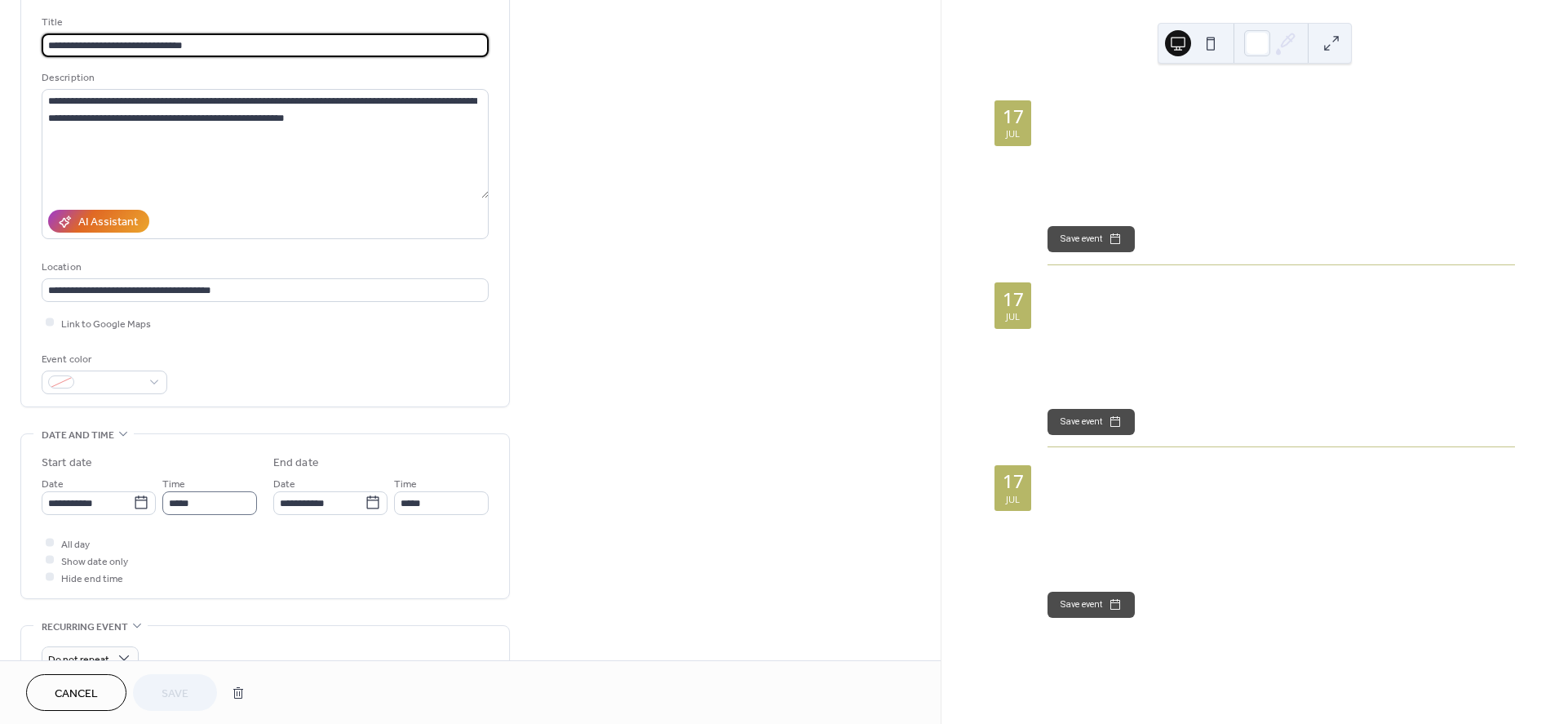 scroll, scrollTop: 101, scrollLeft: 0, axis: vertical 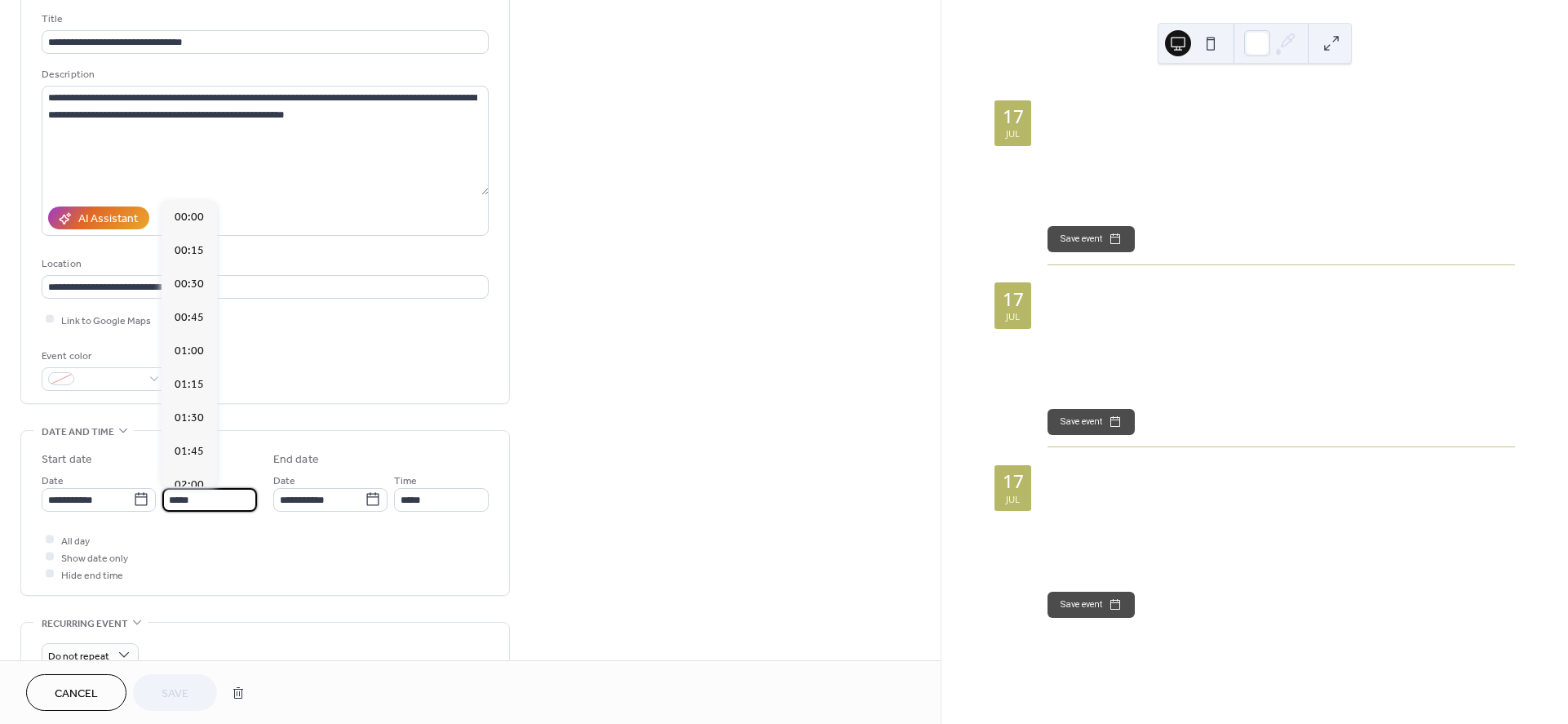 click on "*****" at bounding box center (210, 500) 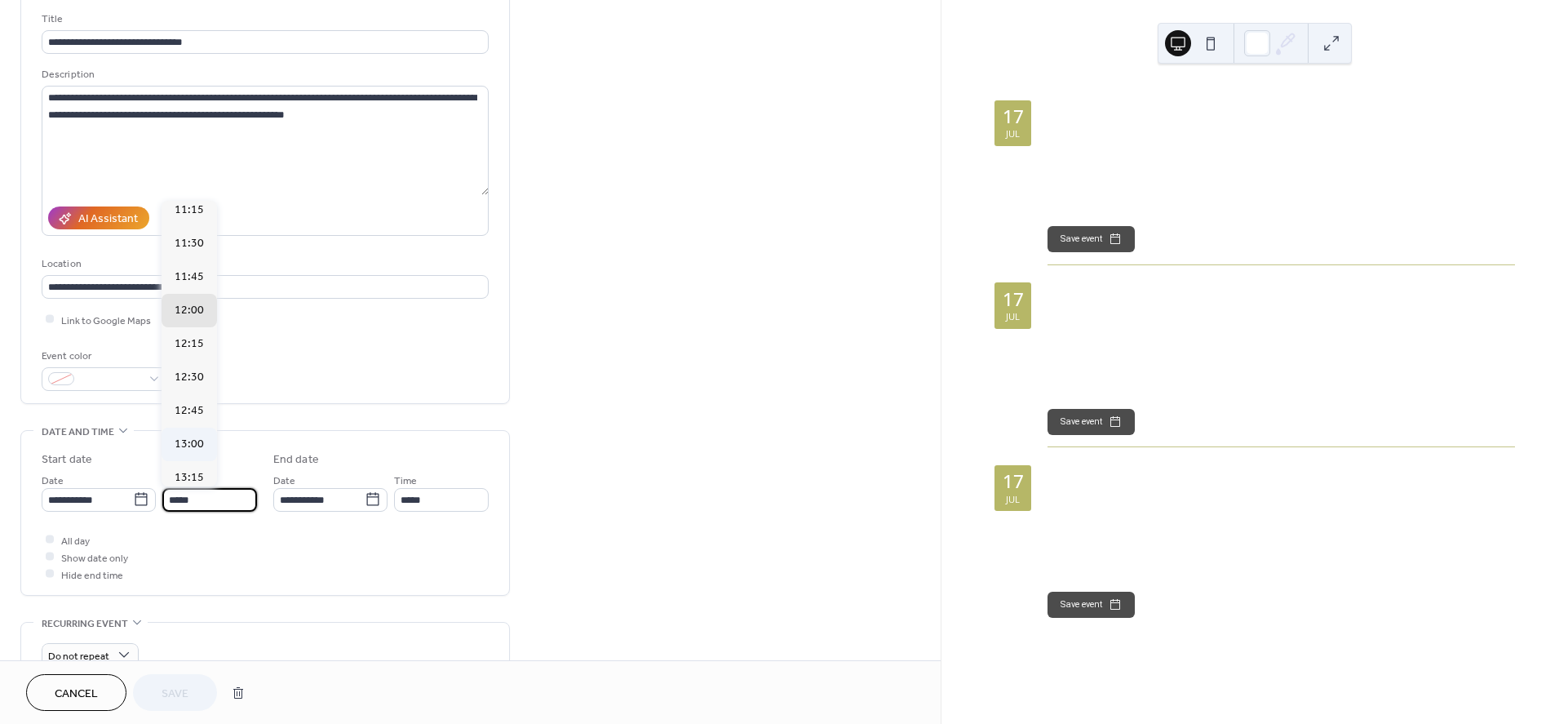 scroll, scrollTop: 1510, scrollLeft: 0, axis: vertical 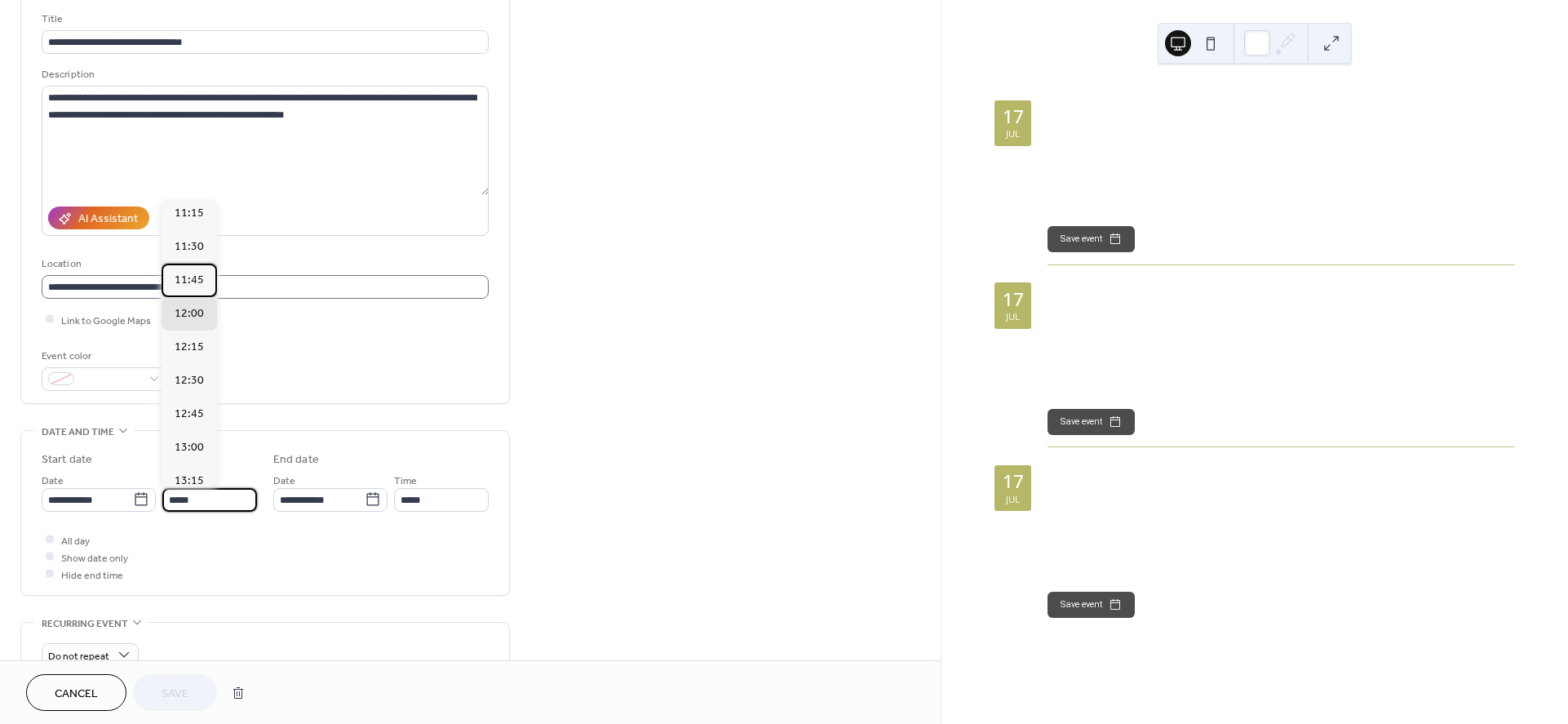 click on "11:45" at bounding box center [189, 280] 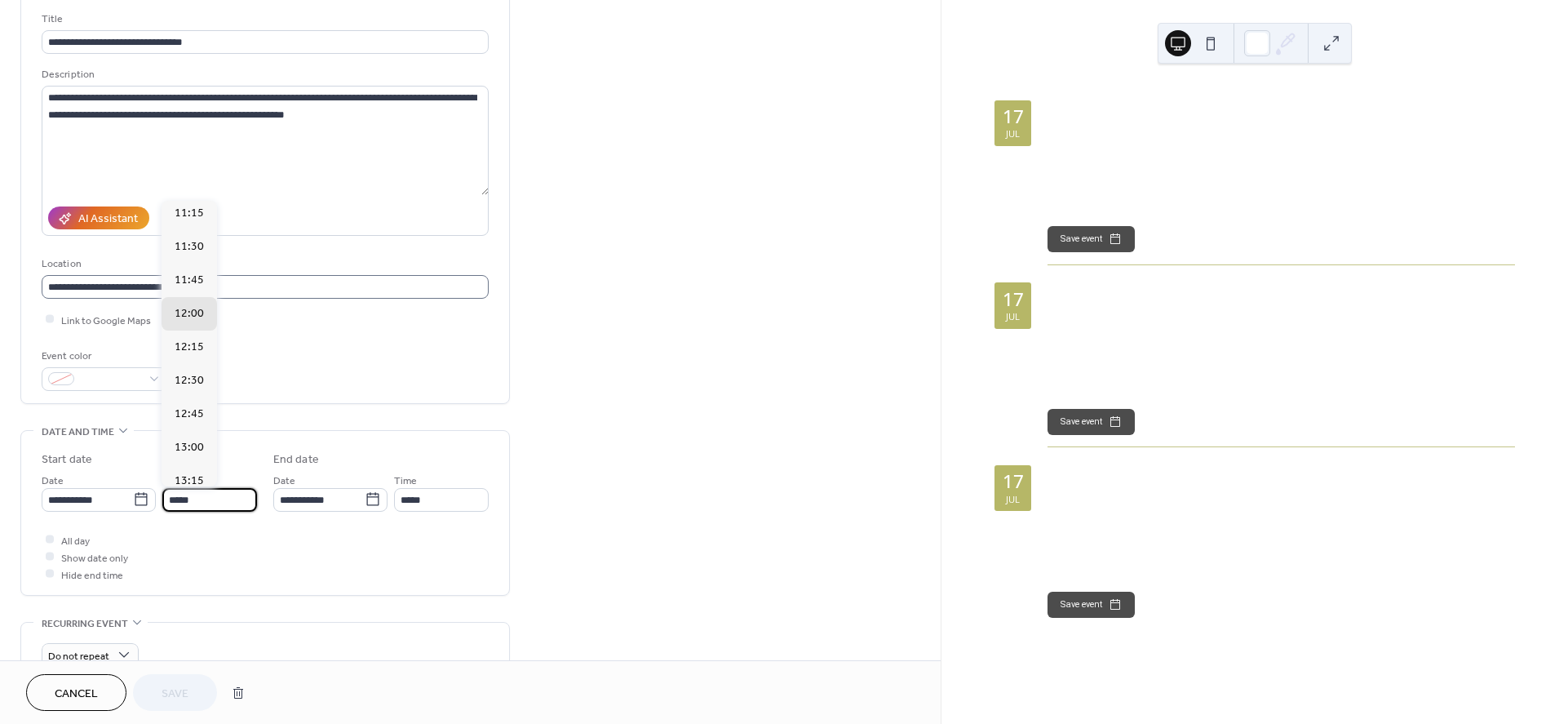 type on "*****" 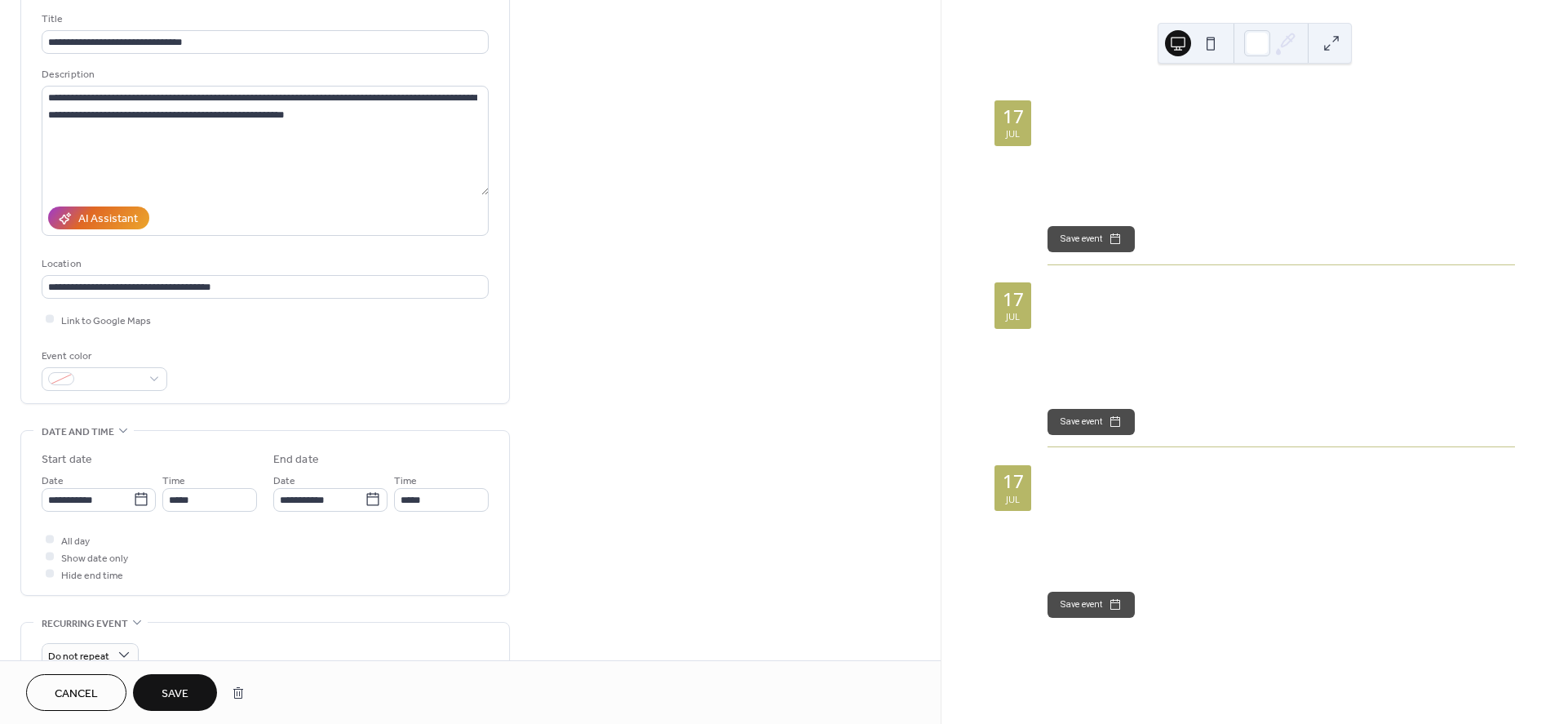 click on "Save" at bounding box center (175, 692) 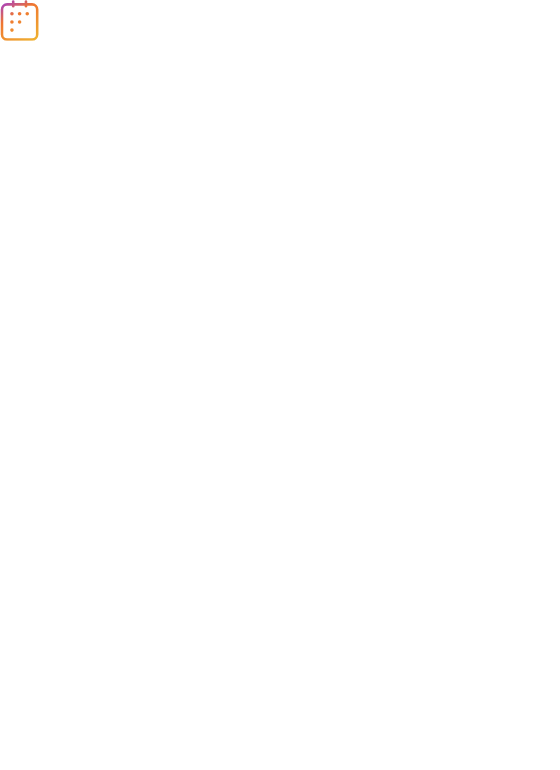 scroll, scrollTop: 0, scrollLeft: 0, axis: both 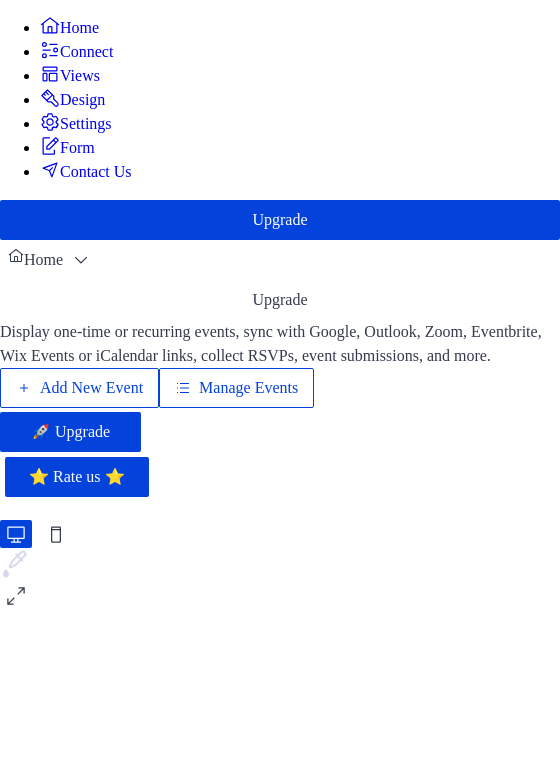 click on "Manage Events" at bounding box center [248, 388] 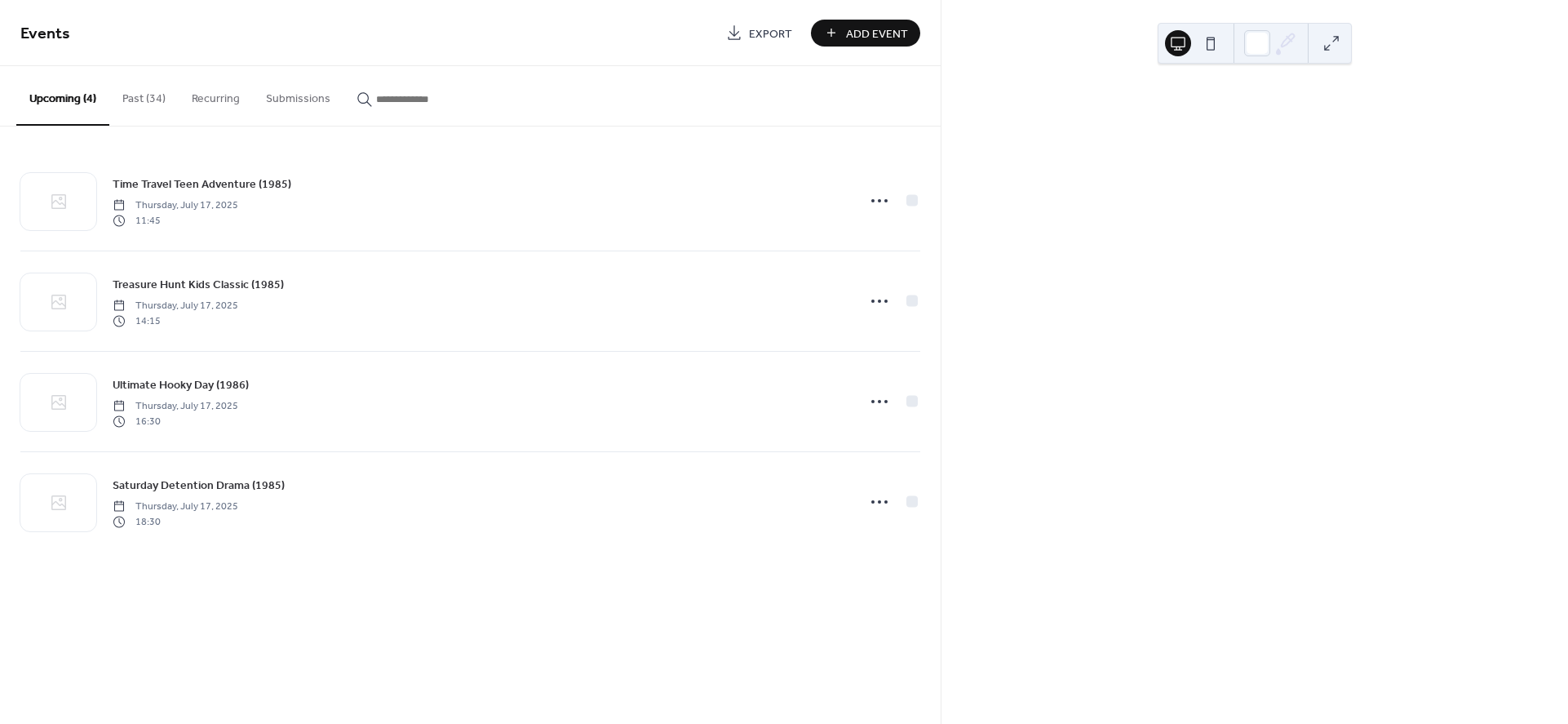 scroll, scrollTop: 0, scrollLeft: 0, axis: both 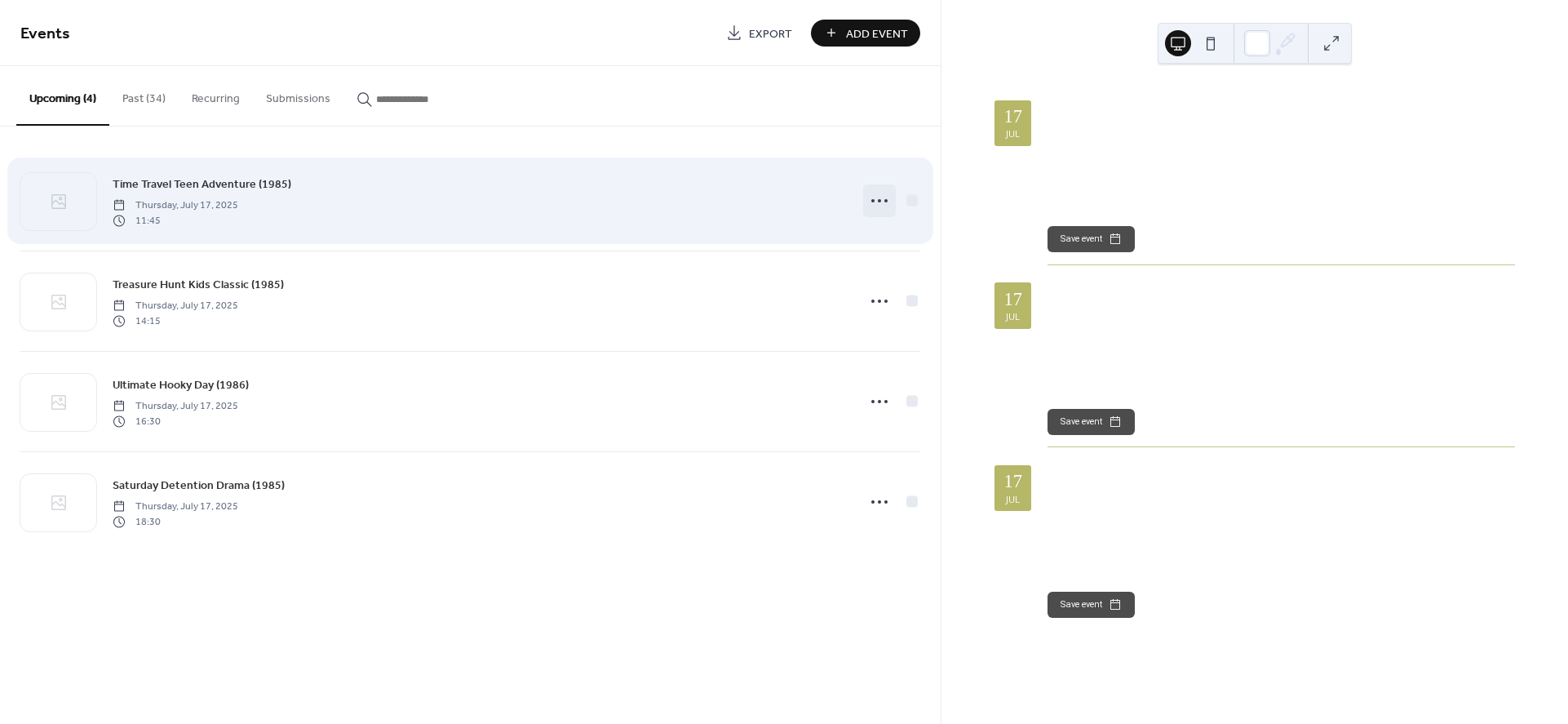 click 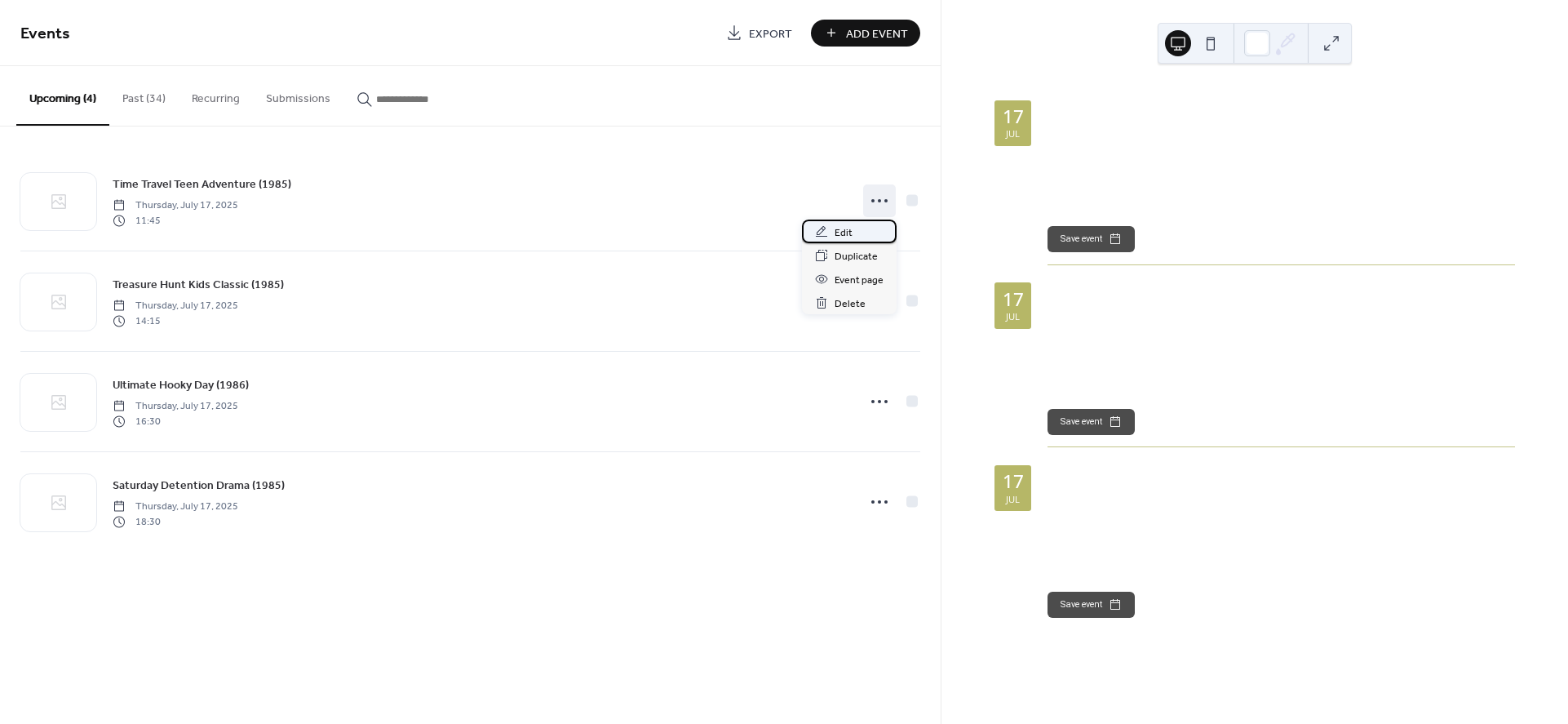 click on "Edit" at bounding box center (849, 231) 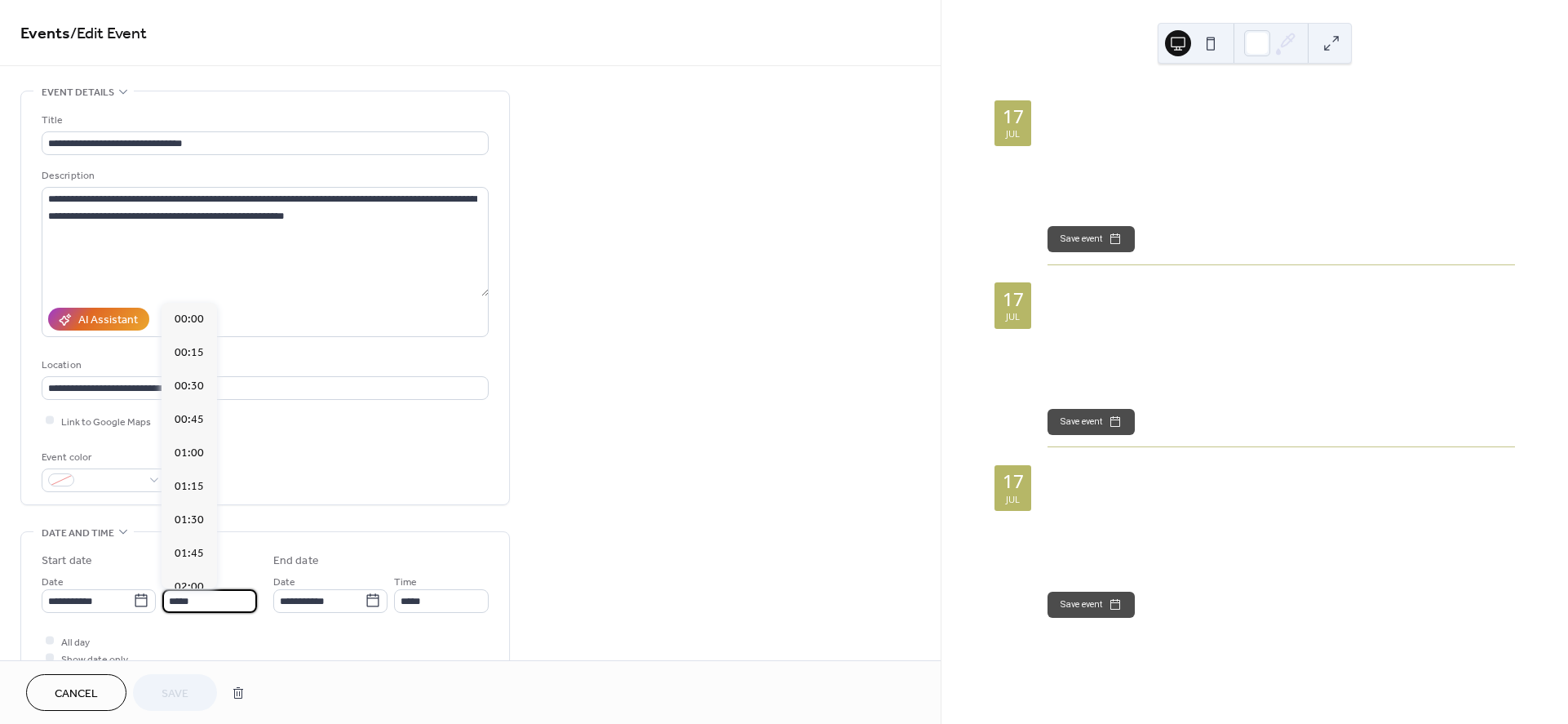 click on "*****" at bounding box center (210, 601) 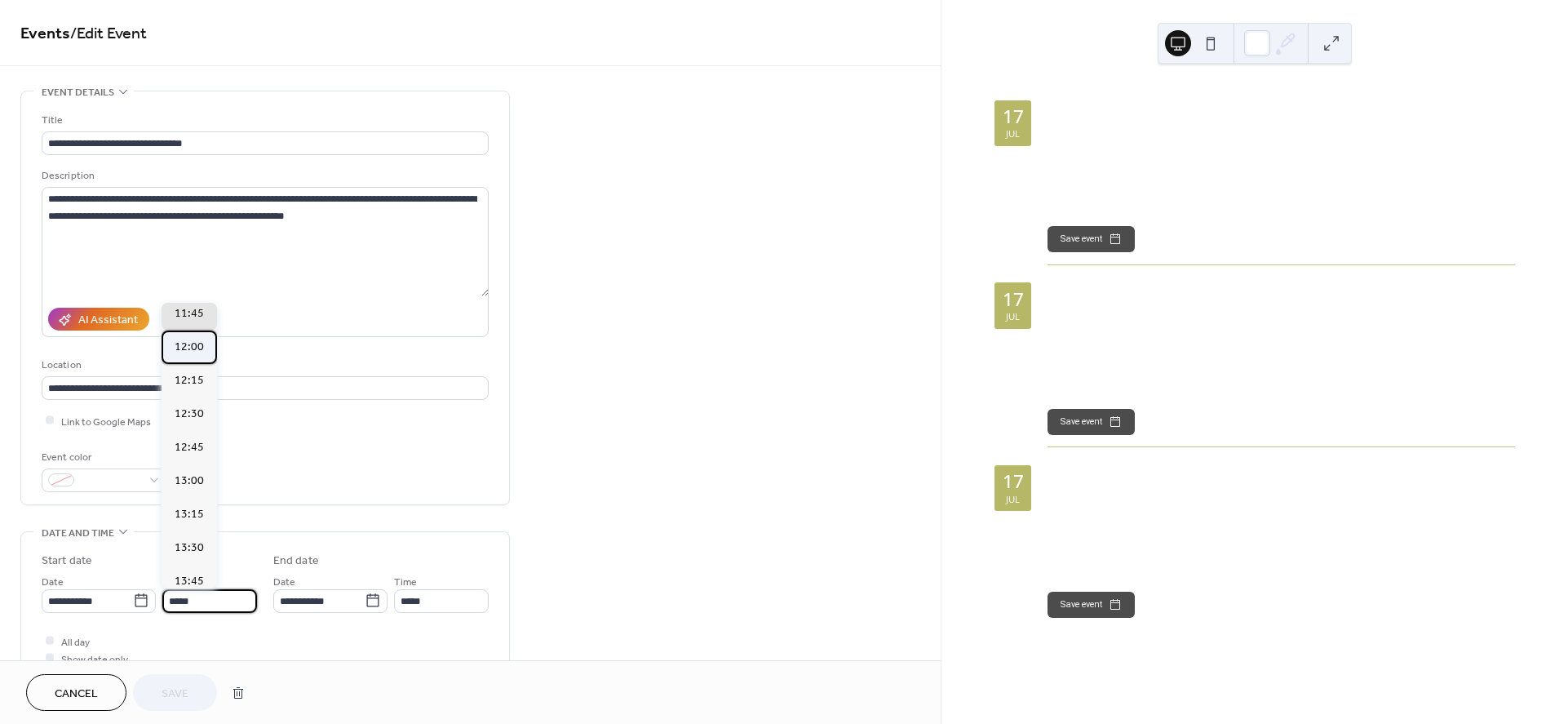 click on "12:00" at bounding box center [189, 347] 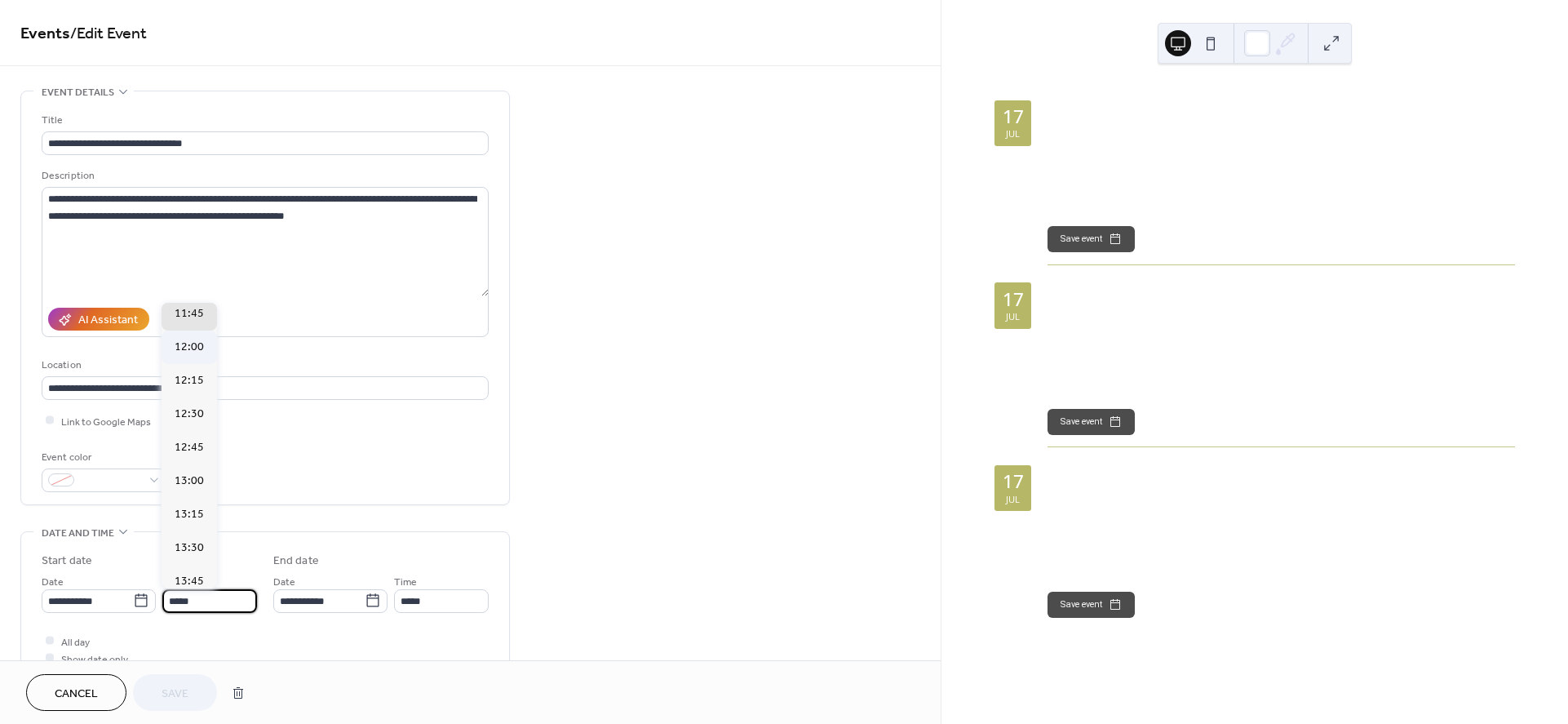 type on "*****" 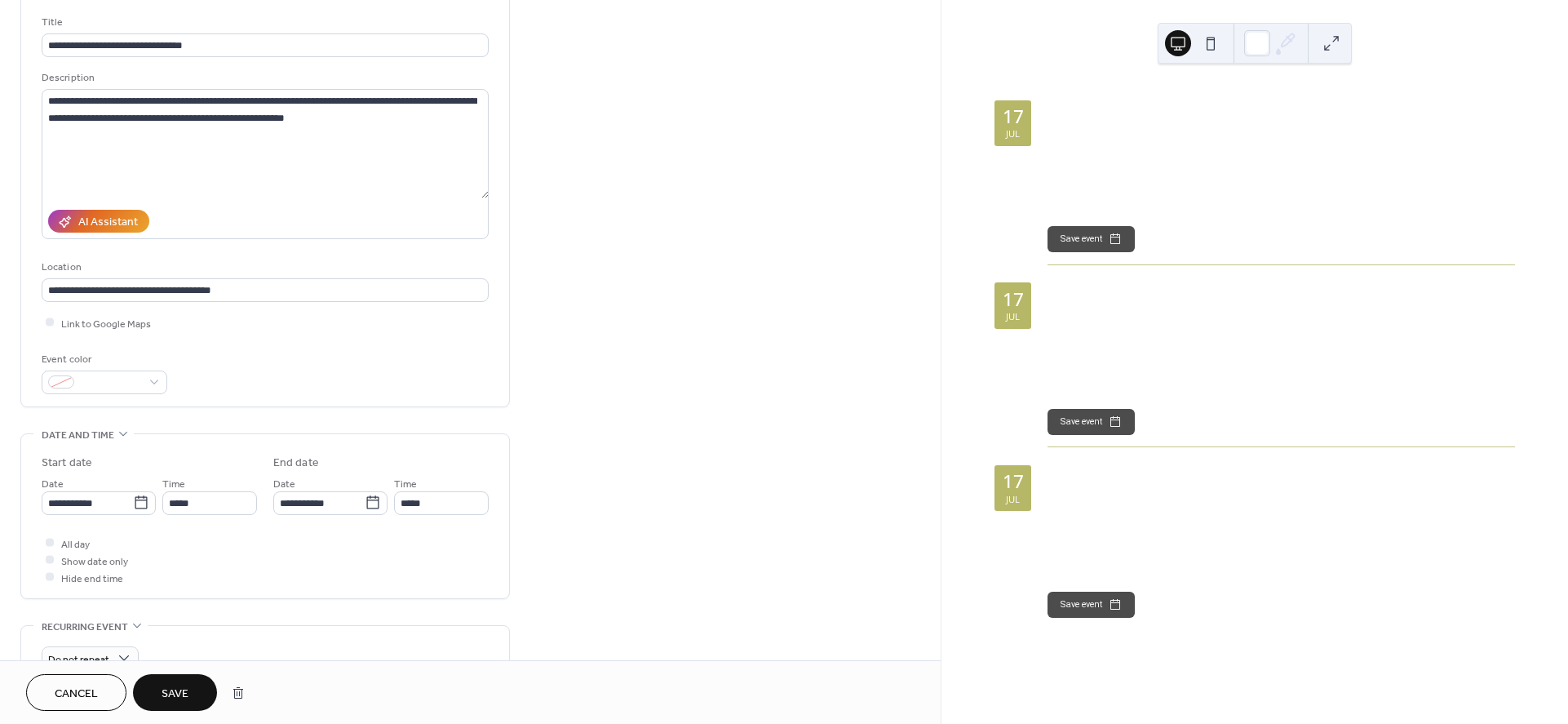 scroll, scrollTop: 101, scrollLeft: 0, axis: vertical 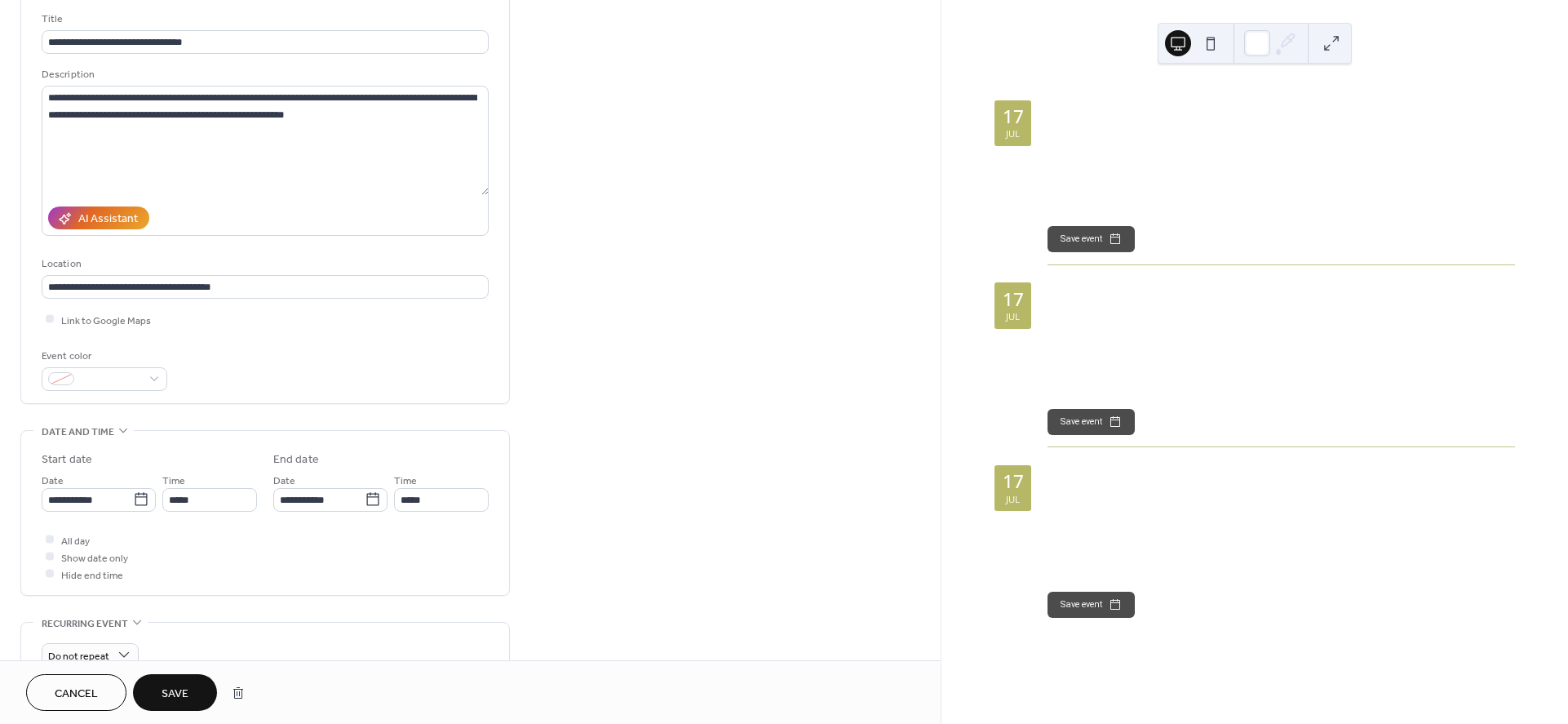 click on "Show date only" at bounding box center [95, 557] 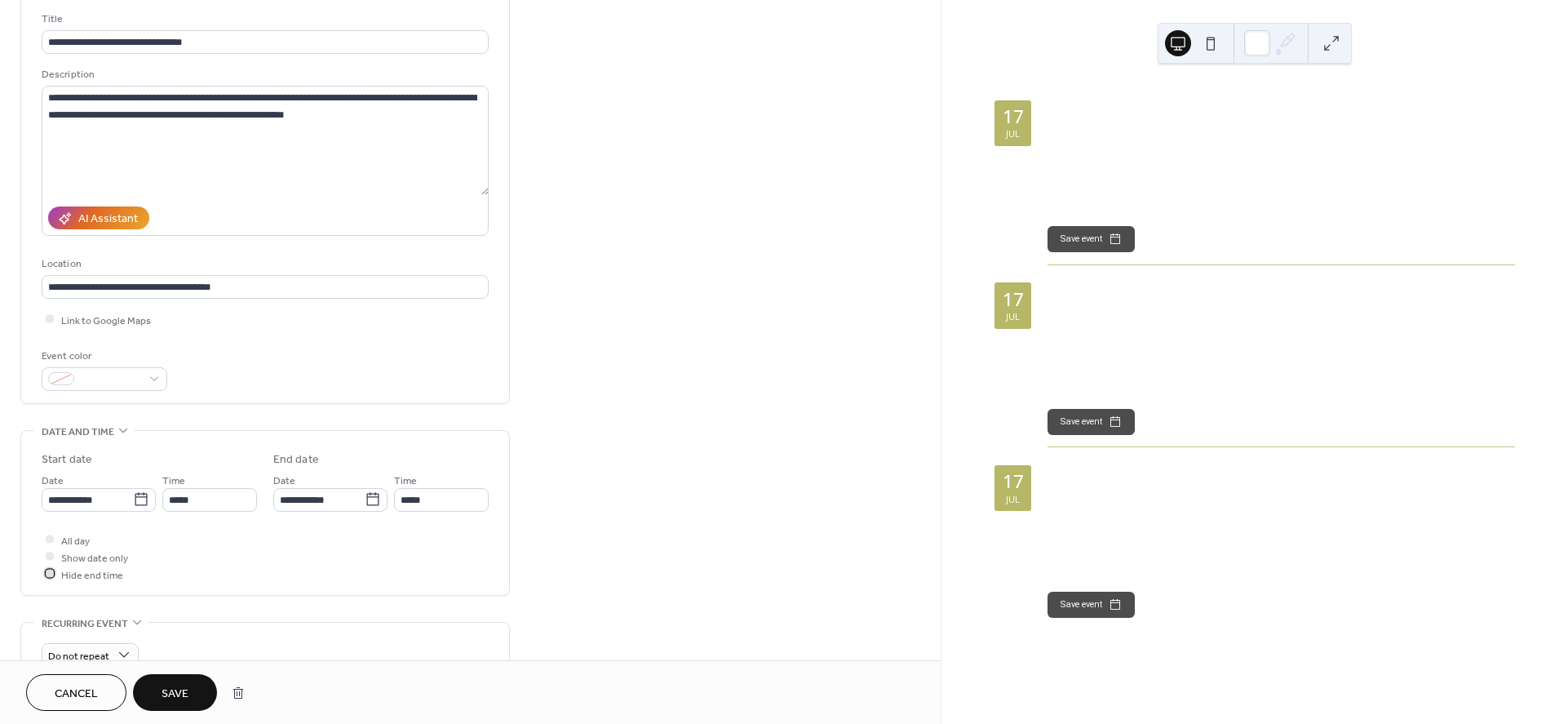 click at bounding box center [50, 574] 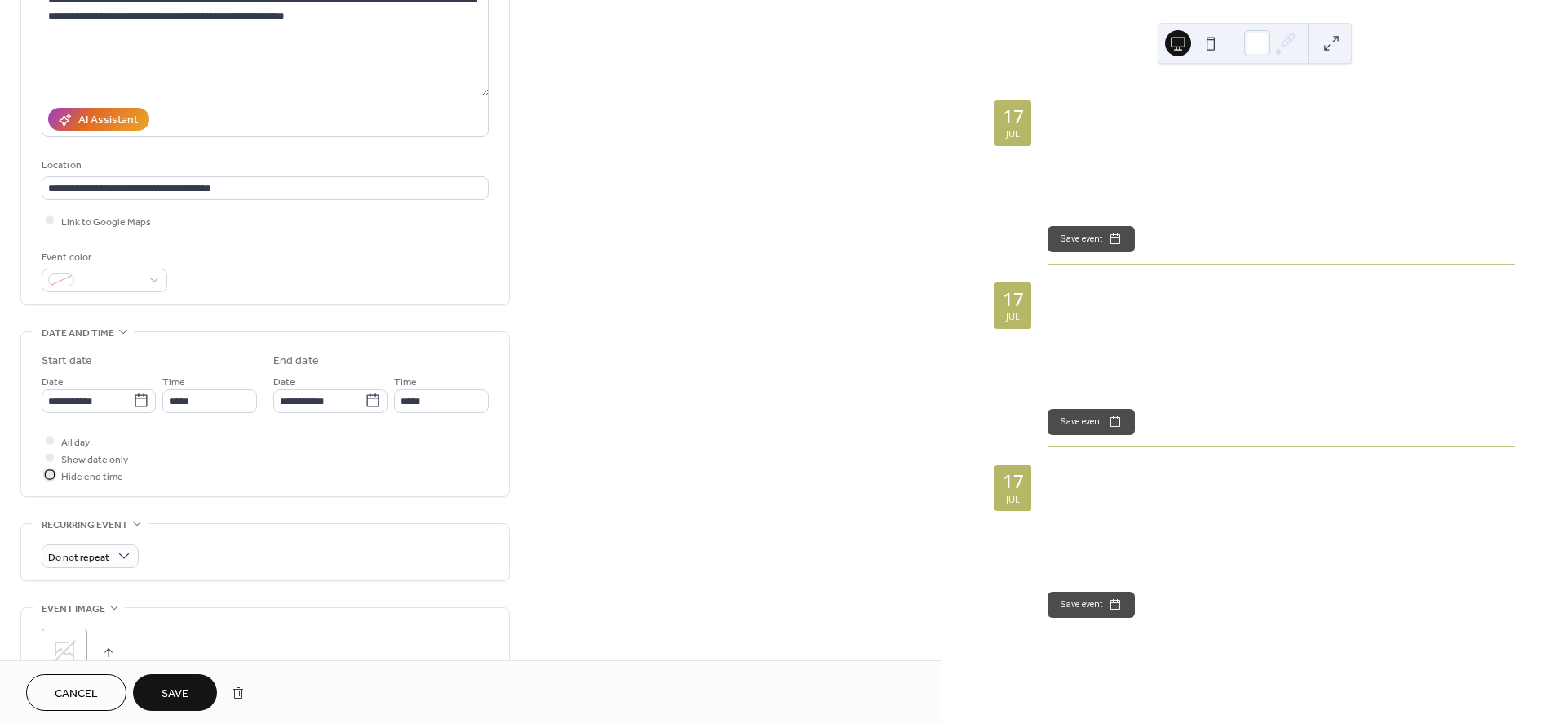scroll, scrollTop: 203, scrollLeft: 0, axis: vertical 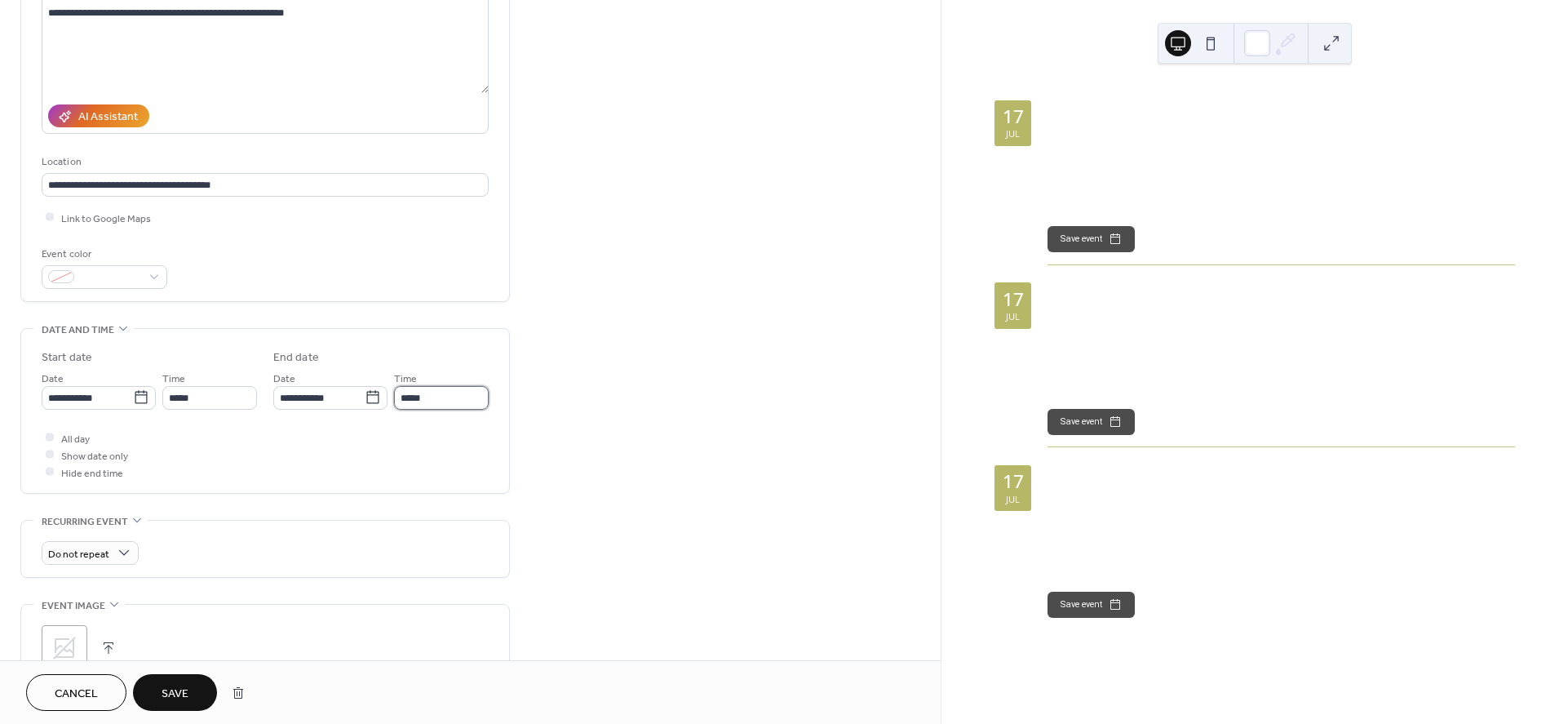 click on "*****" at bounding box center [441, 398] 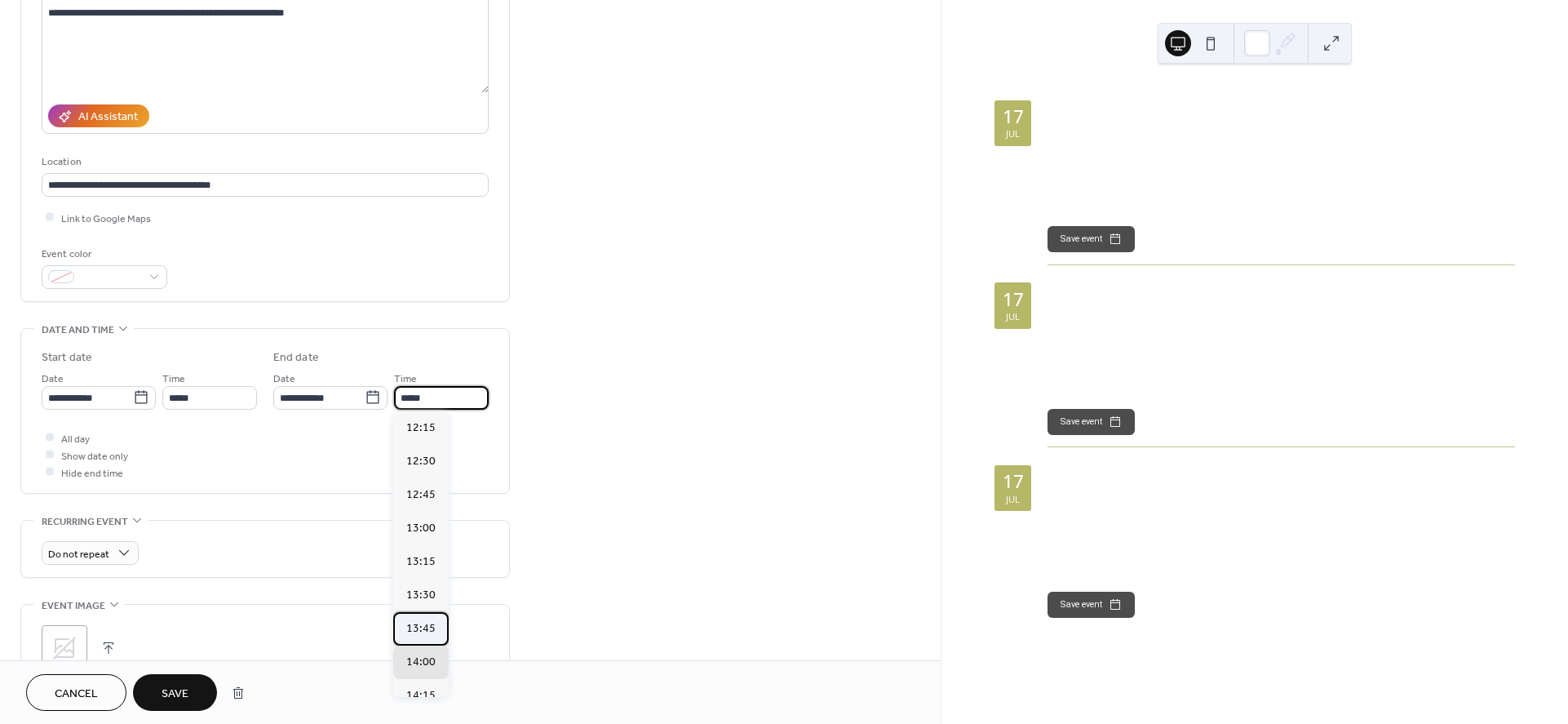 click on "13:45" at bounding box center (421, 629) 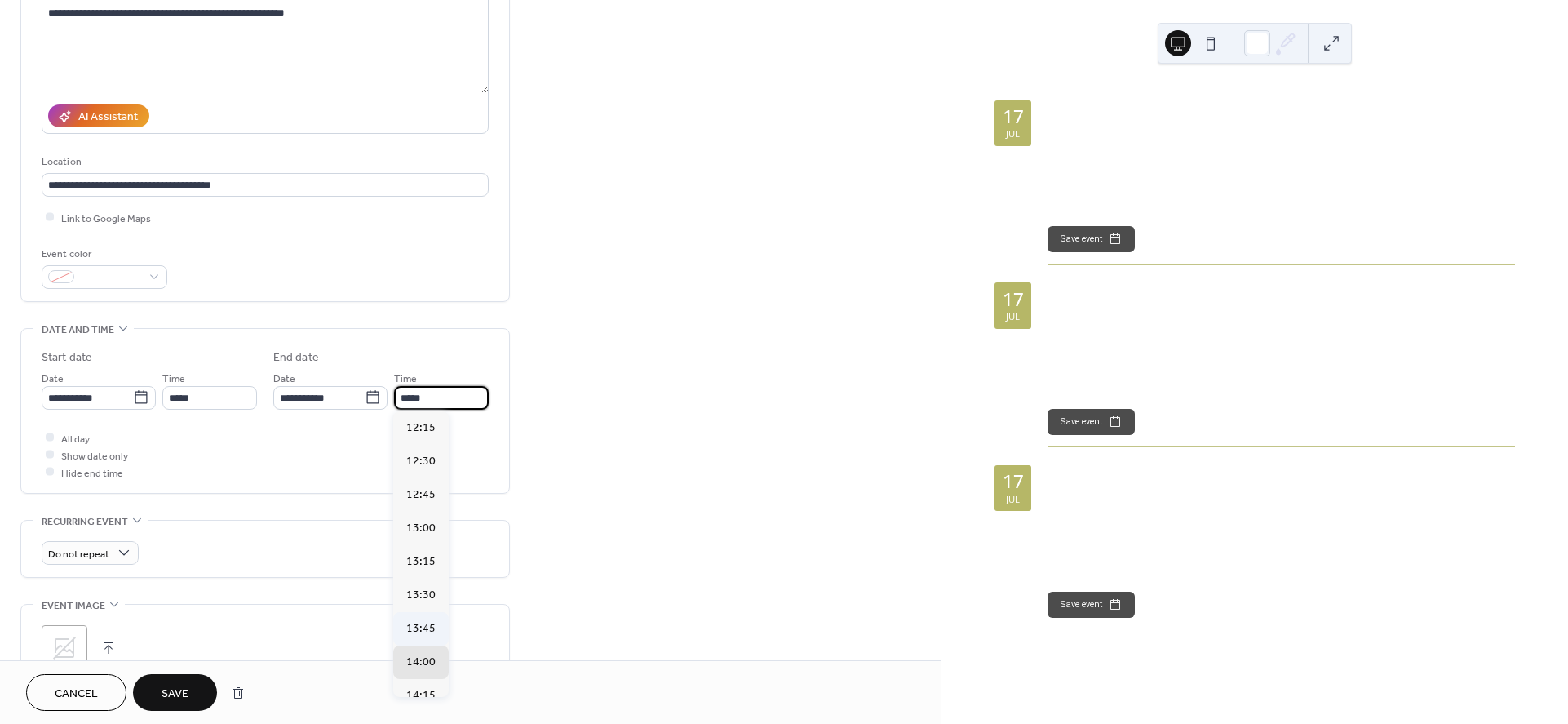 type on "*****" 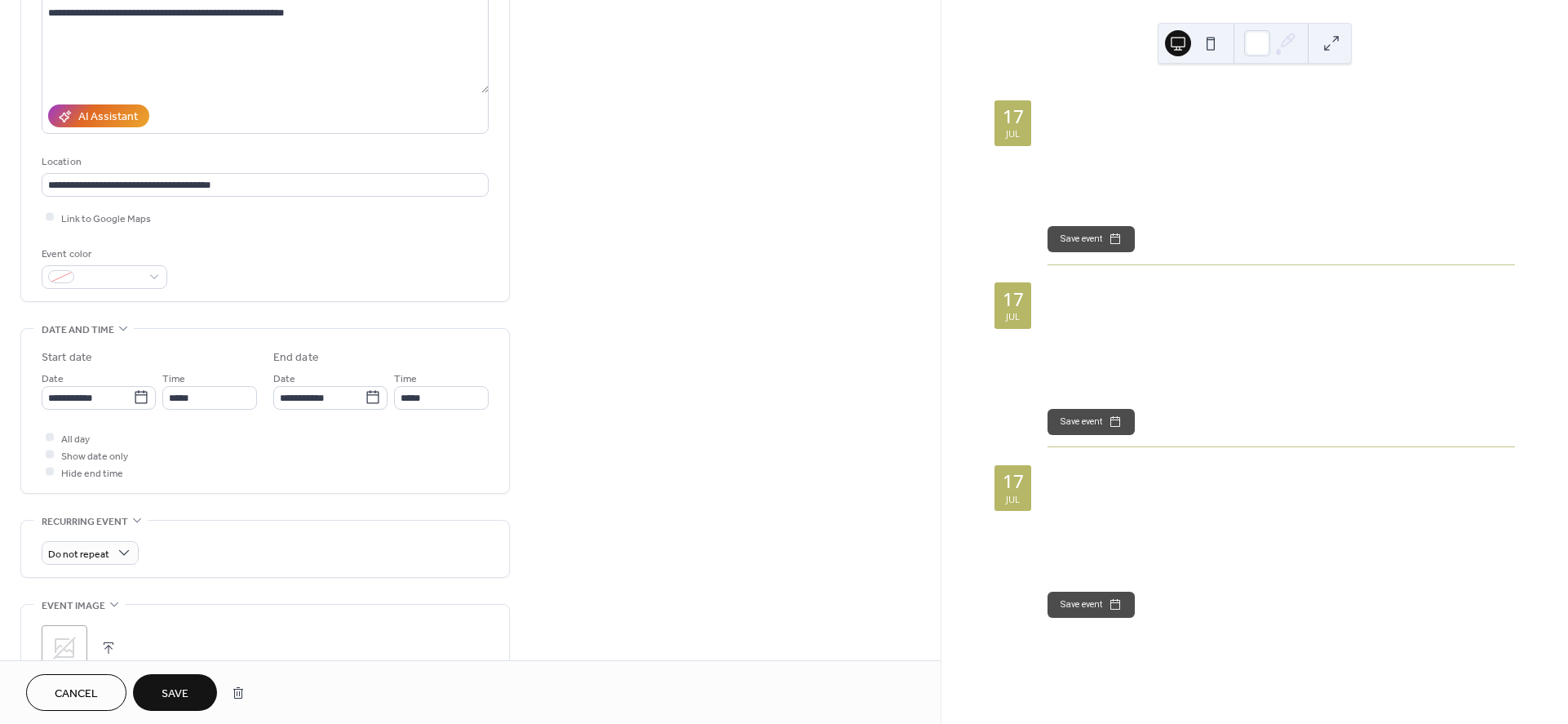 click on "**********" at bounding box center (470, 448) 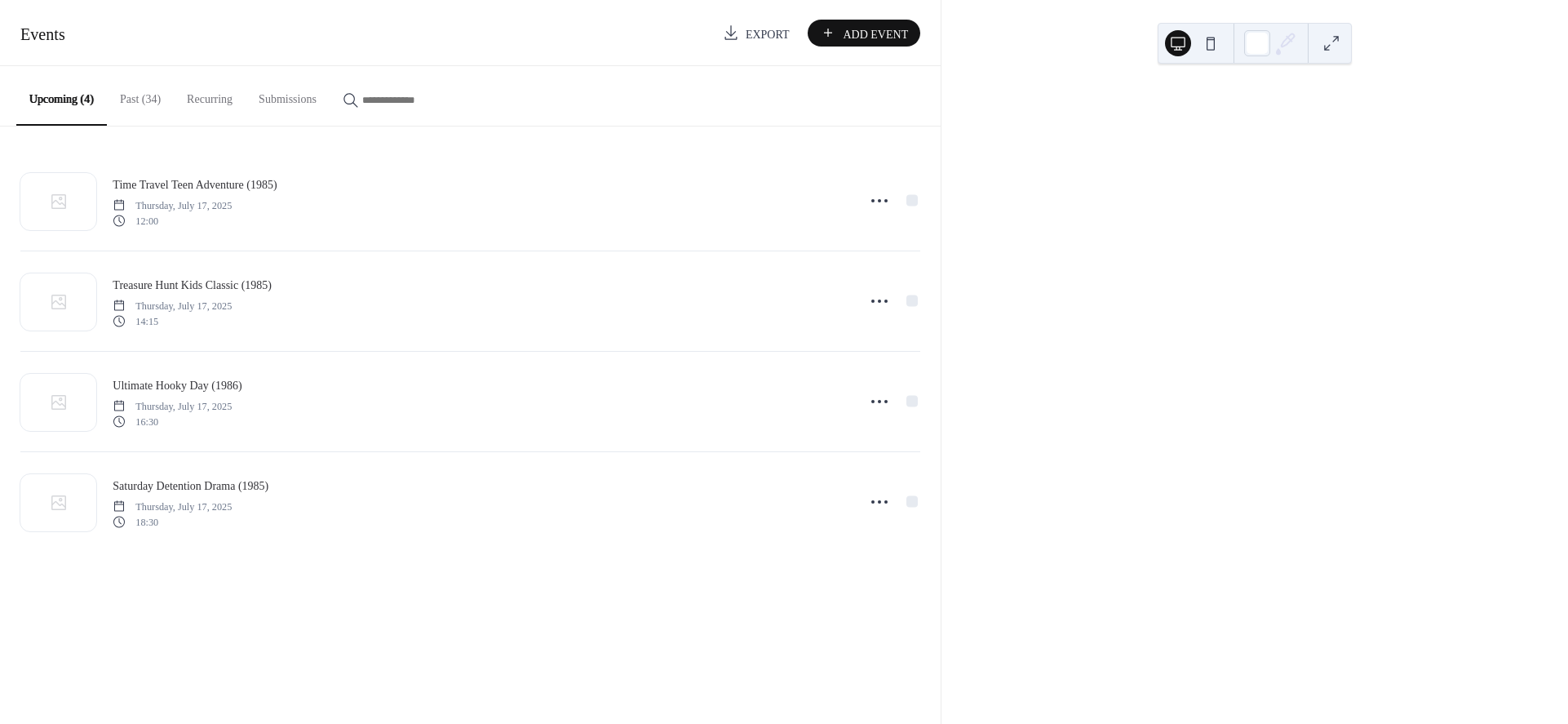 scroll, scrollTop: 0, scrollLeft: 0, axis: both 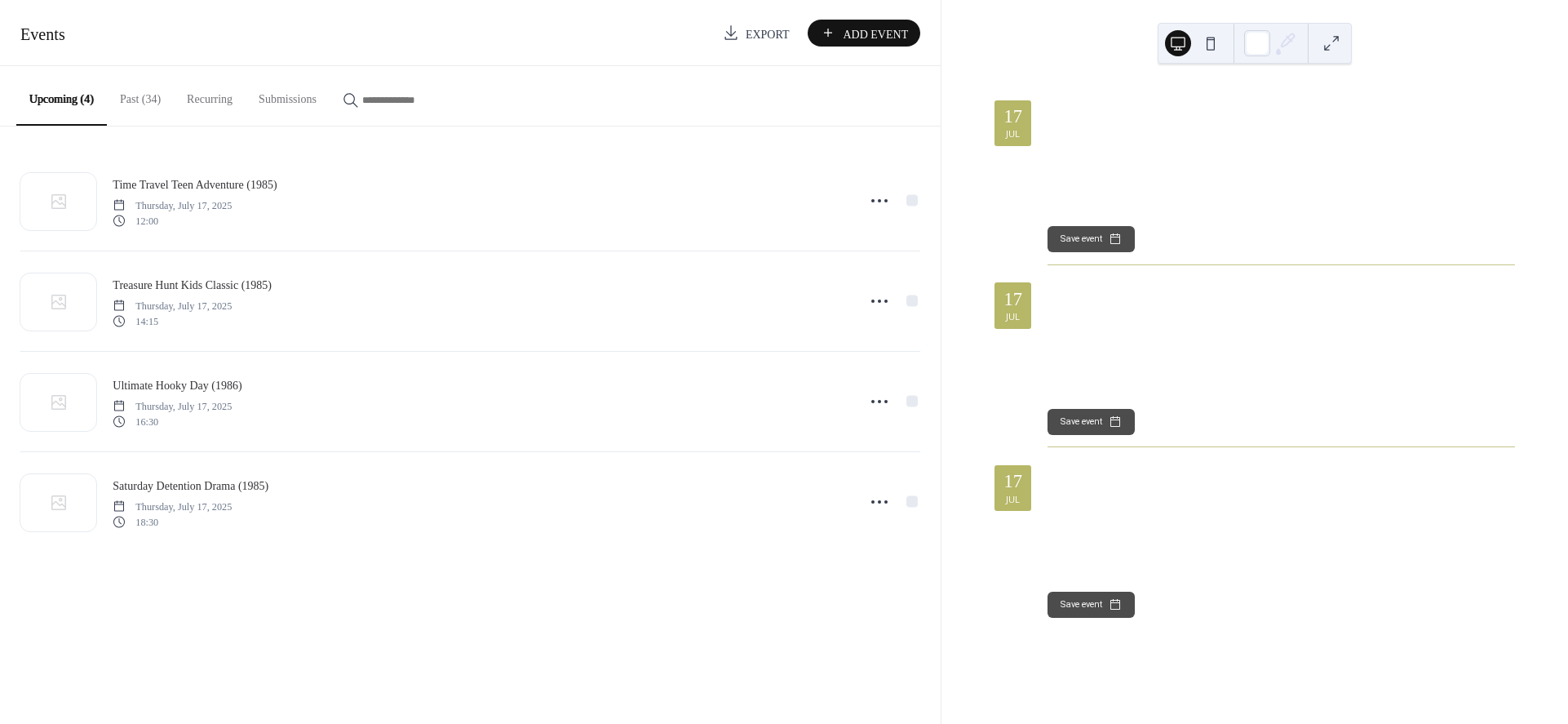 click at bounding box center (1211, 43) 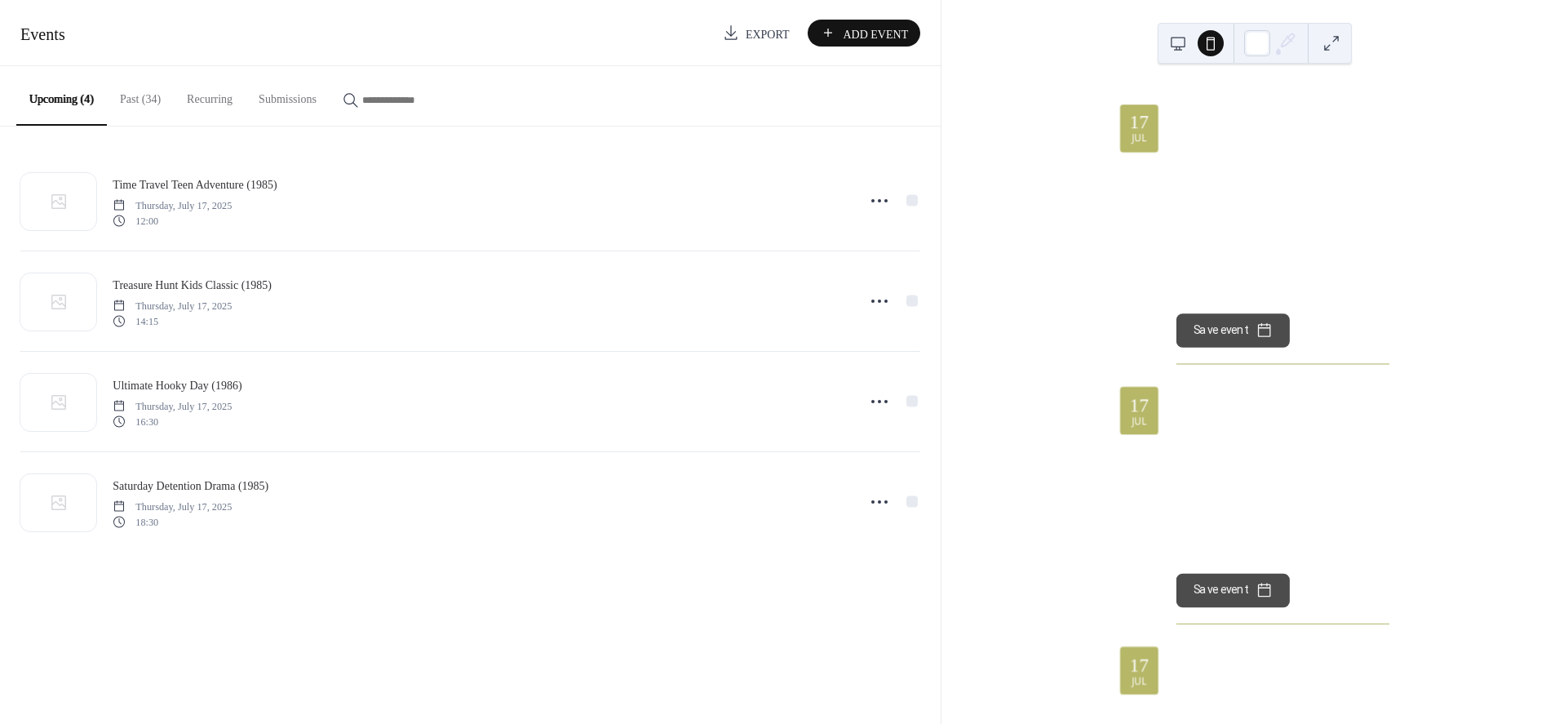 click at bounding box center [1178, 43] 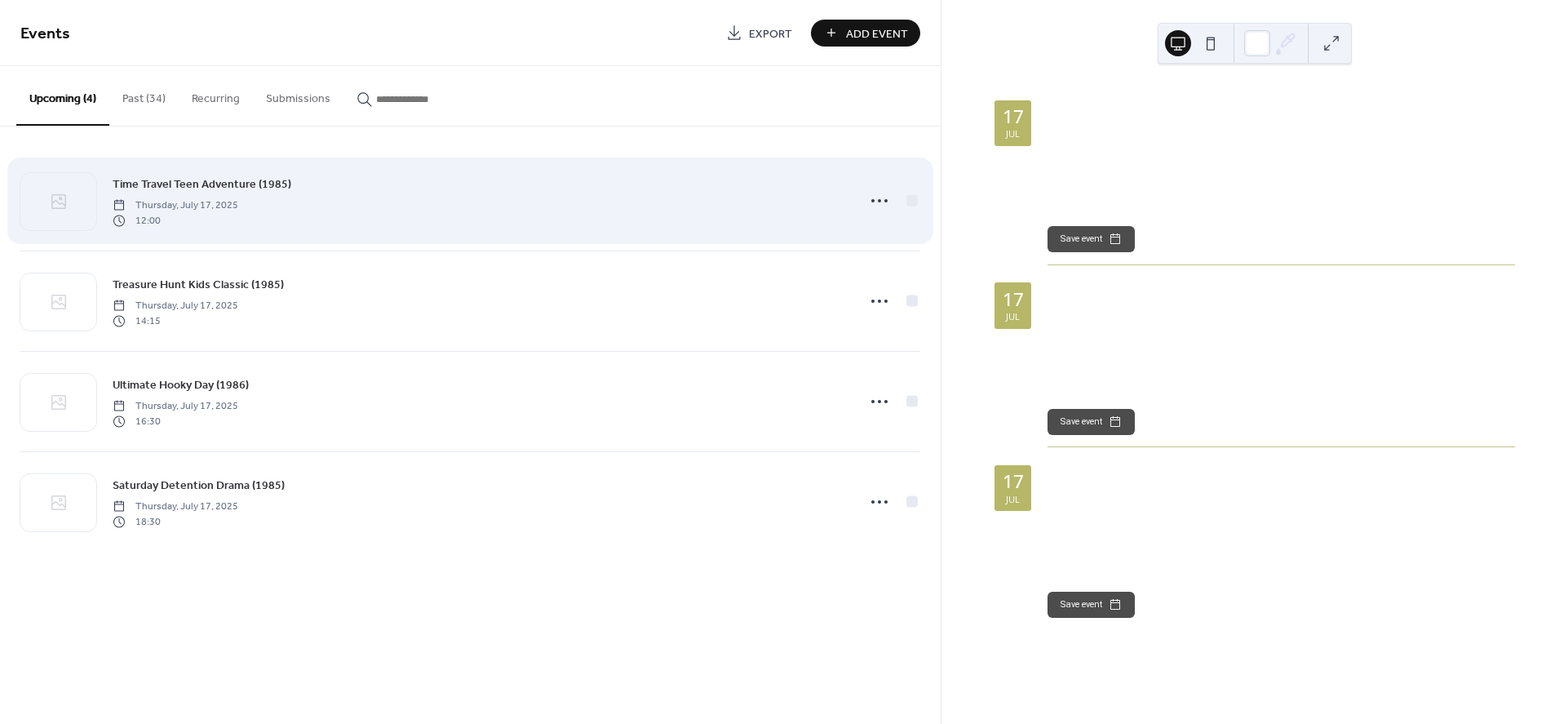 drag, startPoint x: 634, startPoint y: 216, endPoint x: 653, endPoint y: 178, distance: 42.4853 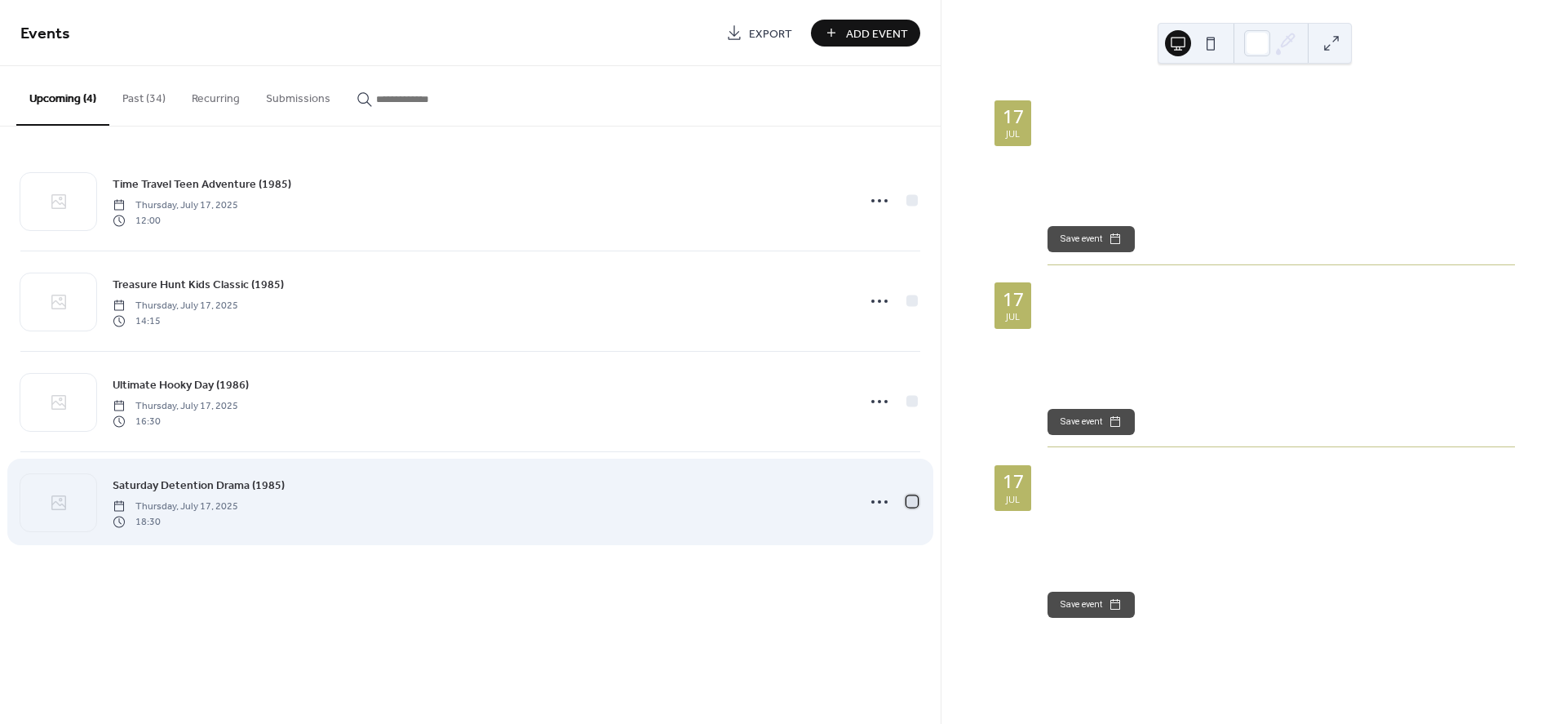 click at bounding box center [912, 501] 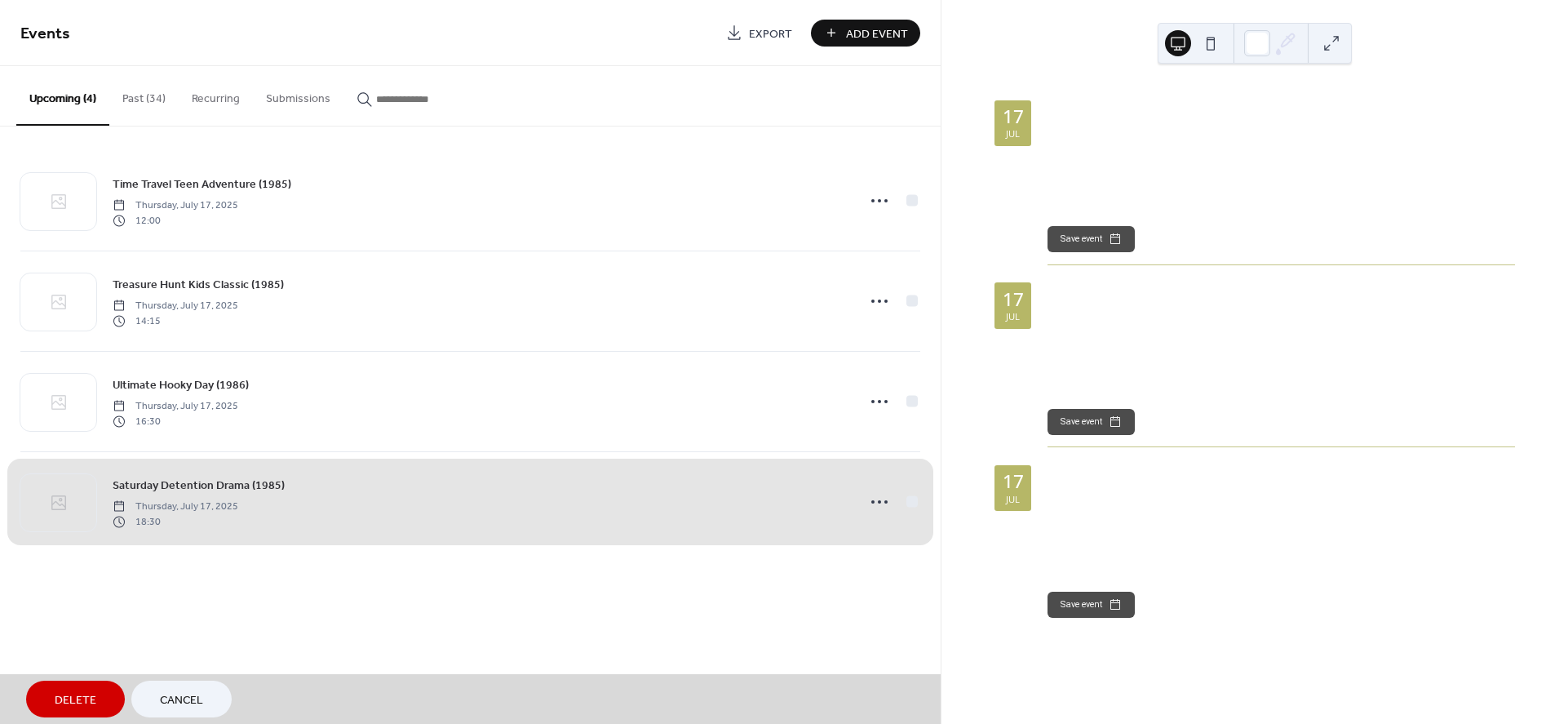 click on "Delete" at bounding box center [75, 700] 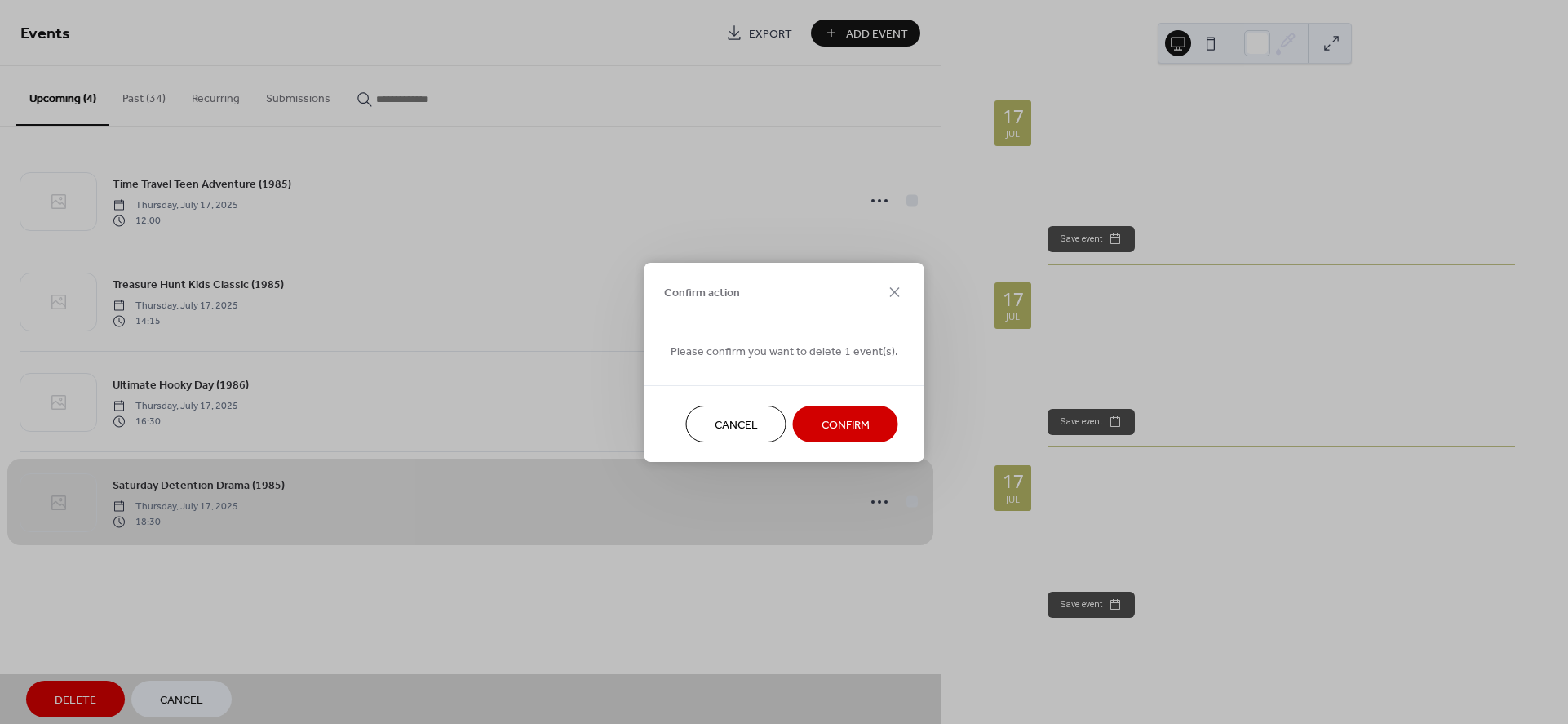 click on "Confirm" at bounding box center (845, 424) 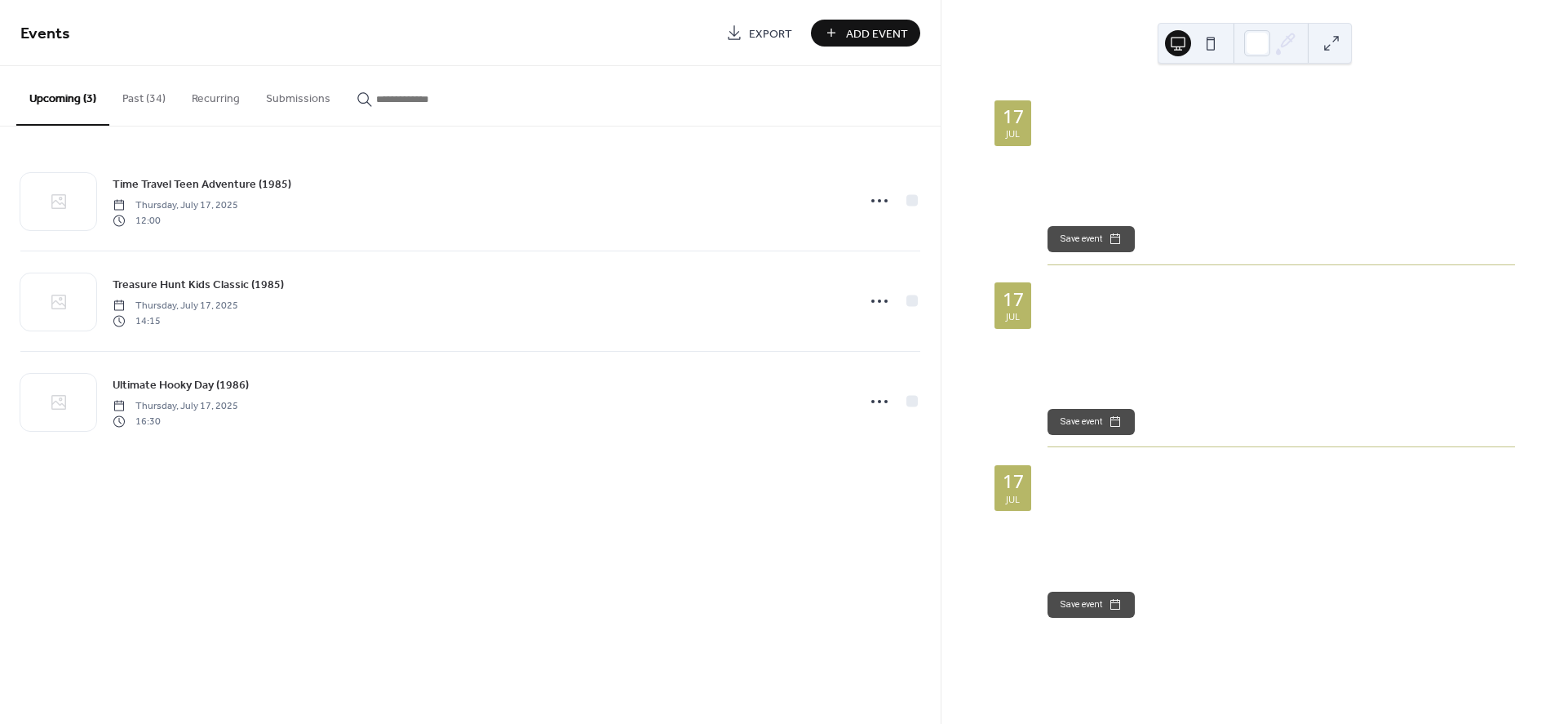 click on "Add Event" at bounding box center (877, 33) 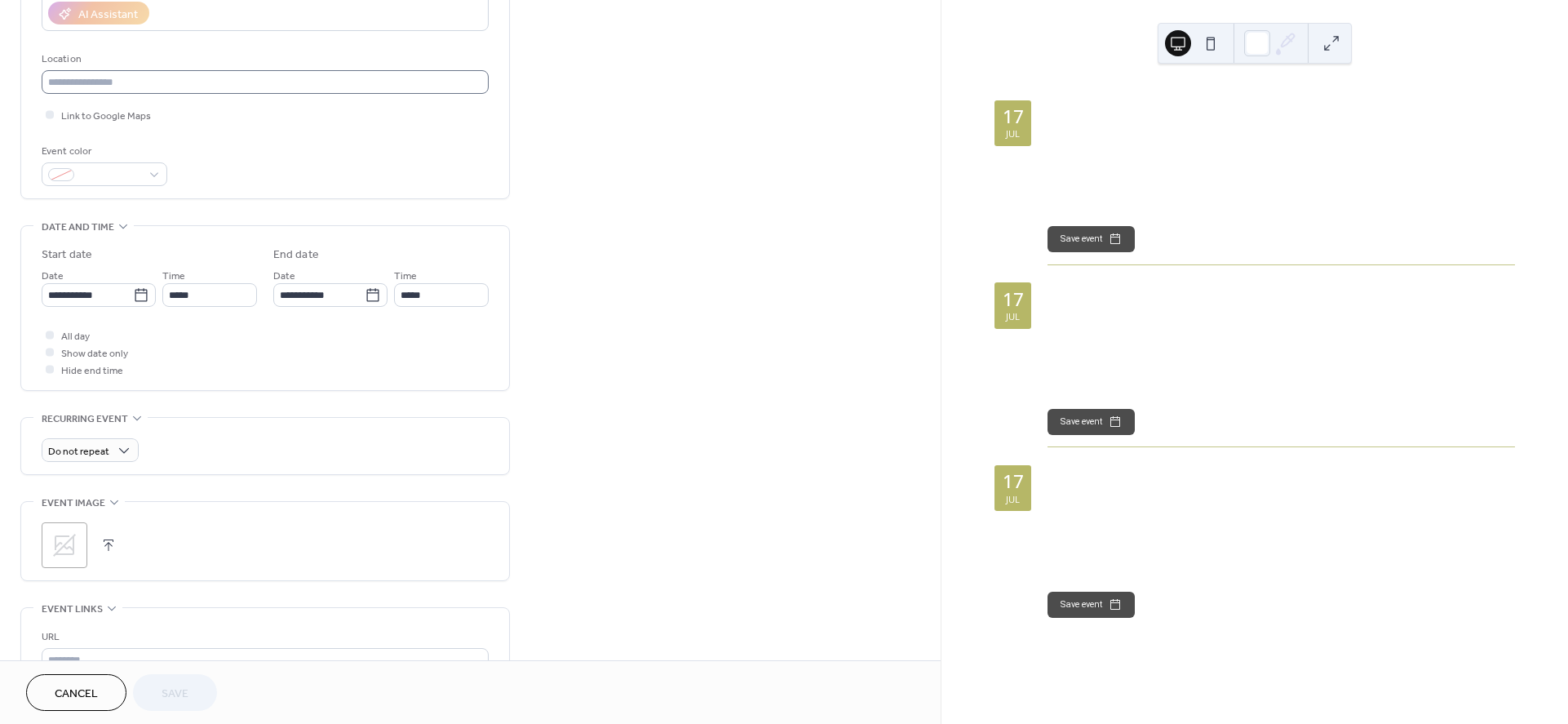 scroll, scrollTop: 0, scrollLeft: 0, axis: both 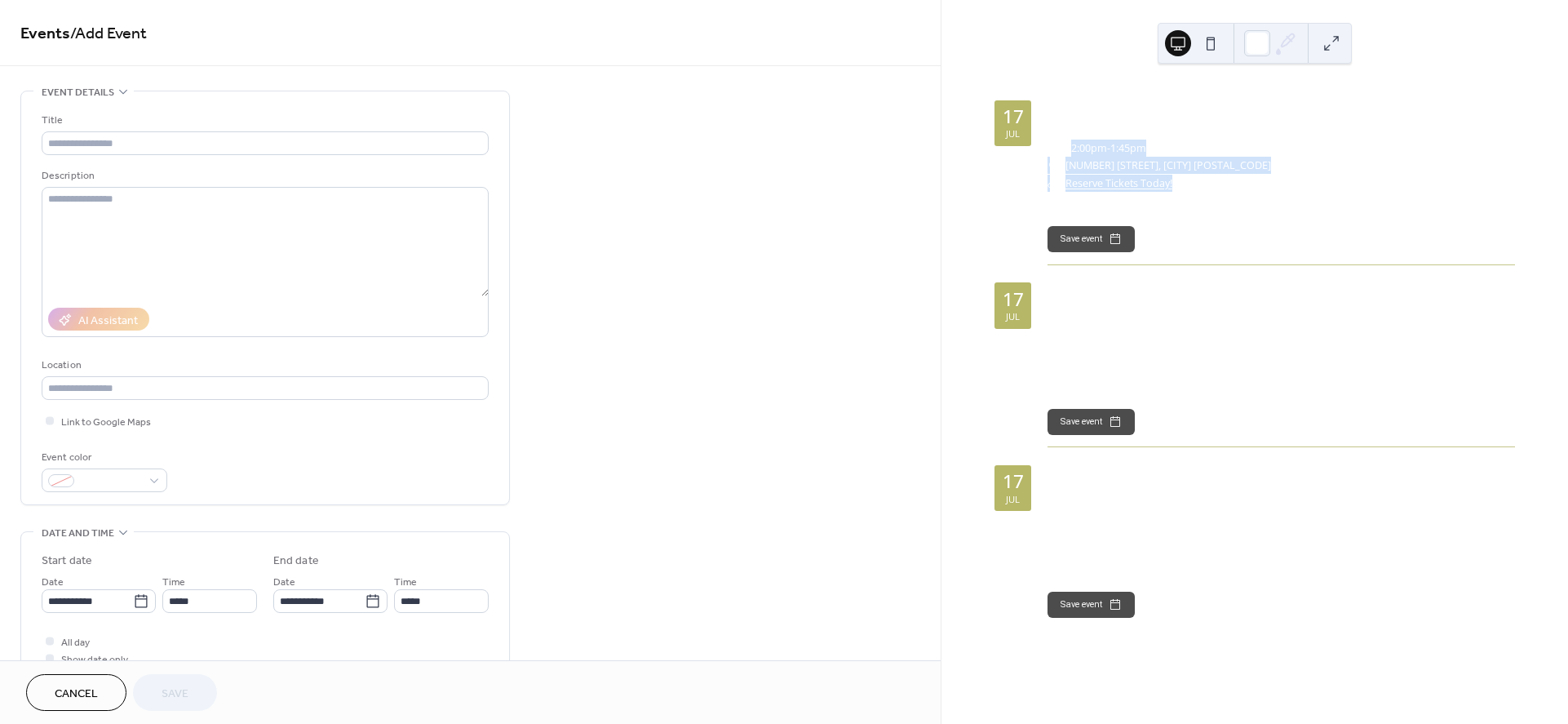 drag, startPoint x: 1073, startPoint y: 141, endPoint x: 1264, endPoint y: 183, distance: 195.56329 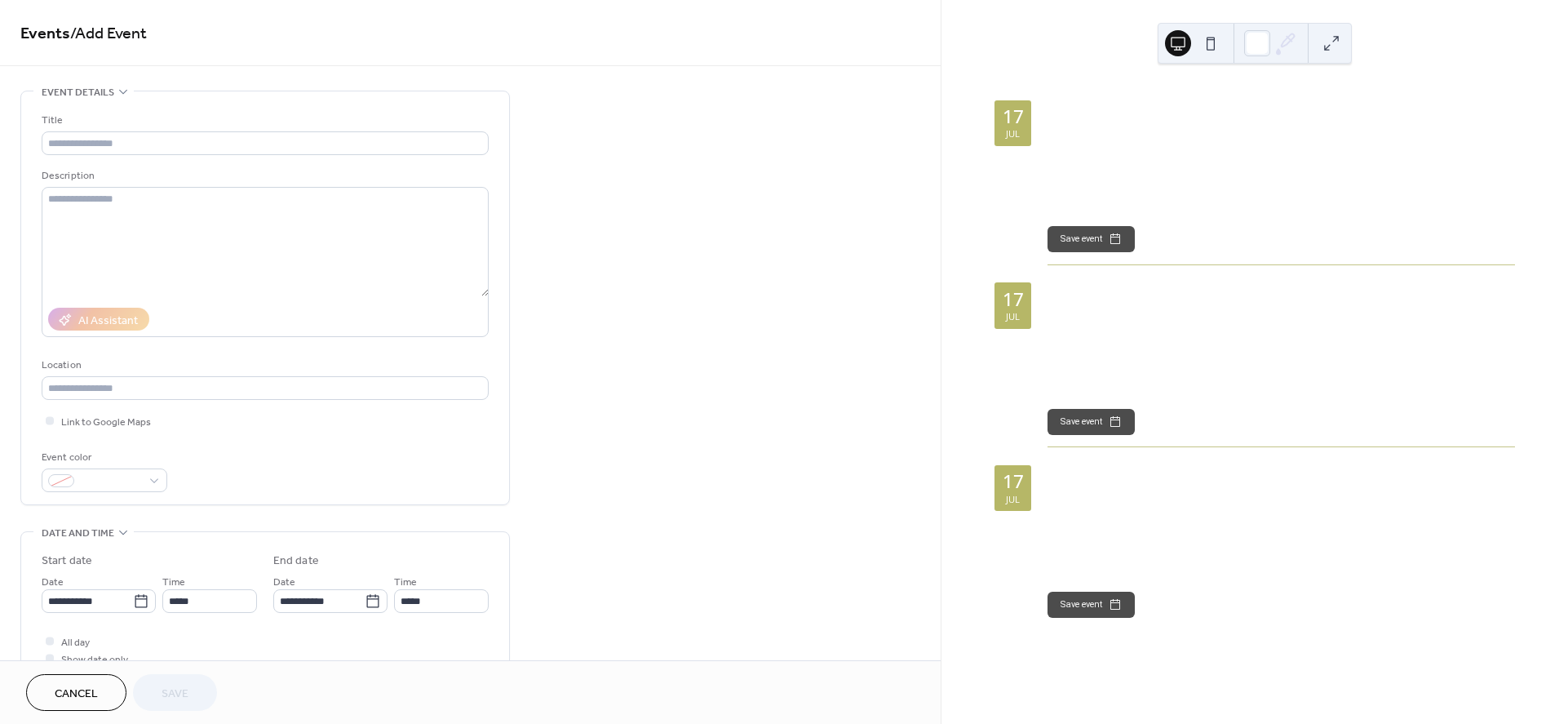 click on "Time Travel Teen Adventure (1985) ​ Thursday, July 17, 2025 ​ 12:00pm - 1:45pm ​ 3 N Franklin Street, Chagrin Falls 44022 ​ Reserve Tickets Today! ​ Show more A teenager accidentally travels 30 years into the past and must ensure his parents fall in love to secure his own existence, with help from an eccentric scientist. Save event" at bounding box center (1281, 181) 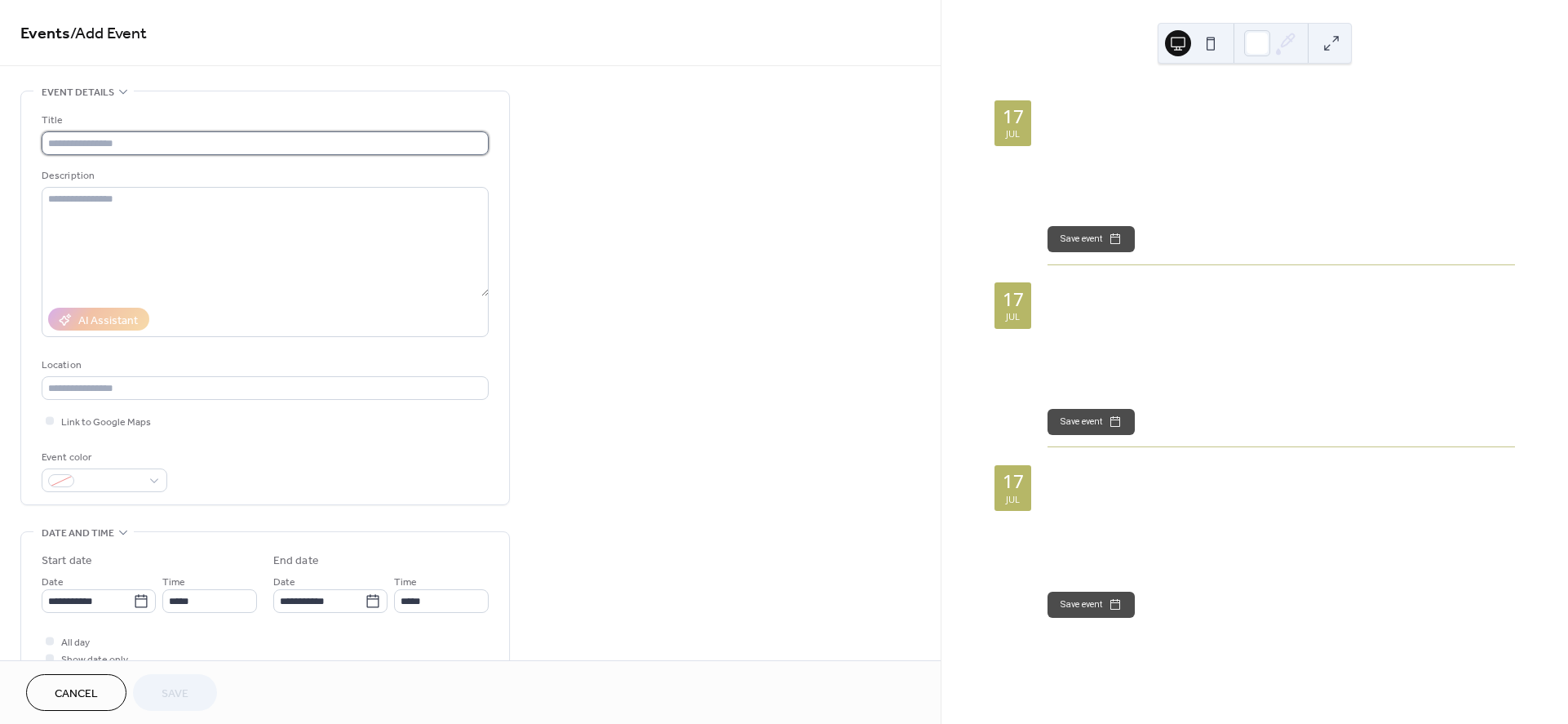 click at bounding box center (265, 143) 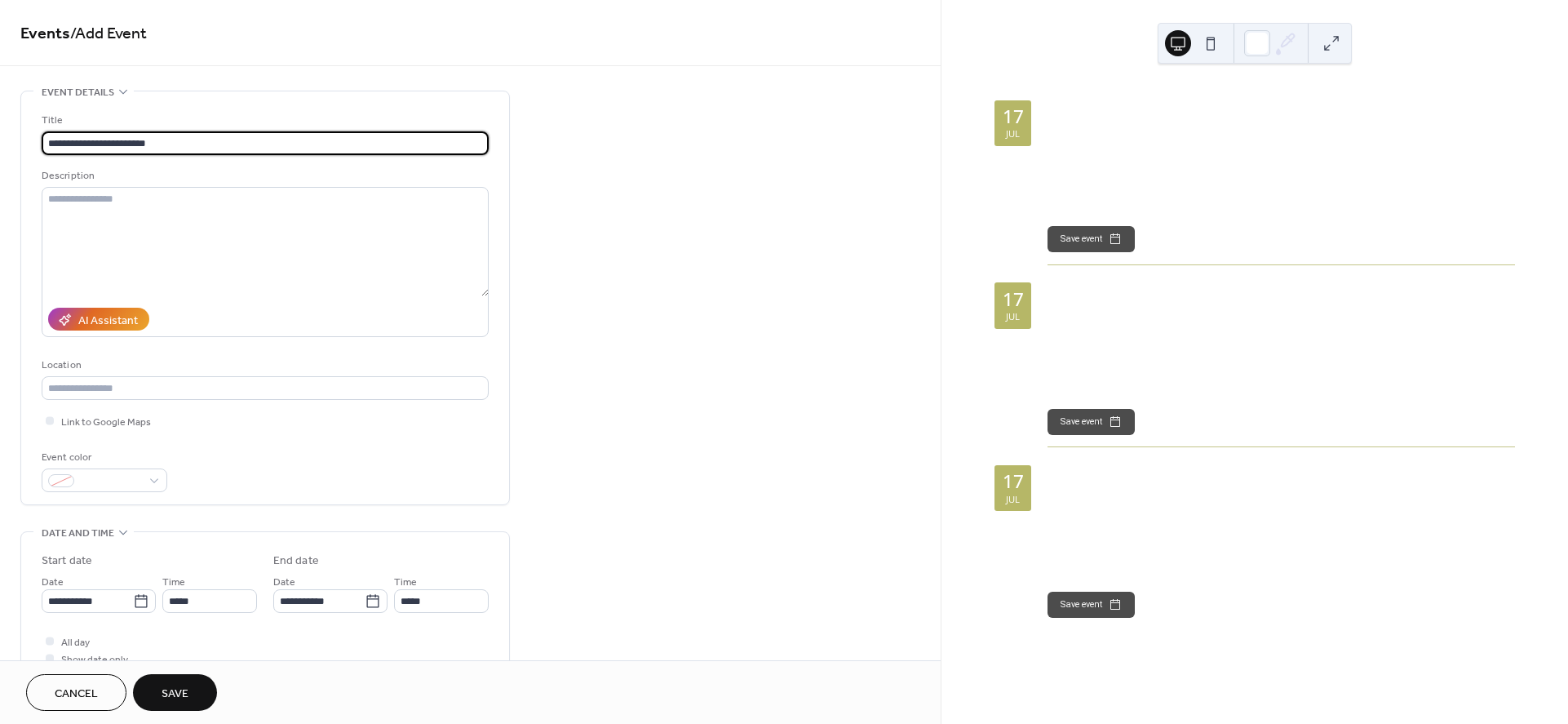 type on "**********" 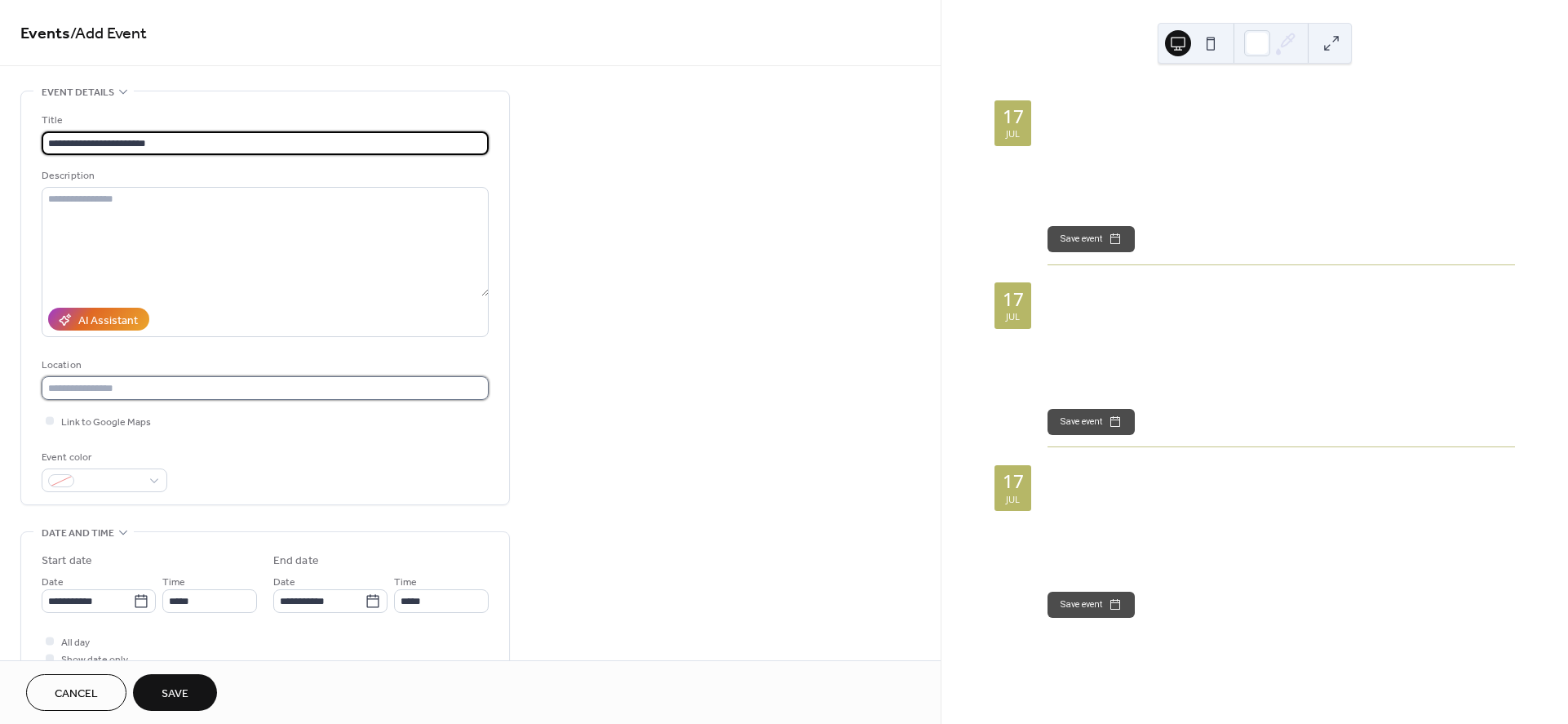 click at bounding box center [265, 388] 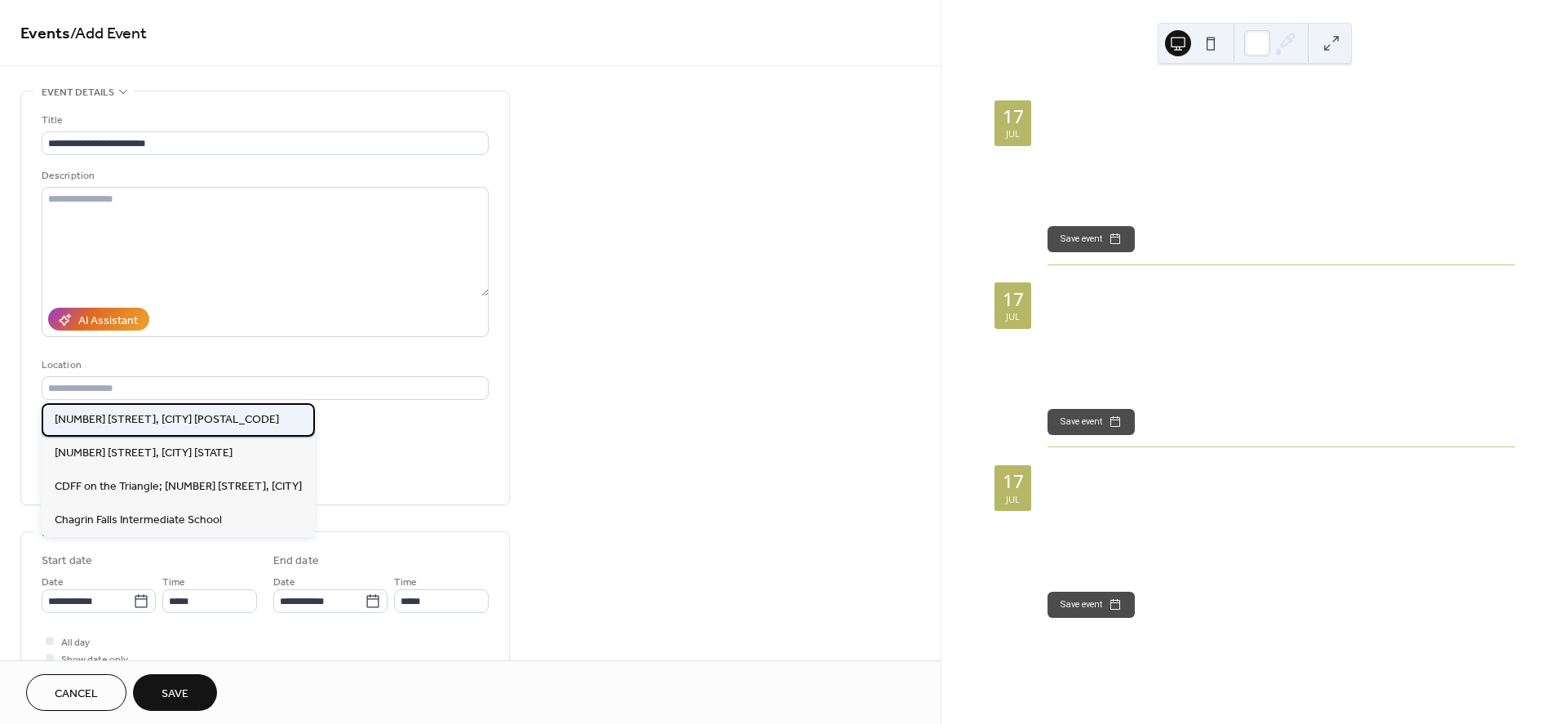 click on "[NUMBER] [STREET], [CITY] [POSTAL_CODE]" at bounding box center [166, 419] 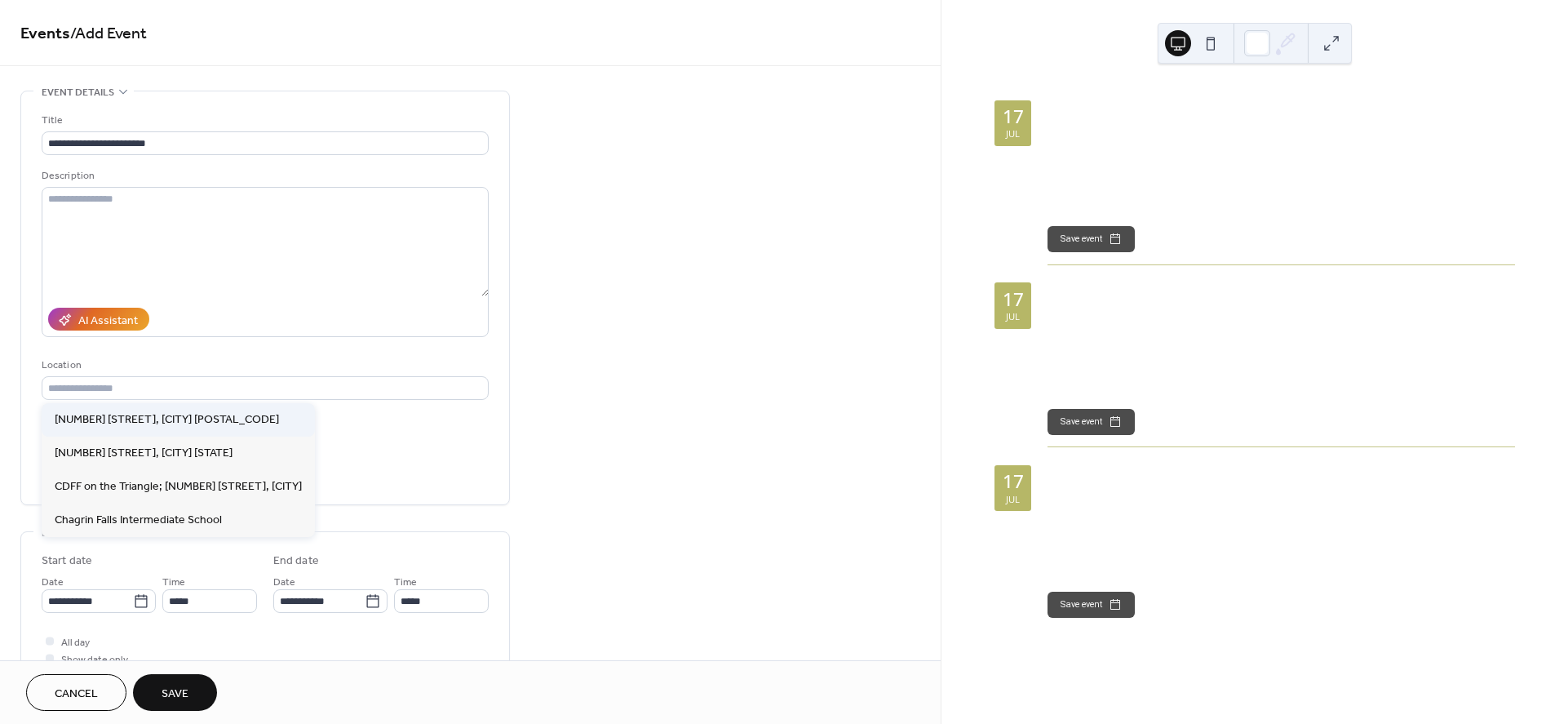 type on "**********" 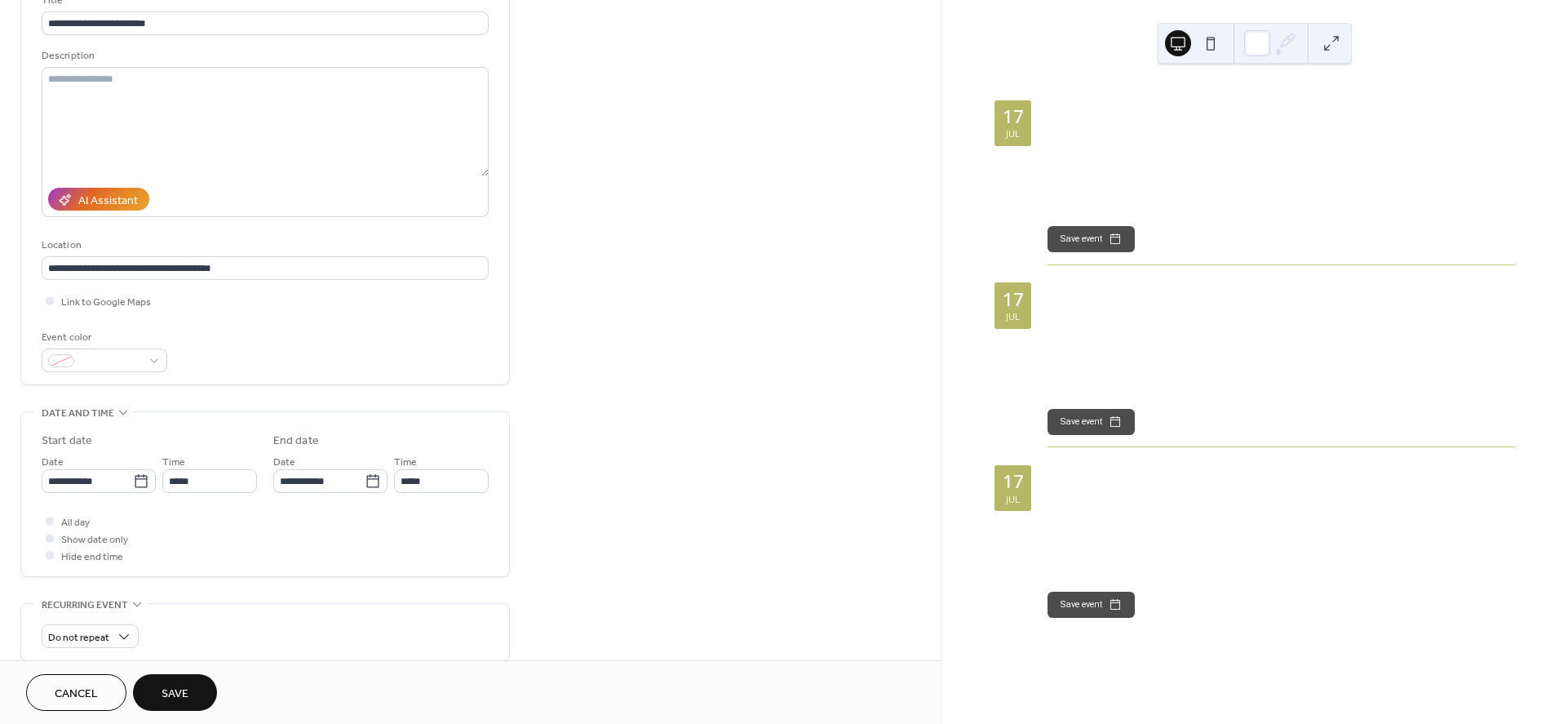 scroll, scrollTop: 203, scrollLeft: 0, axis: vertical 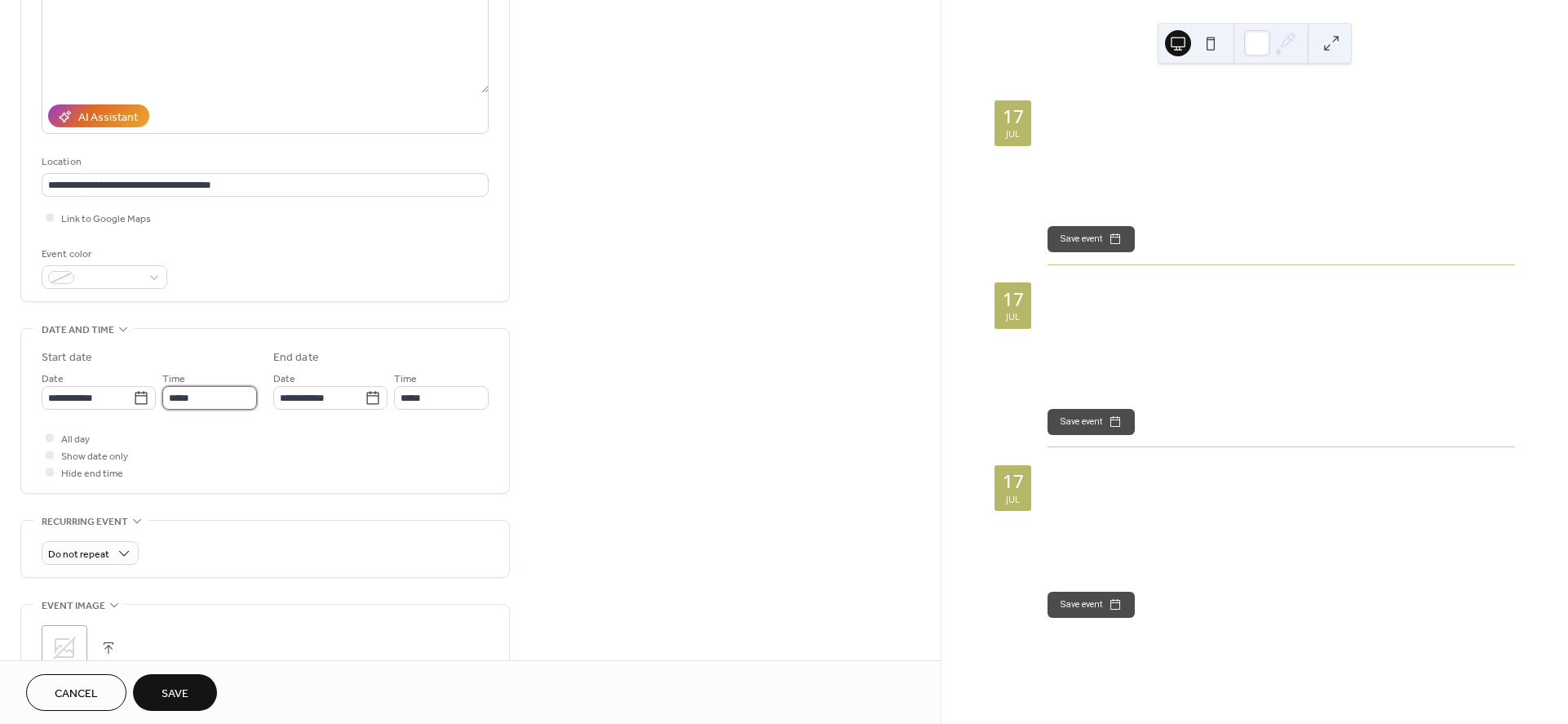 click on "*****" at bounding box center [210, 398] 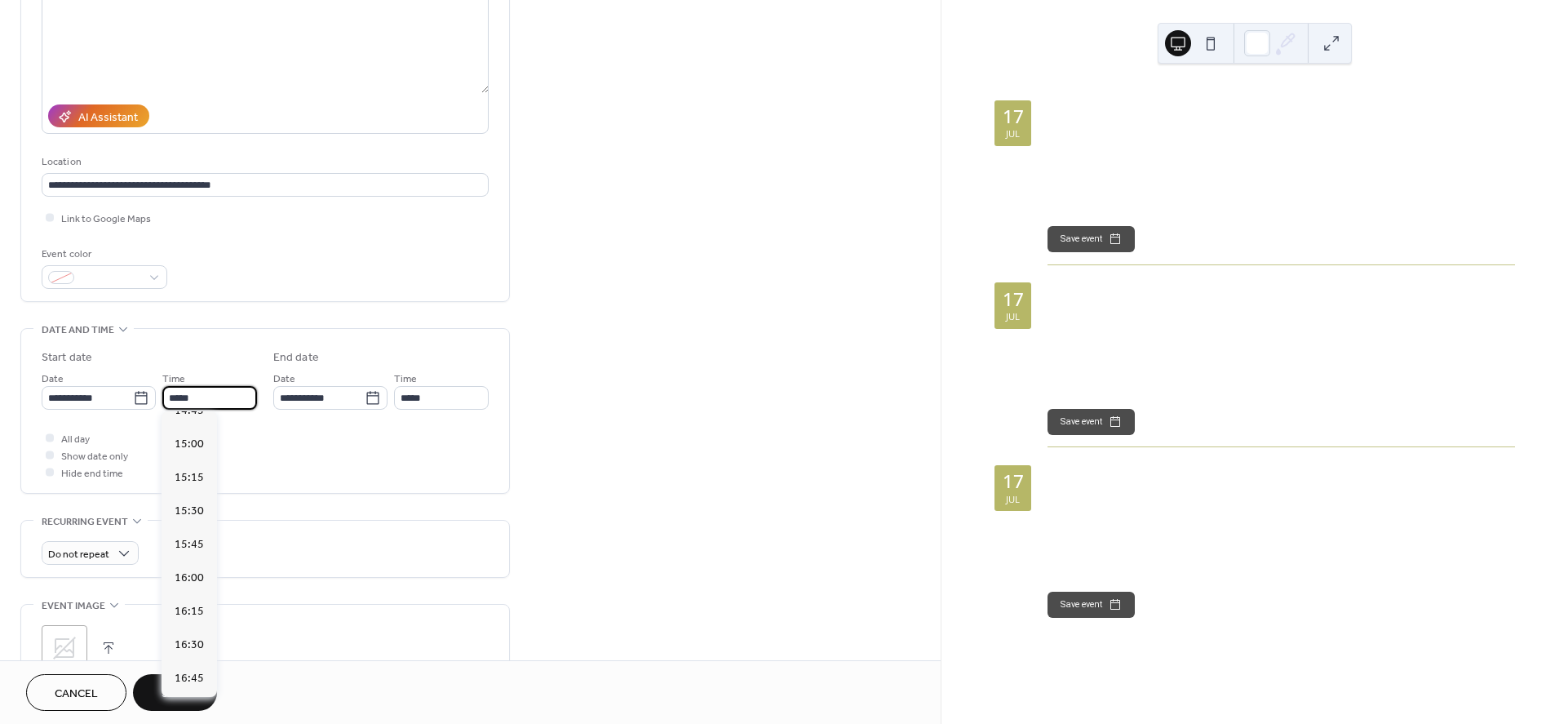 scroll, scrollTop: 2020, scrollLeft: 0, axis: vertical 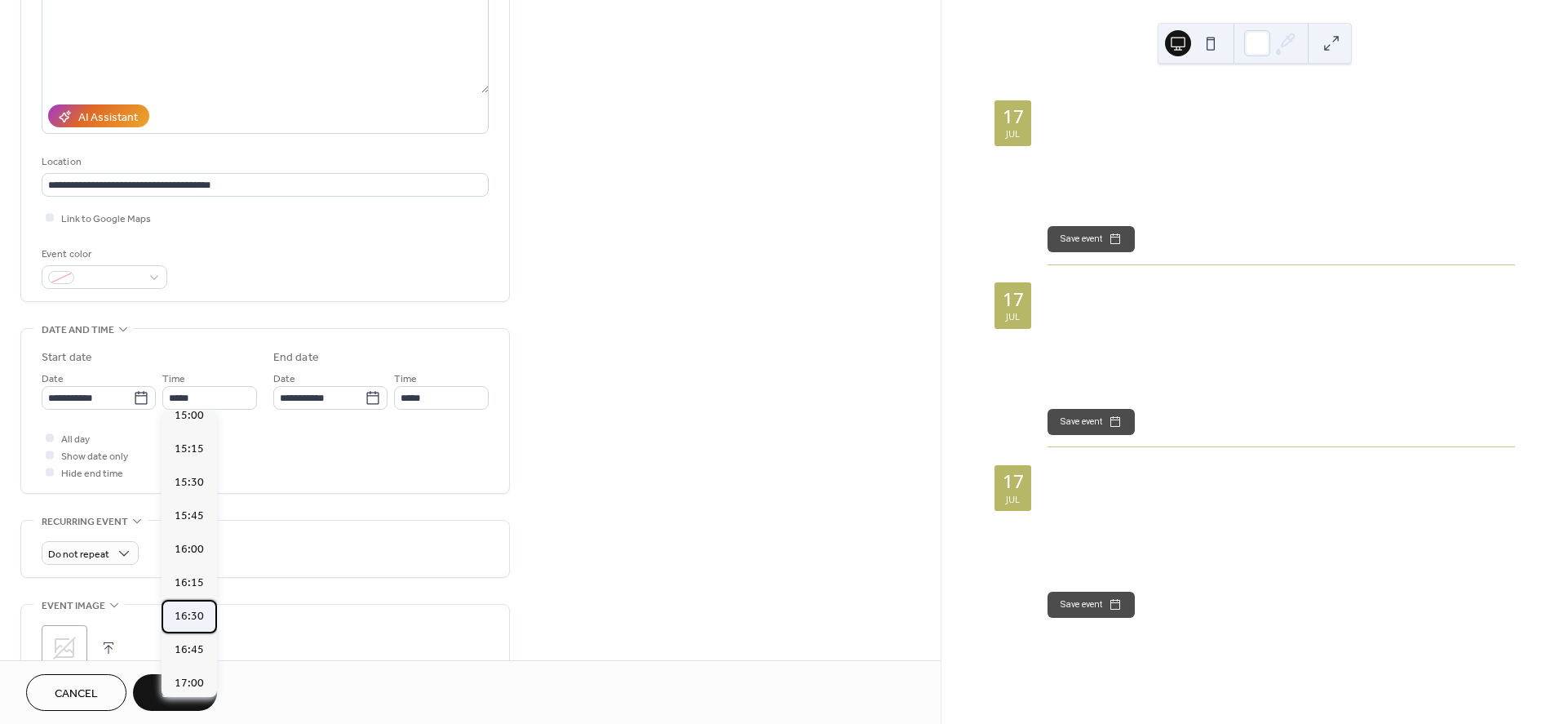 click on "16:30" at bounding box center [189, 616] 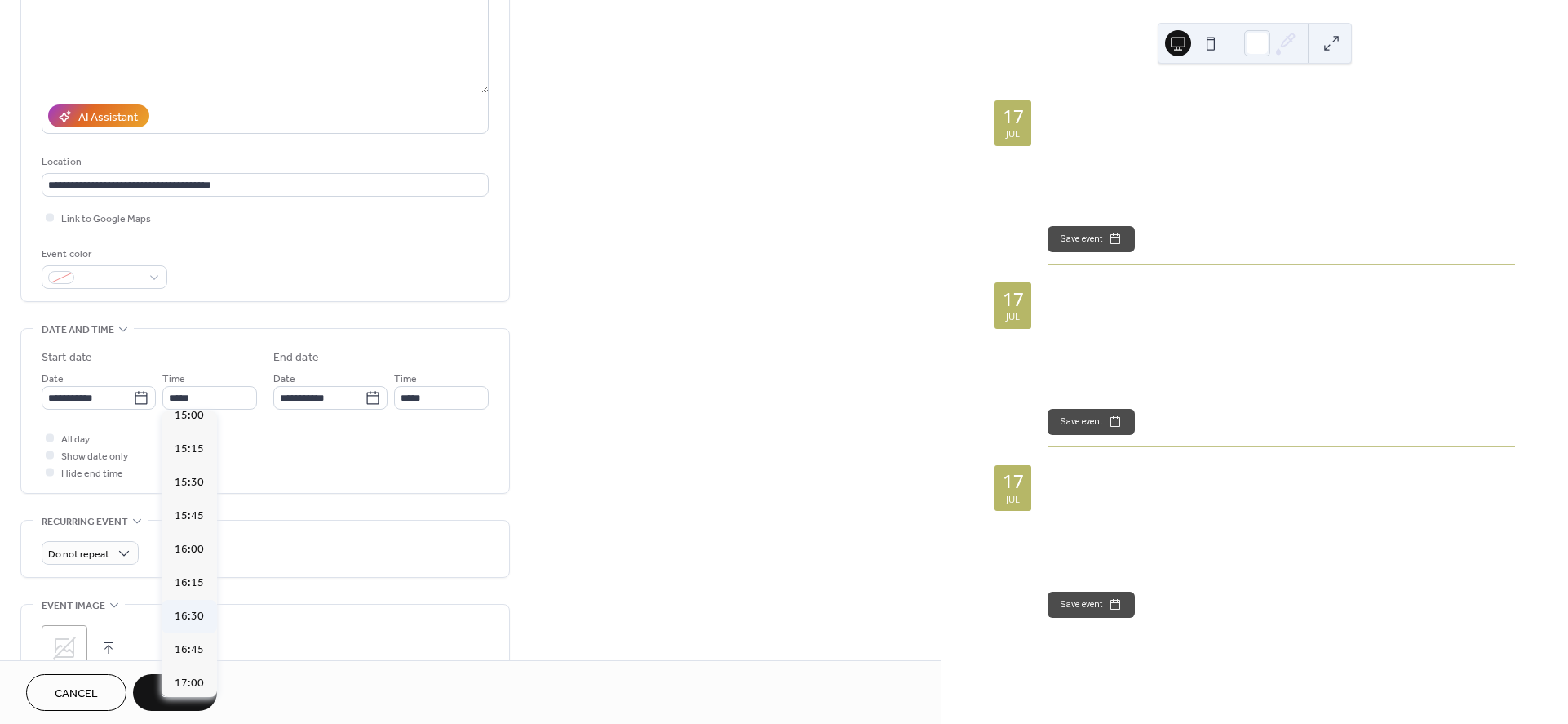 type on "*****" 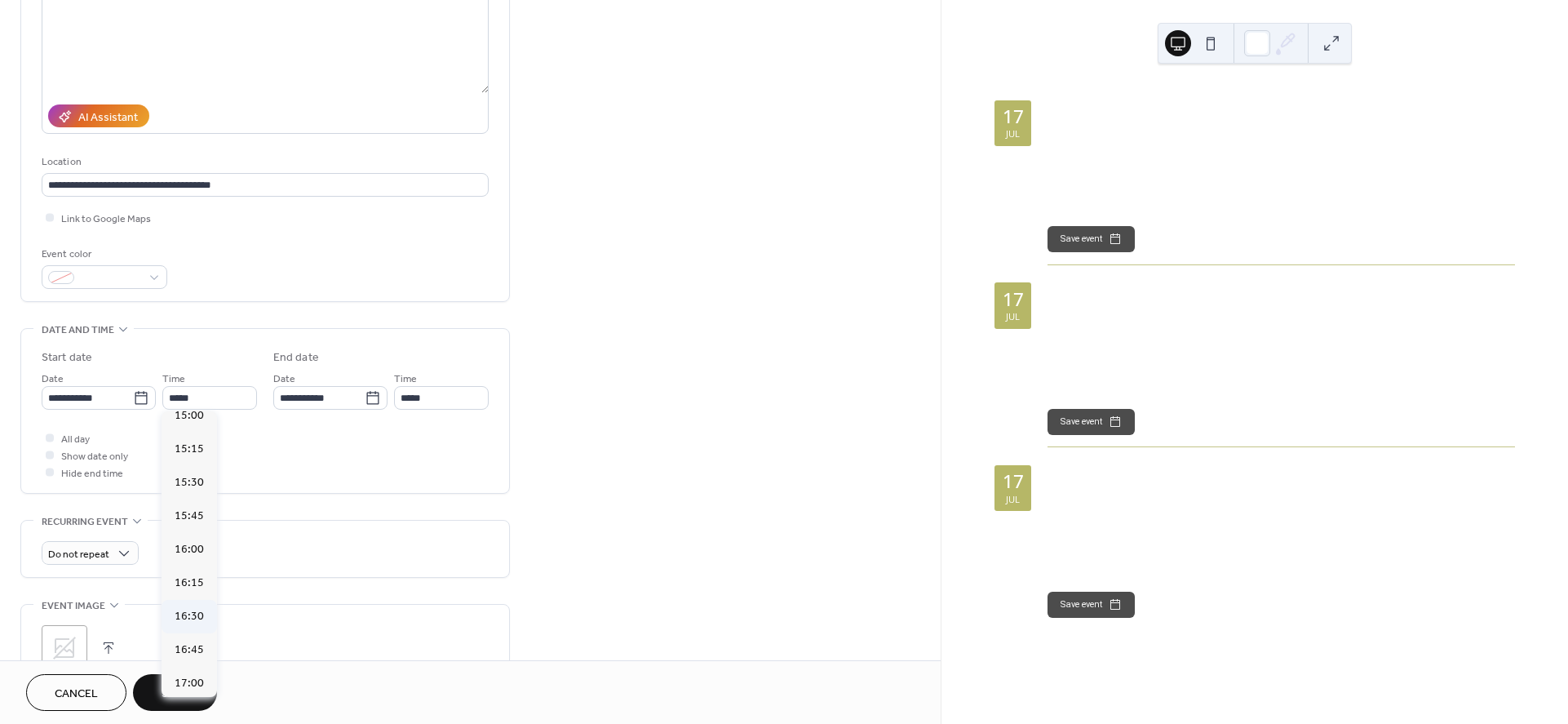 type on "*****" 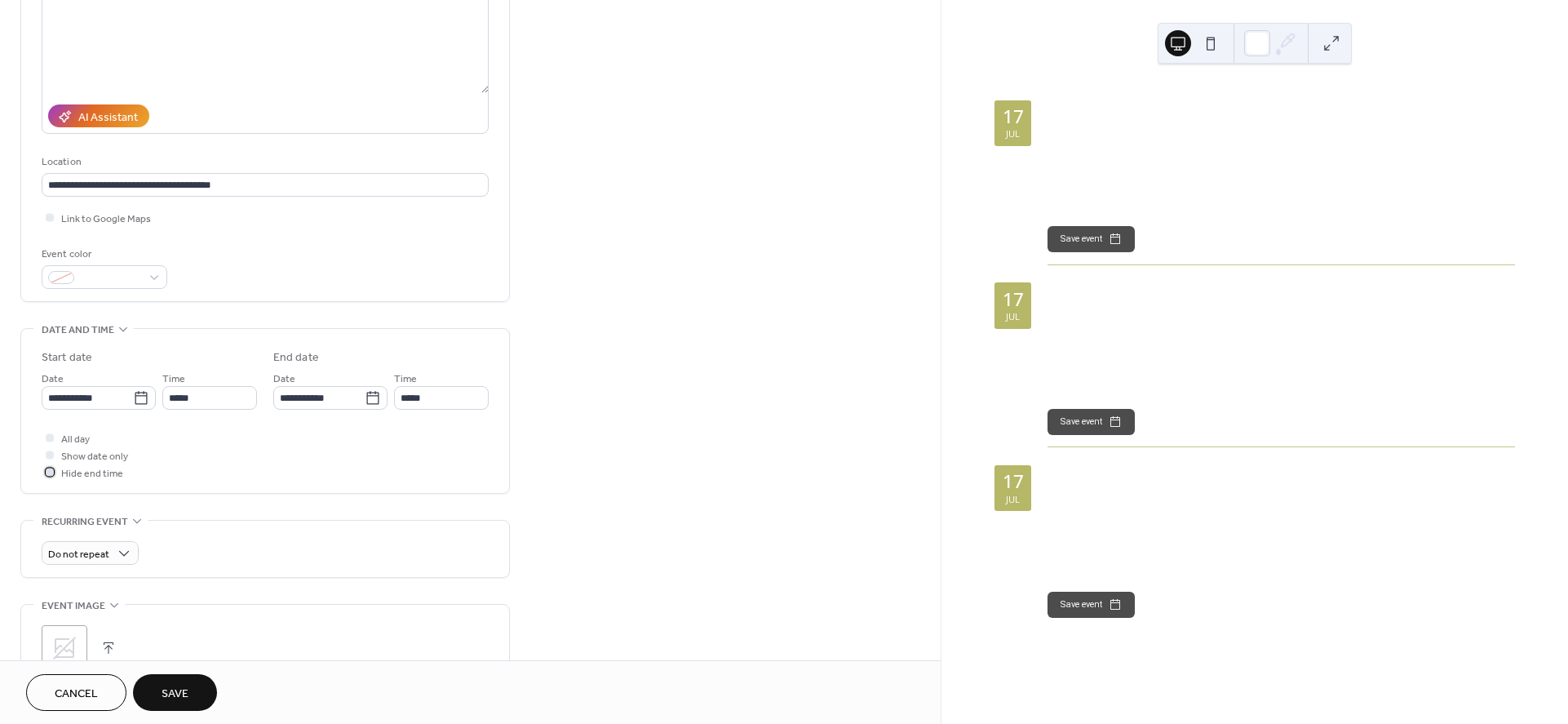 click at bounding box center [50, 472] 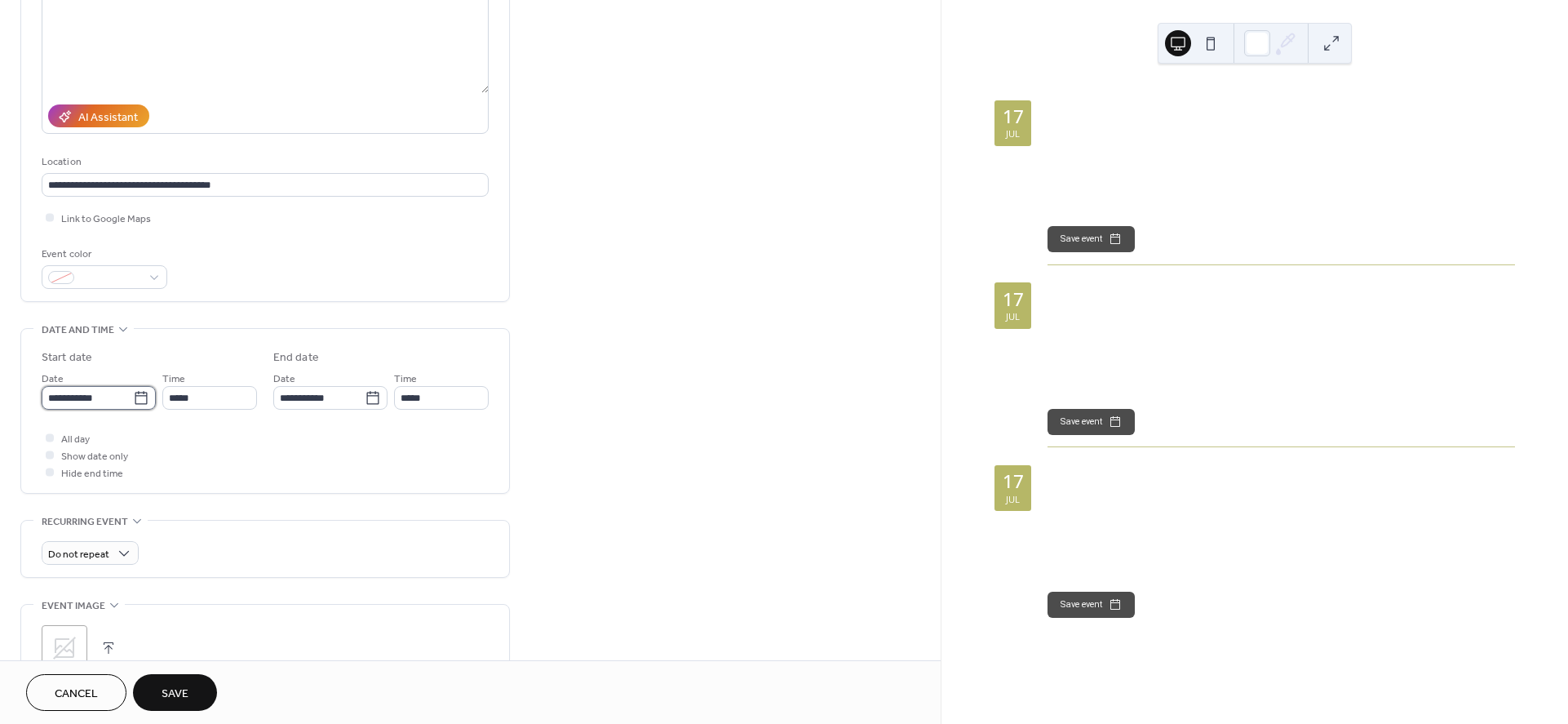 click on "**********" at bounding box center [87, 398] 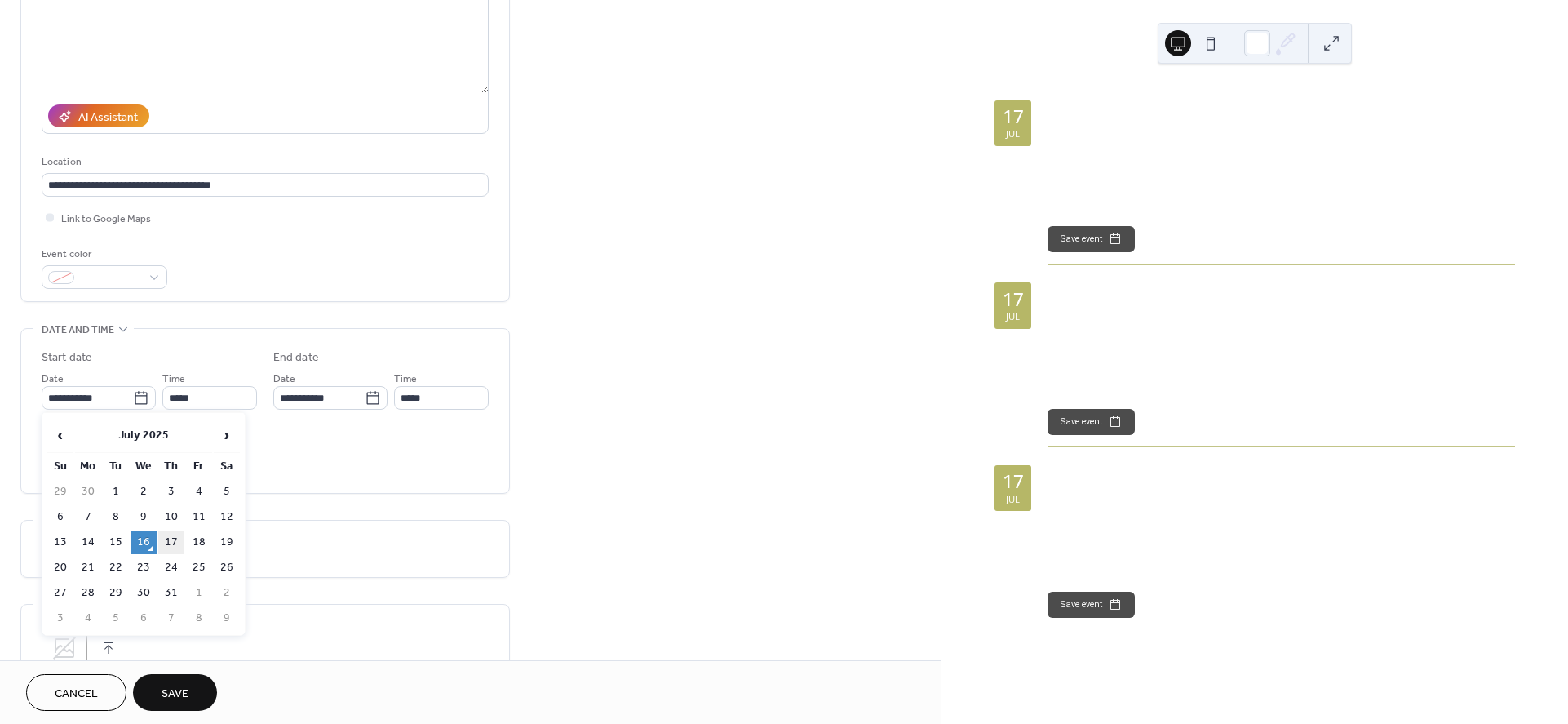 click on "17" at bounding box center (171, 542) 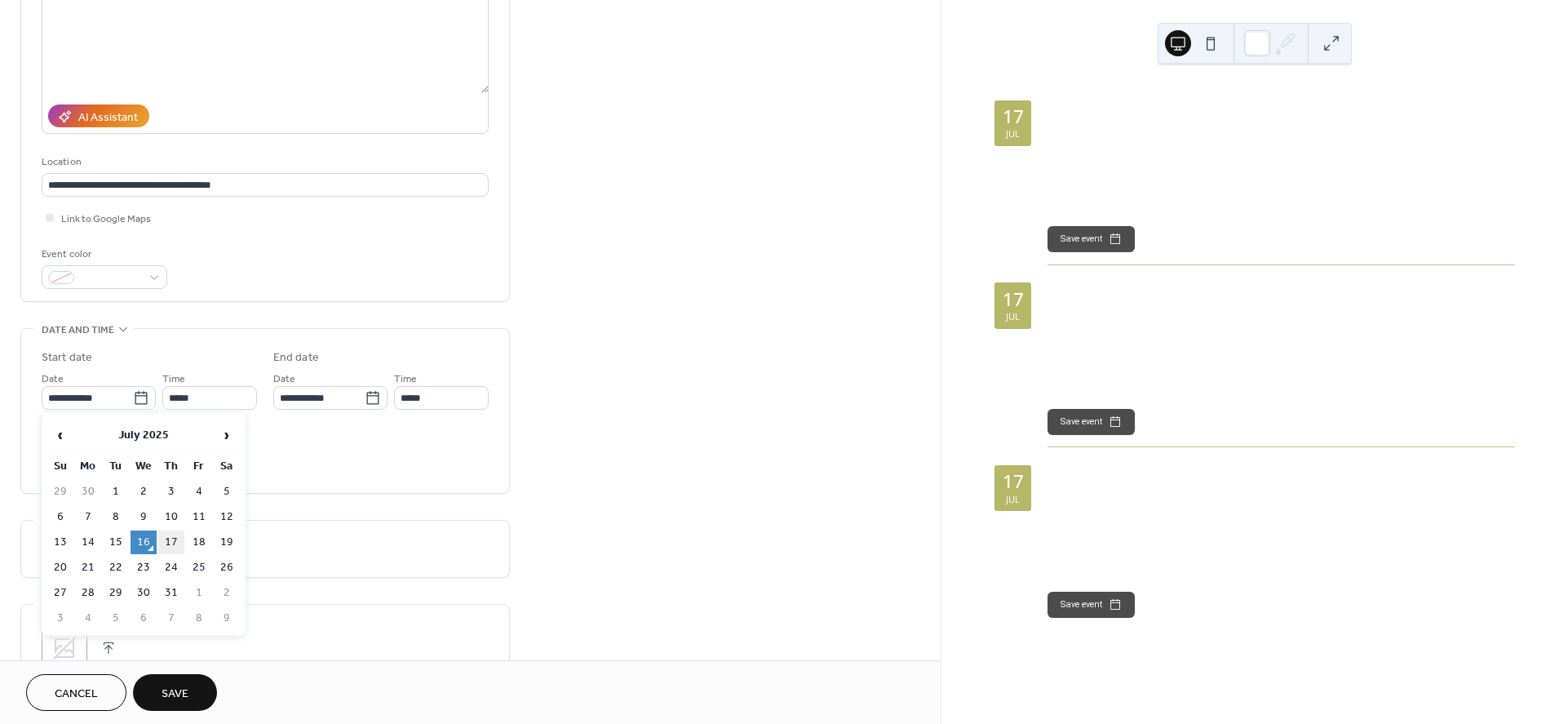 type on "**********" 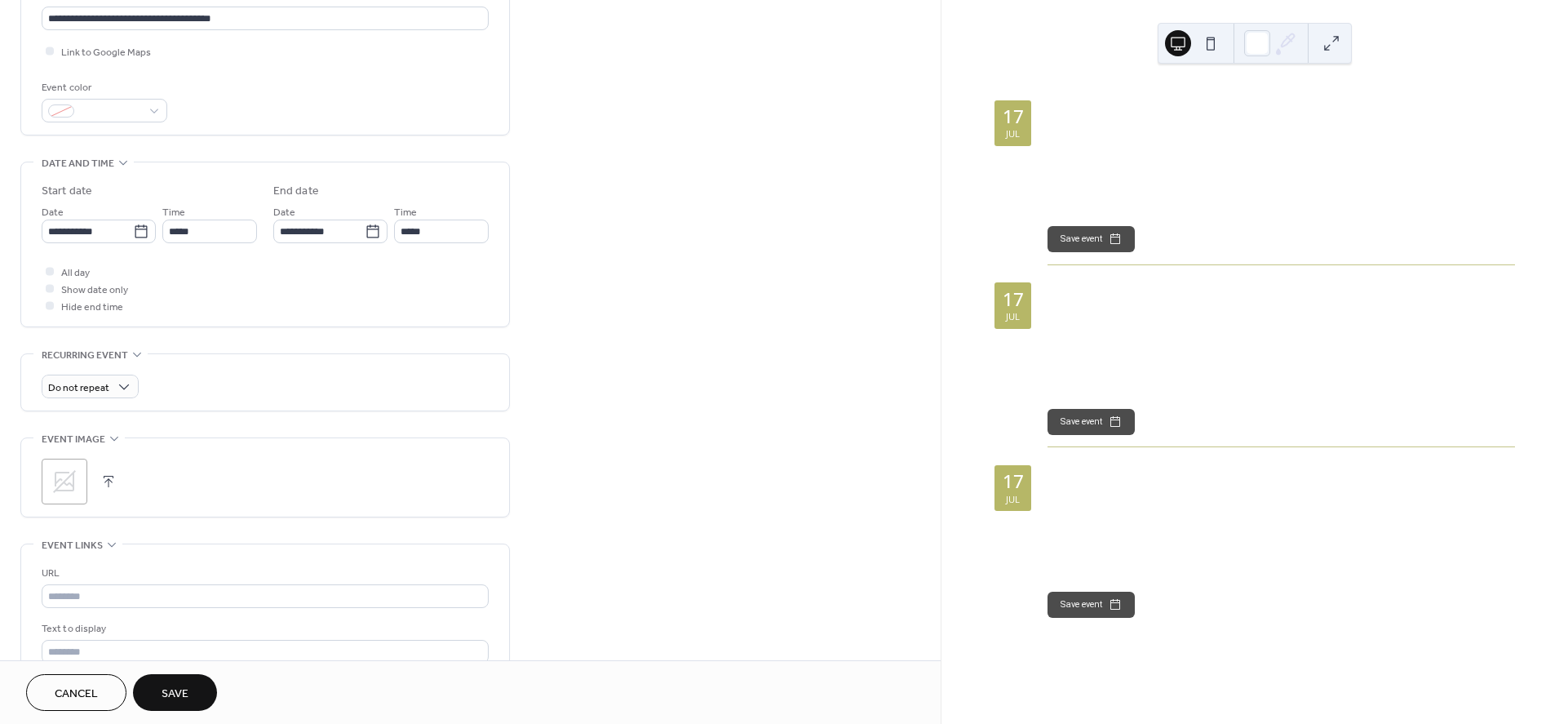 scroll, scrollTop: 407, scrollLeft: 0, axis: vertical 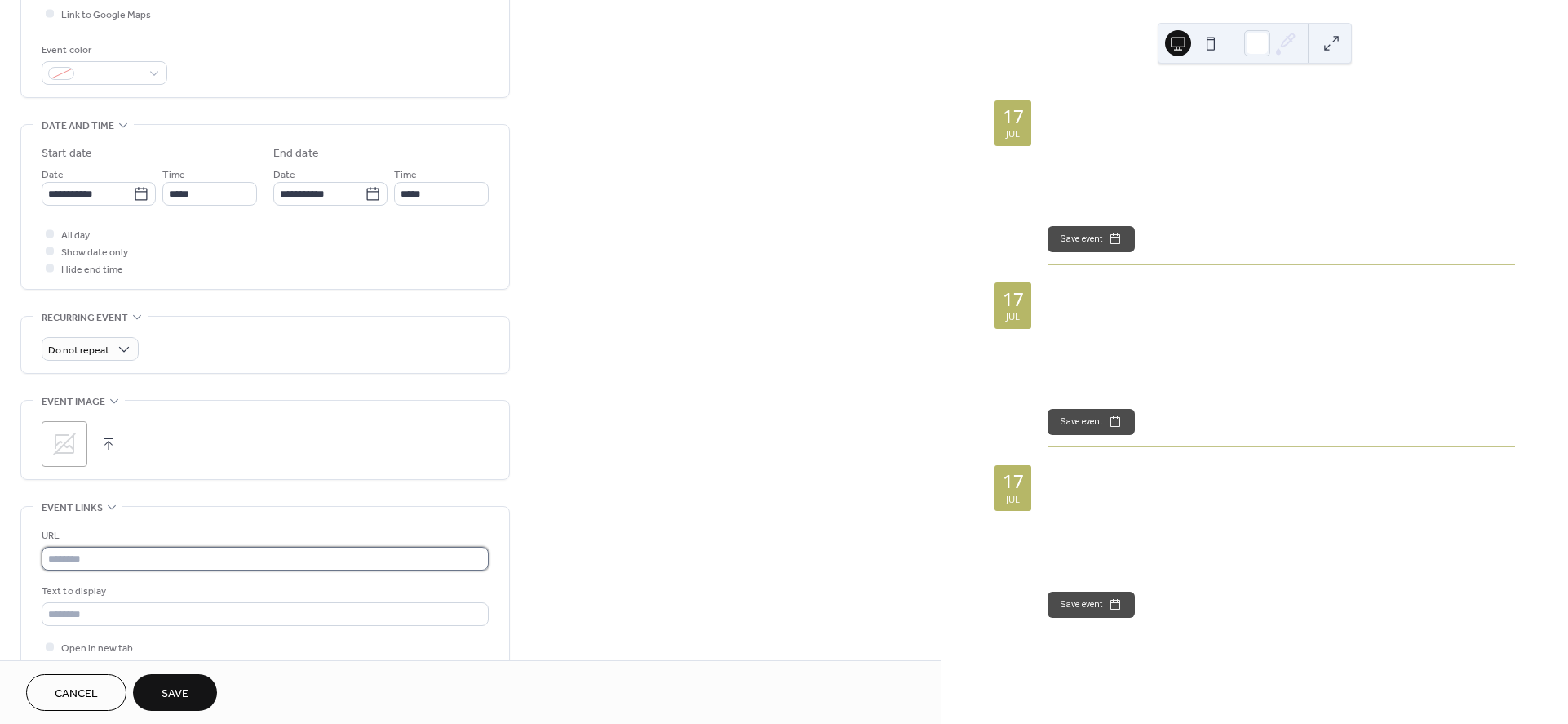 click at bounding box center [265, 558] 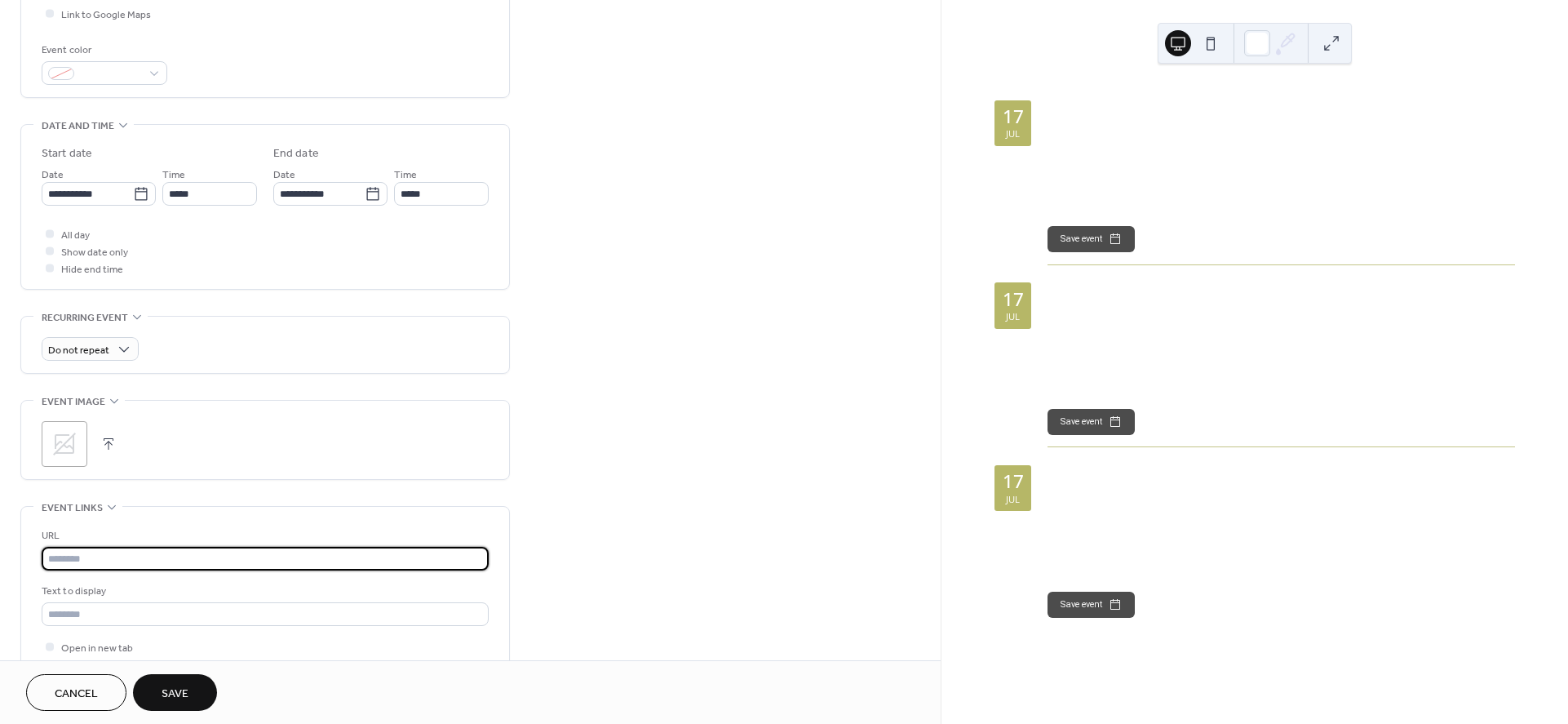 paste on "**********" 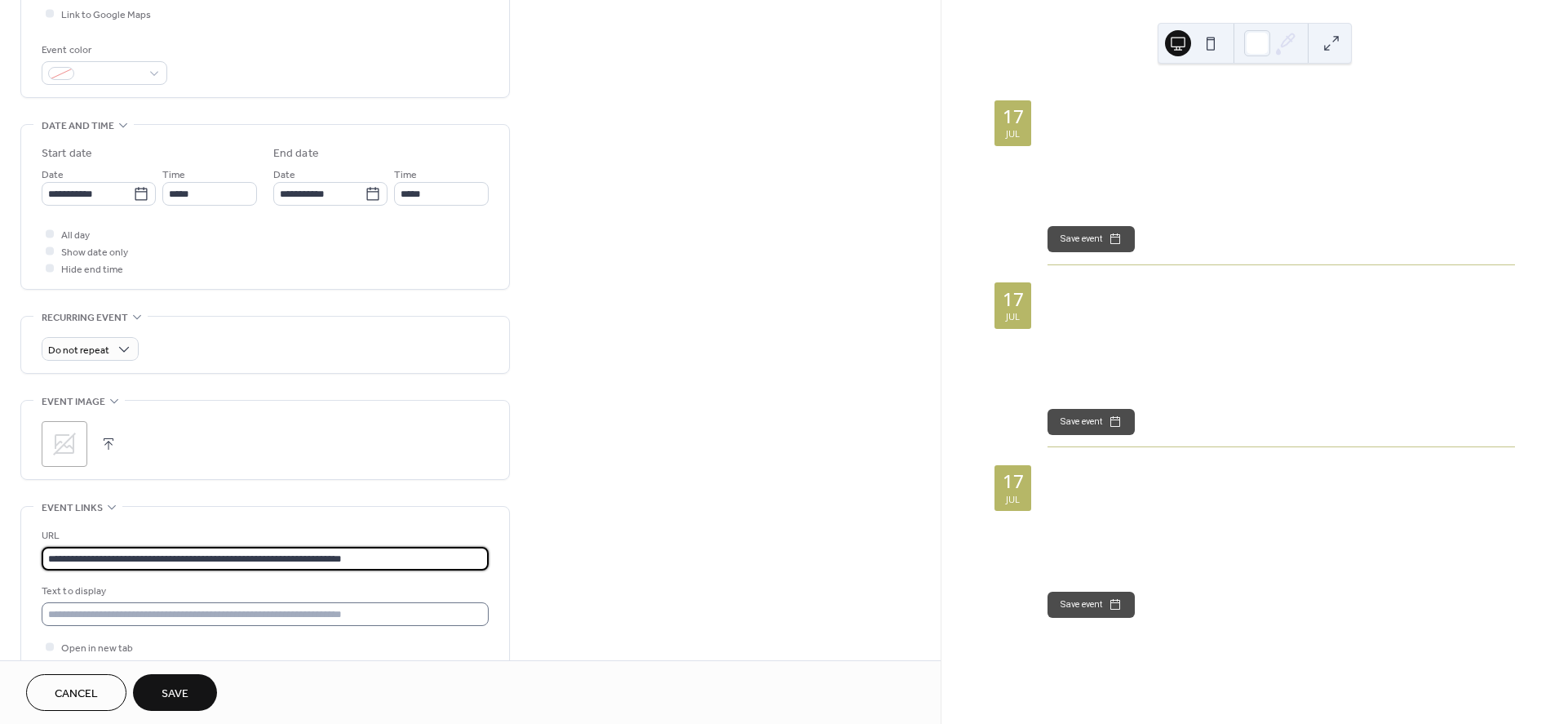 type on "**********" 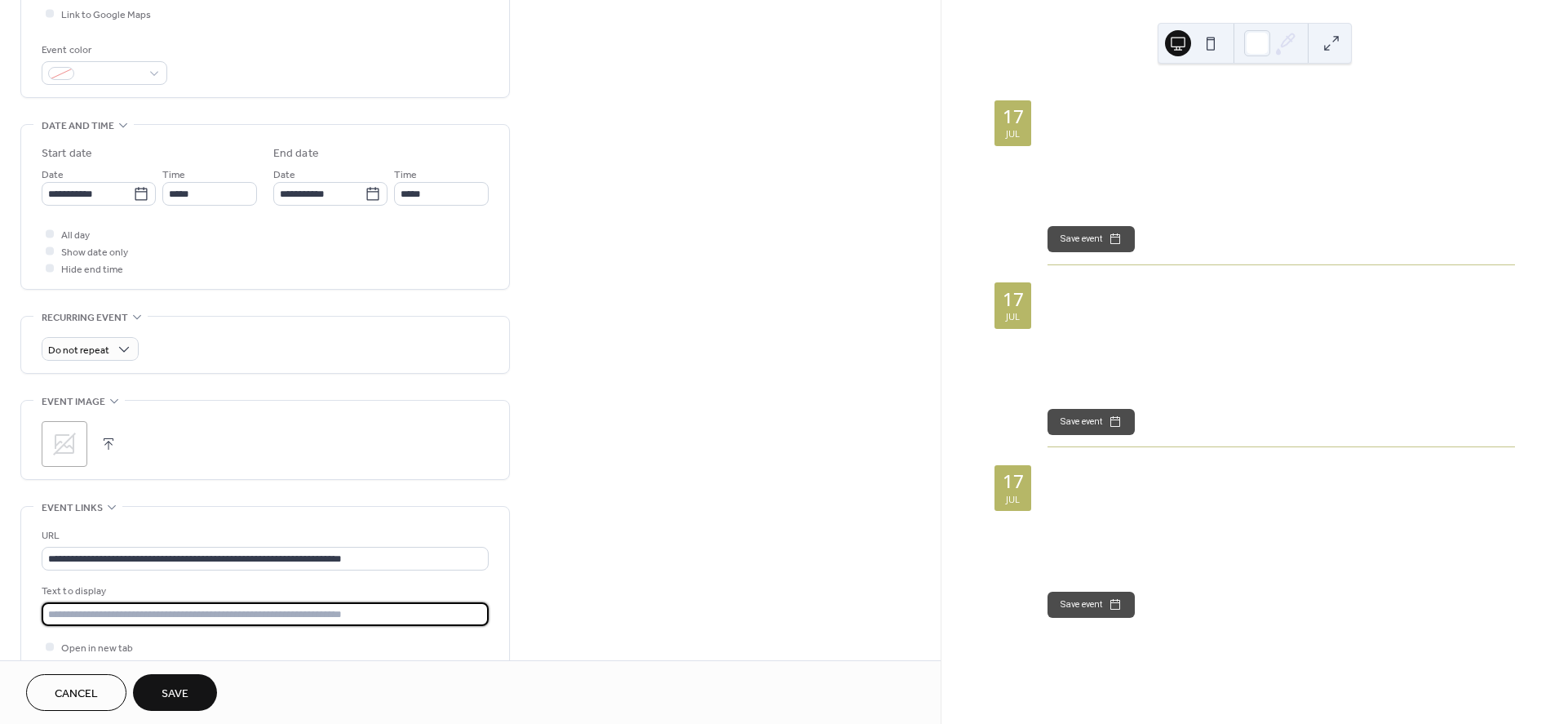click at bounding box center [265, 614] 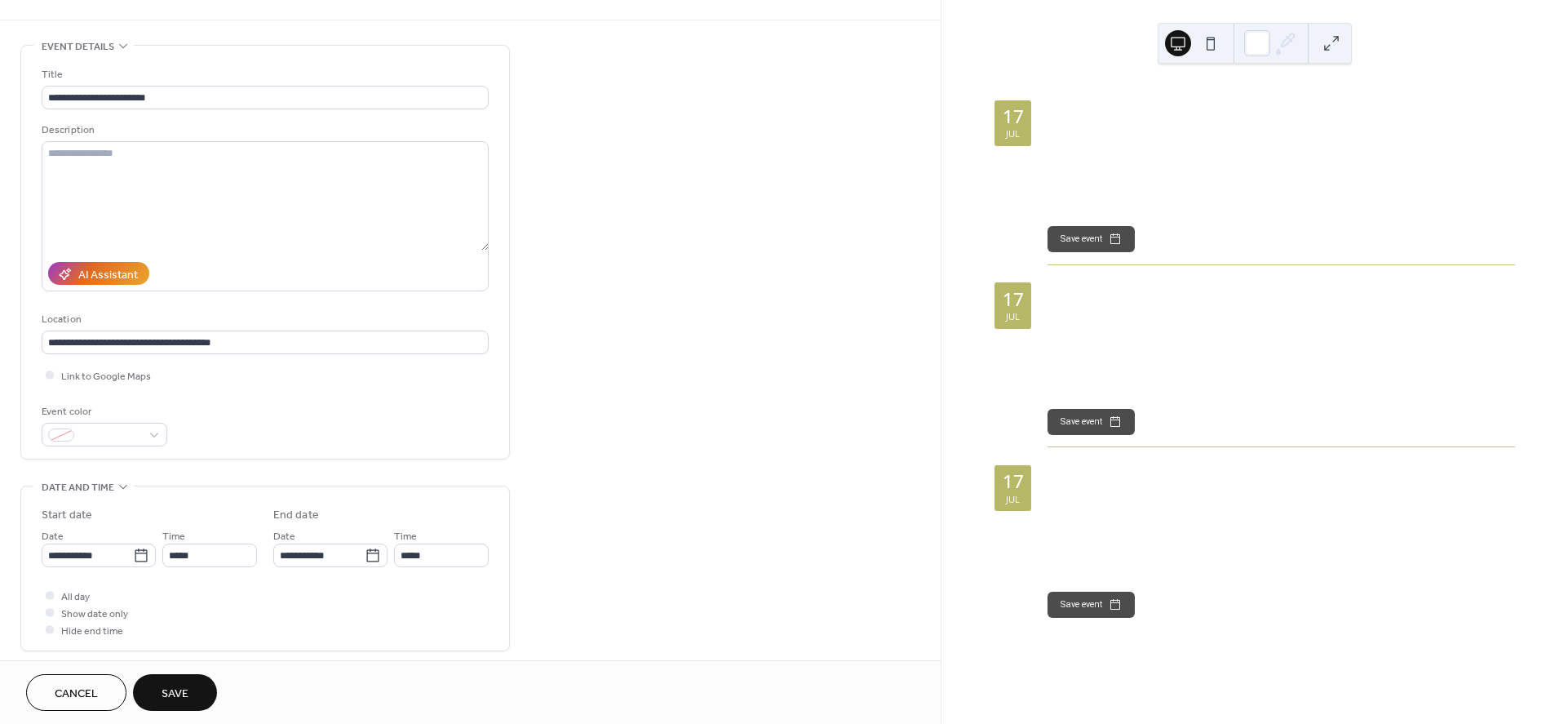 scroll, scrollTop: 0, scrollLeft: 0, axis: both 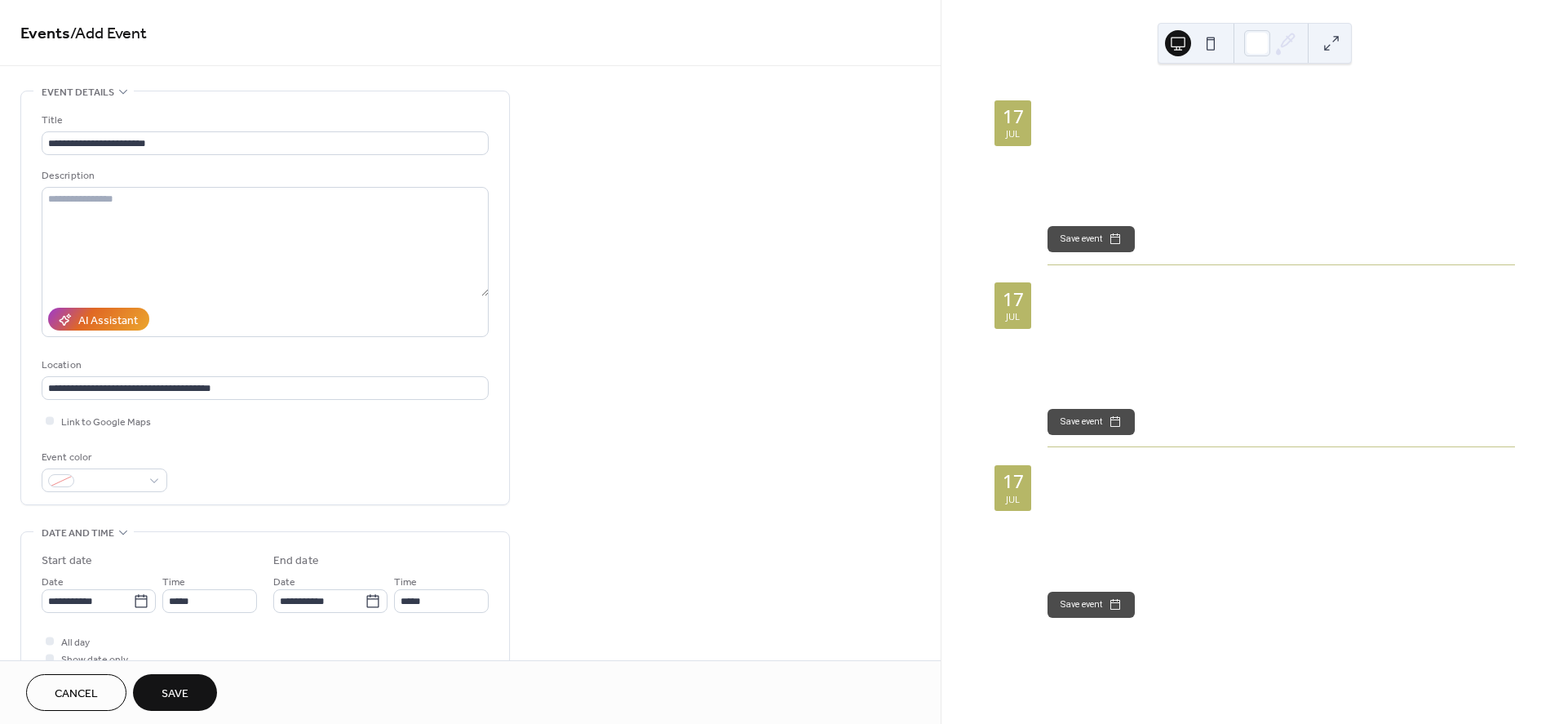 type on "**********" 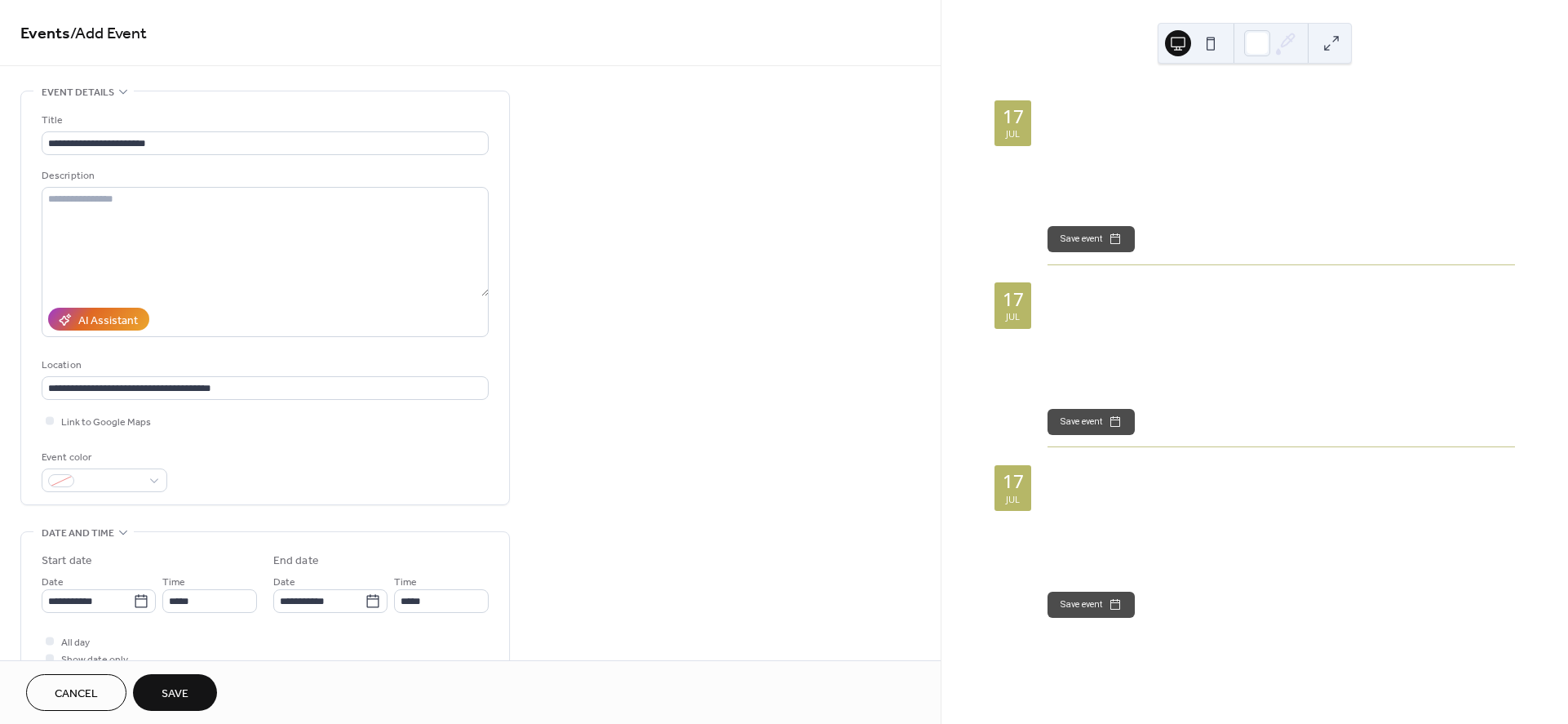 click on "Save" at bounding box center [175, 694] 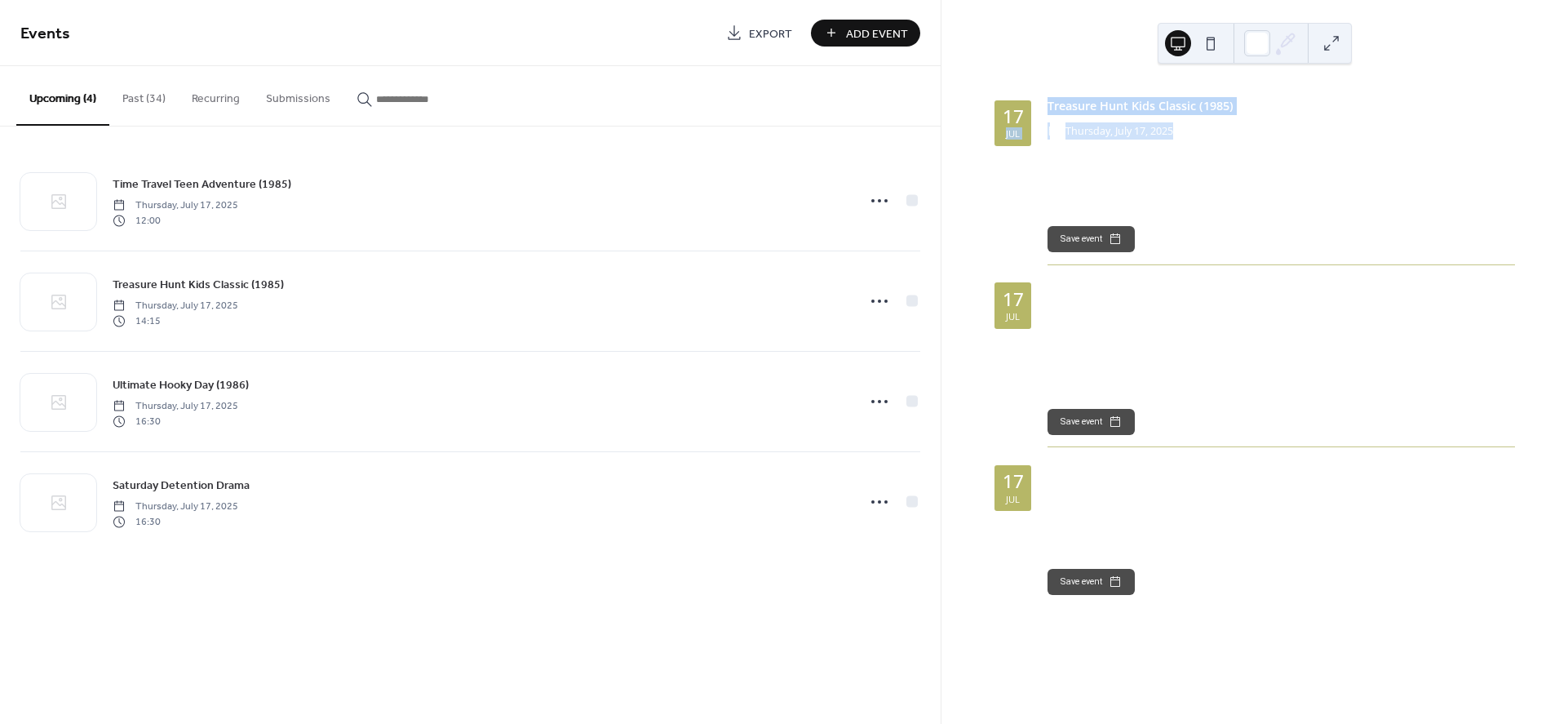 drag, startPoint x: 1212, startPoint y: 133, endPoint x: 1036, endPoint y: 126, distance: 176.13915 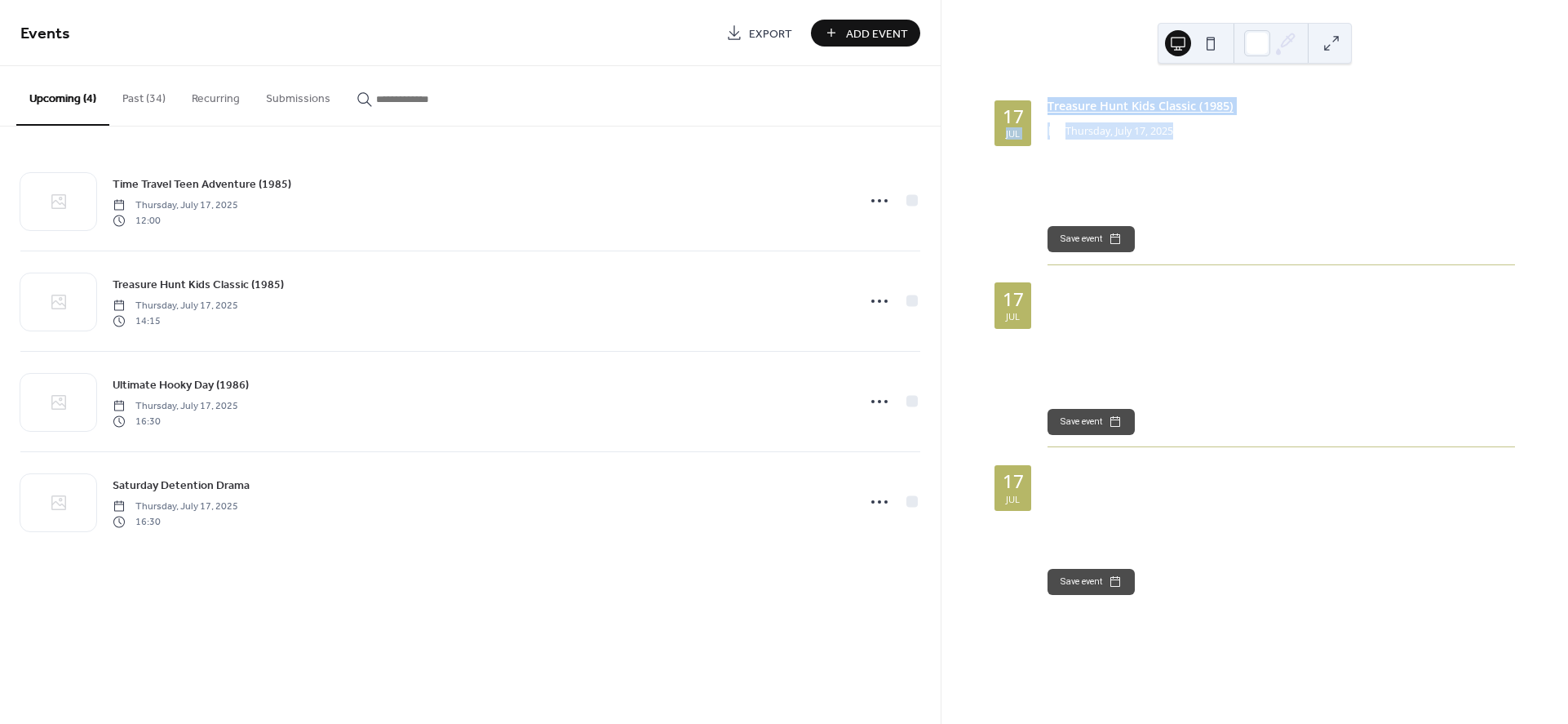 drag, startPoint x: 1244, startPoint y: 175, endPoint x: 1126, endPoint y: 100, distance: 139.81774 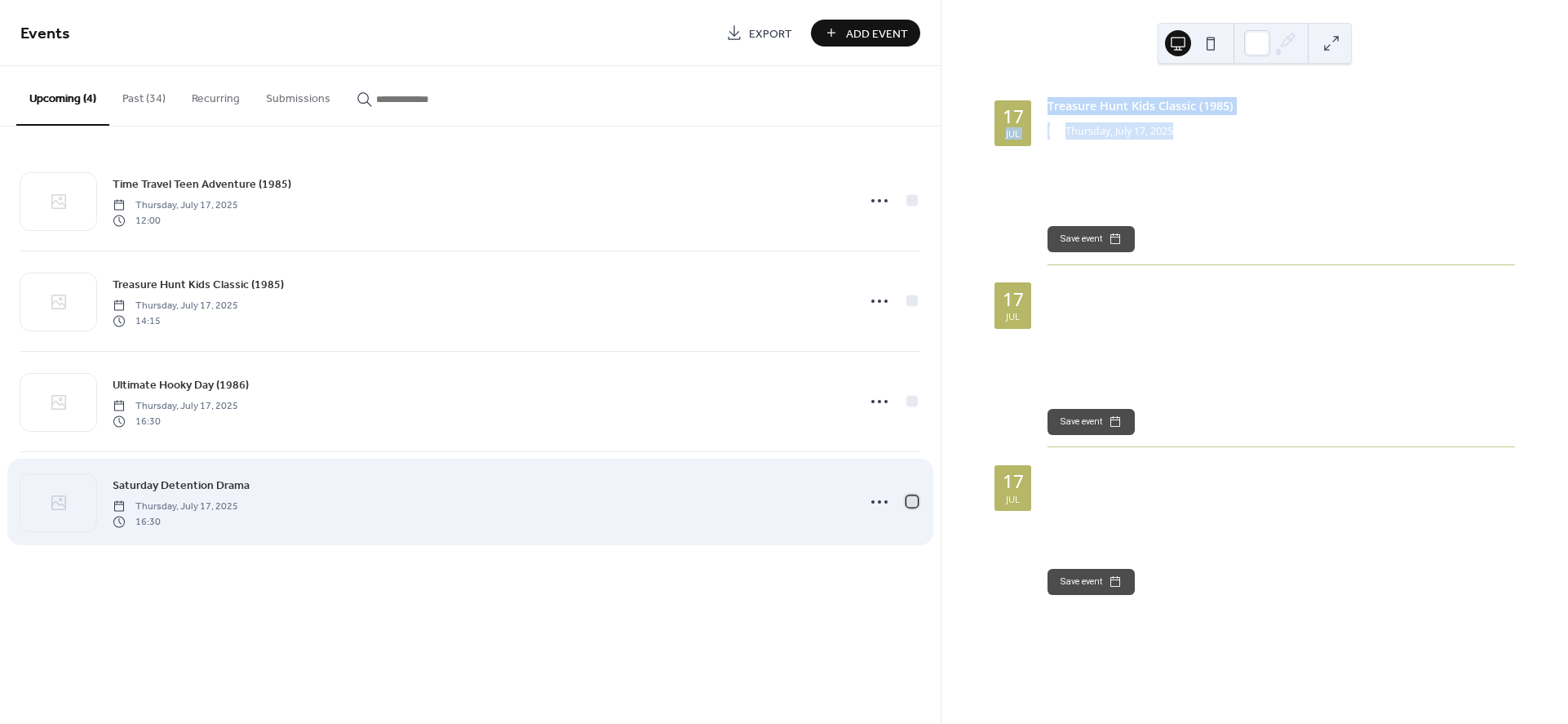 click at bounding box center (912, 501) 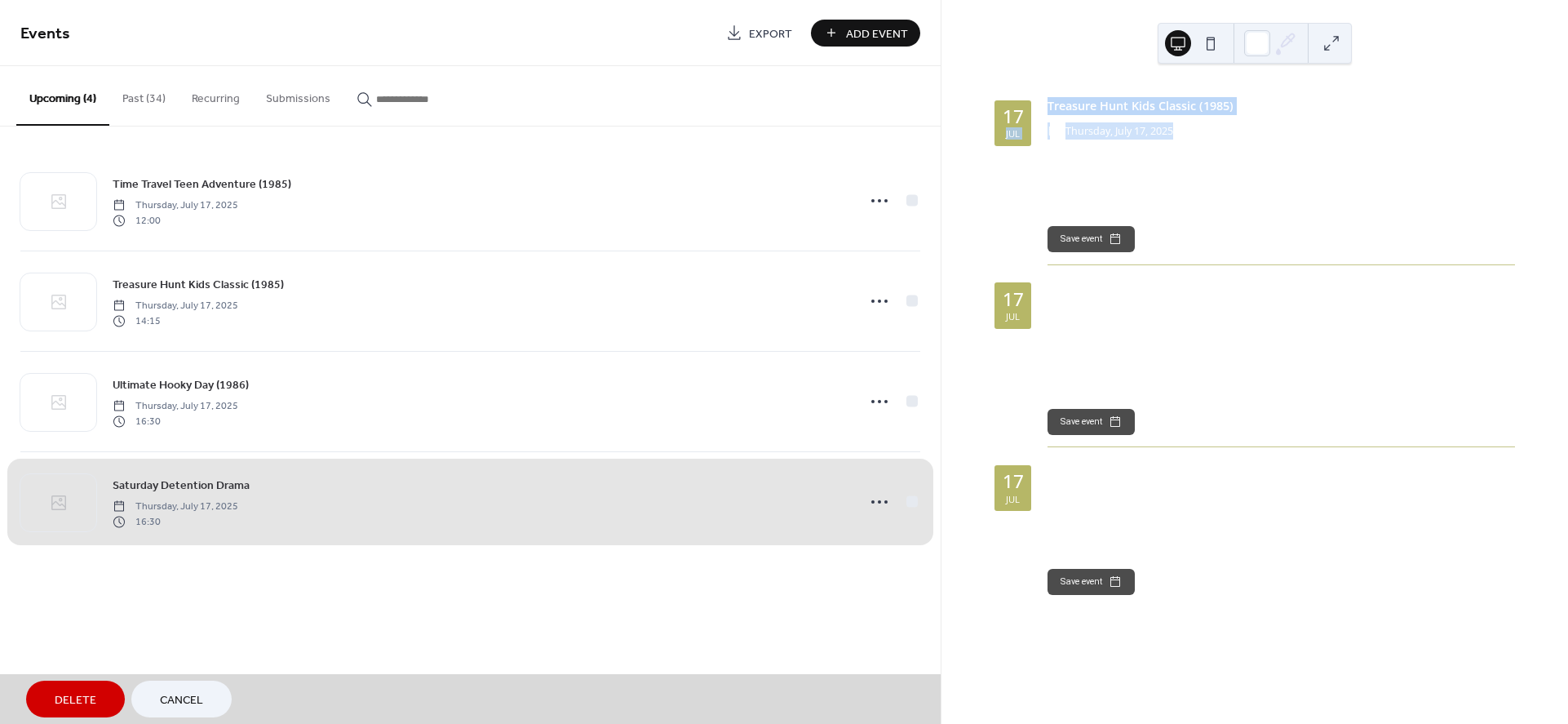 click at bounding box center [1331, 43] 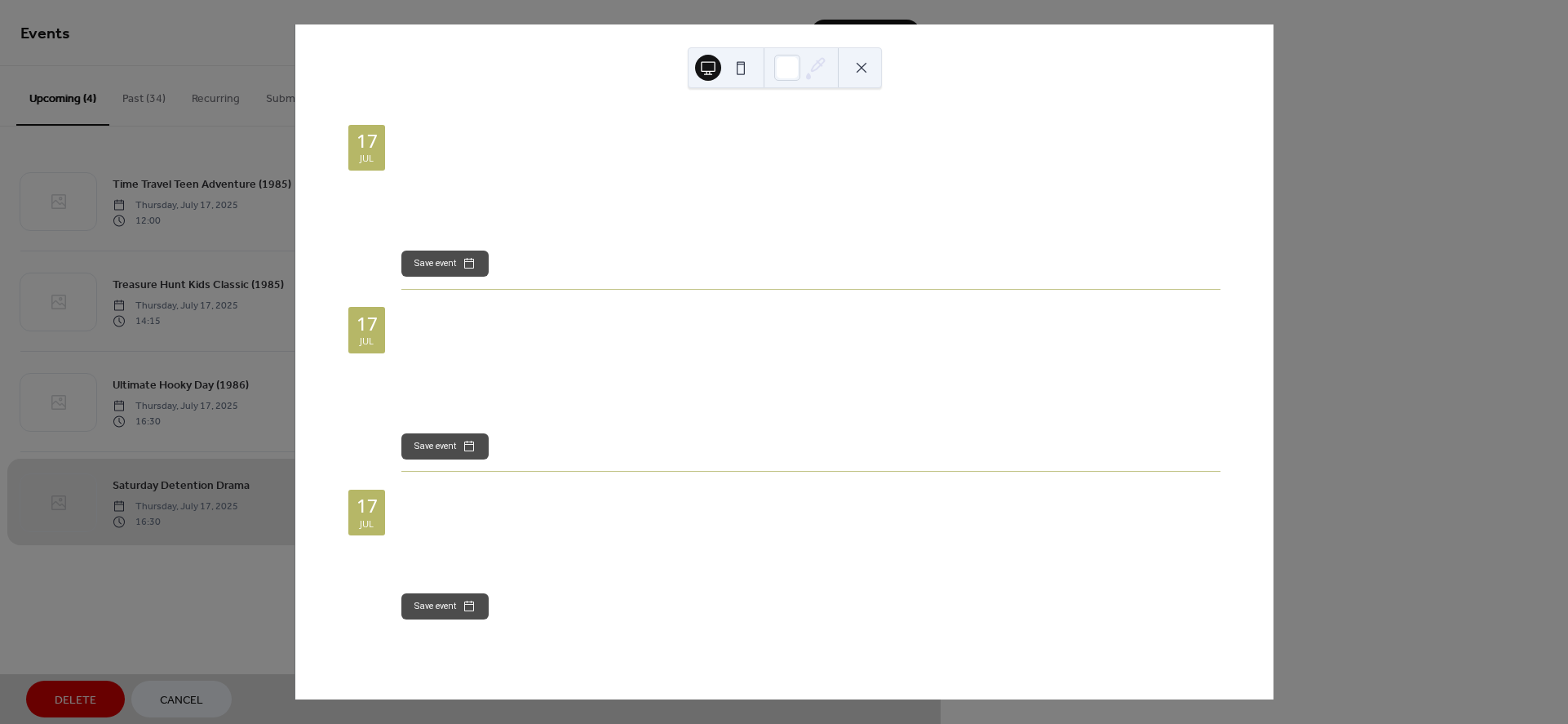 click on "​ Show more A group of misfit kids from the "docks" embark on a final adventure to find pirate treasure and save their homes from foreclosure." at bounding box center [811, 231] 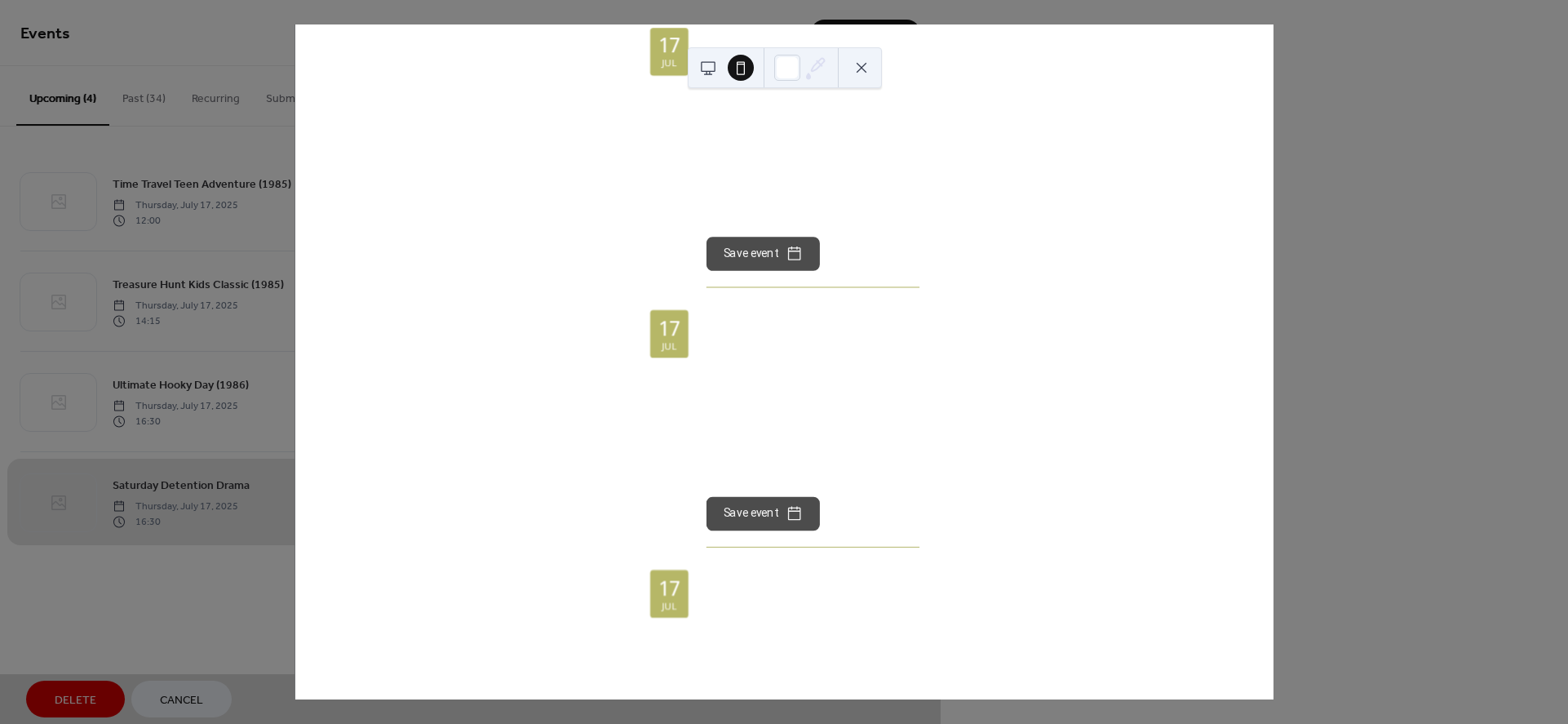 scroll, scrollTop: 0, scrollLeft: 0, axis: both 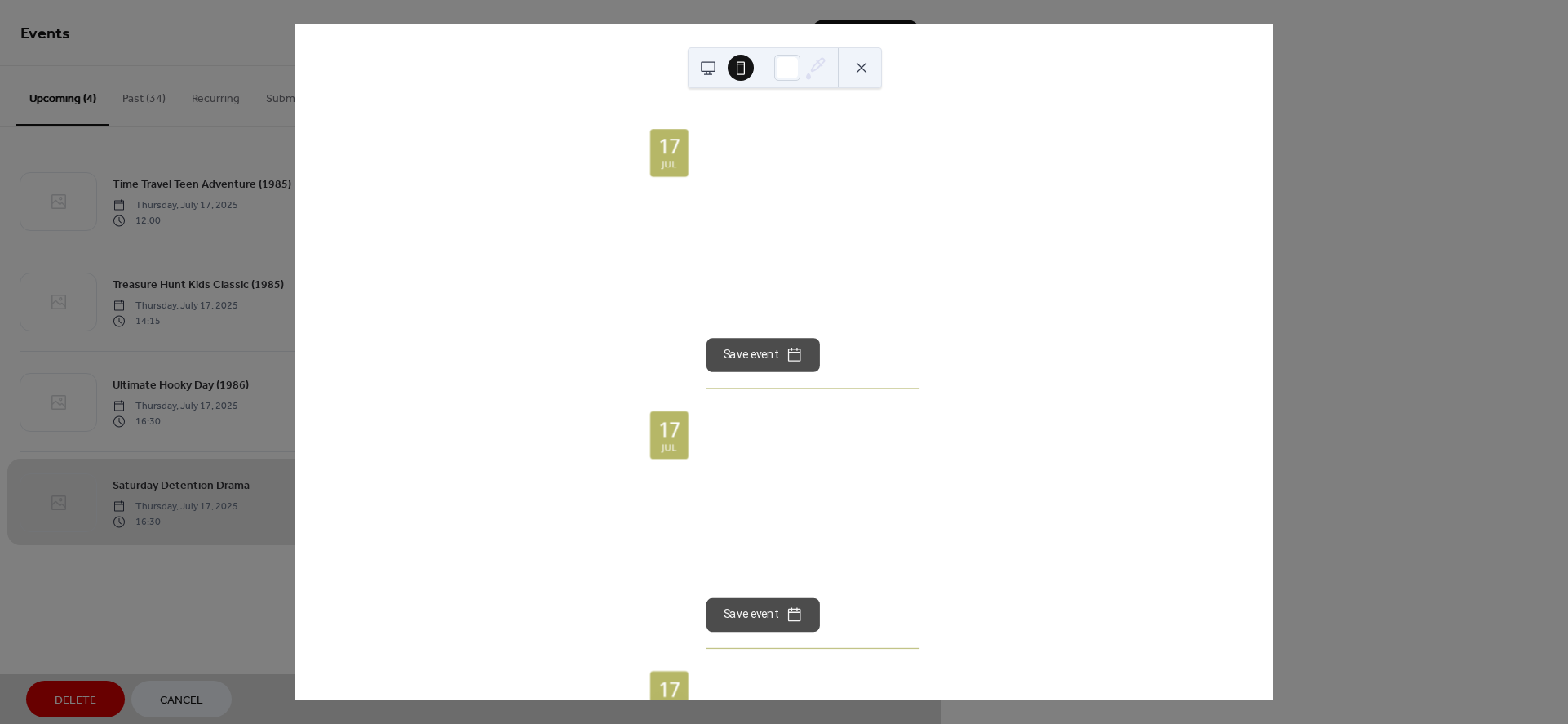 click at bounding box center (708, 68) 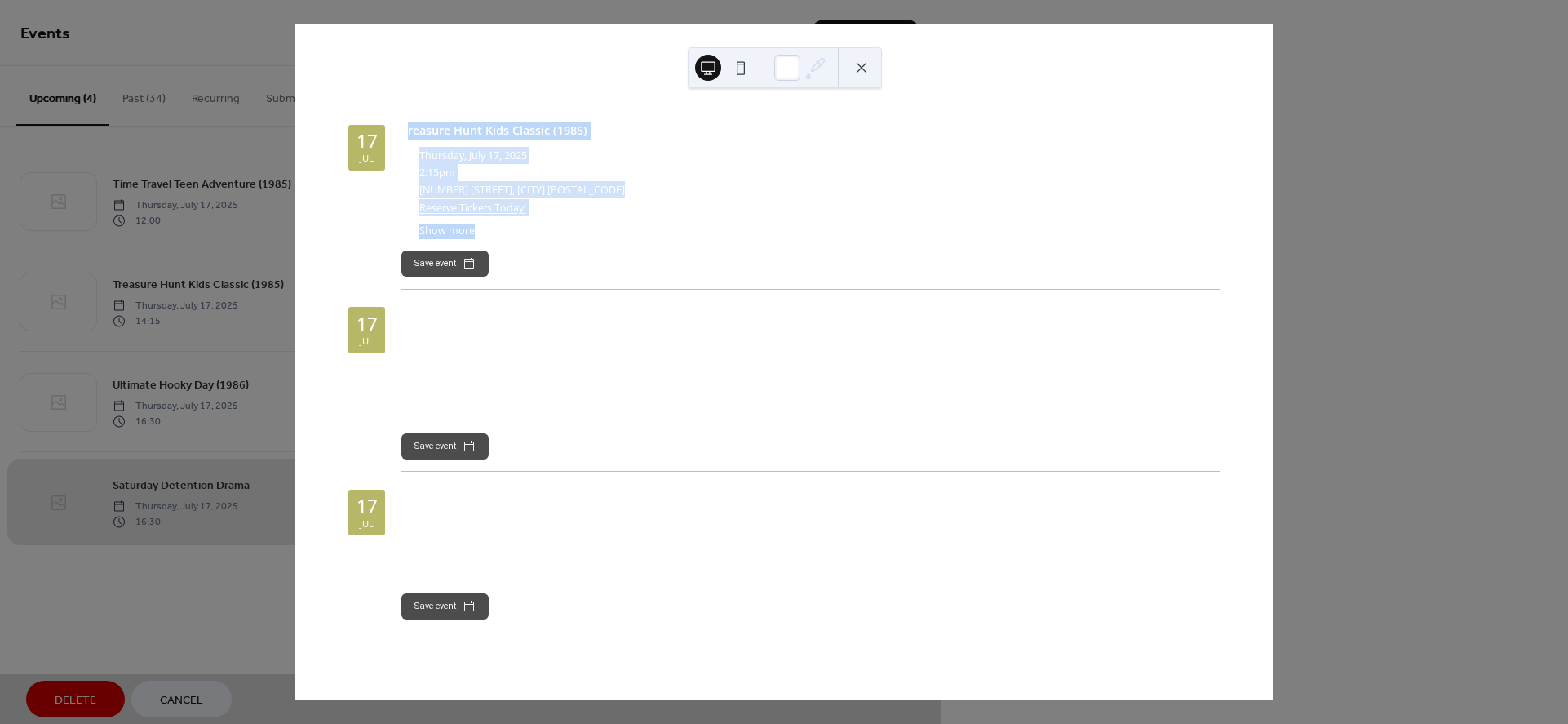 drag, startPoint x: 402, startPoint y: 117, endPoint x: 985, endPoint y: 230, distance: 593.8501 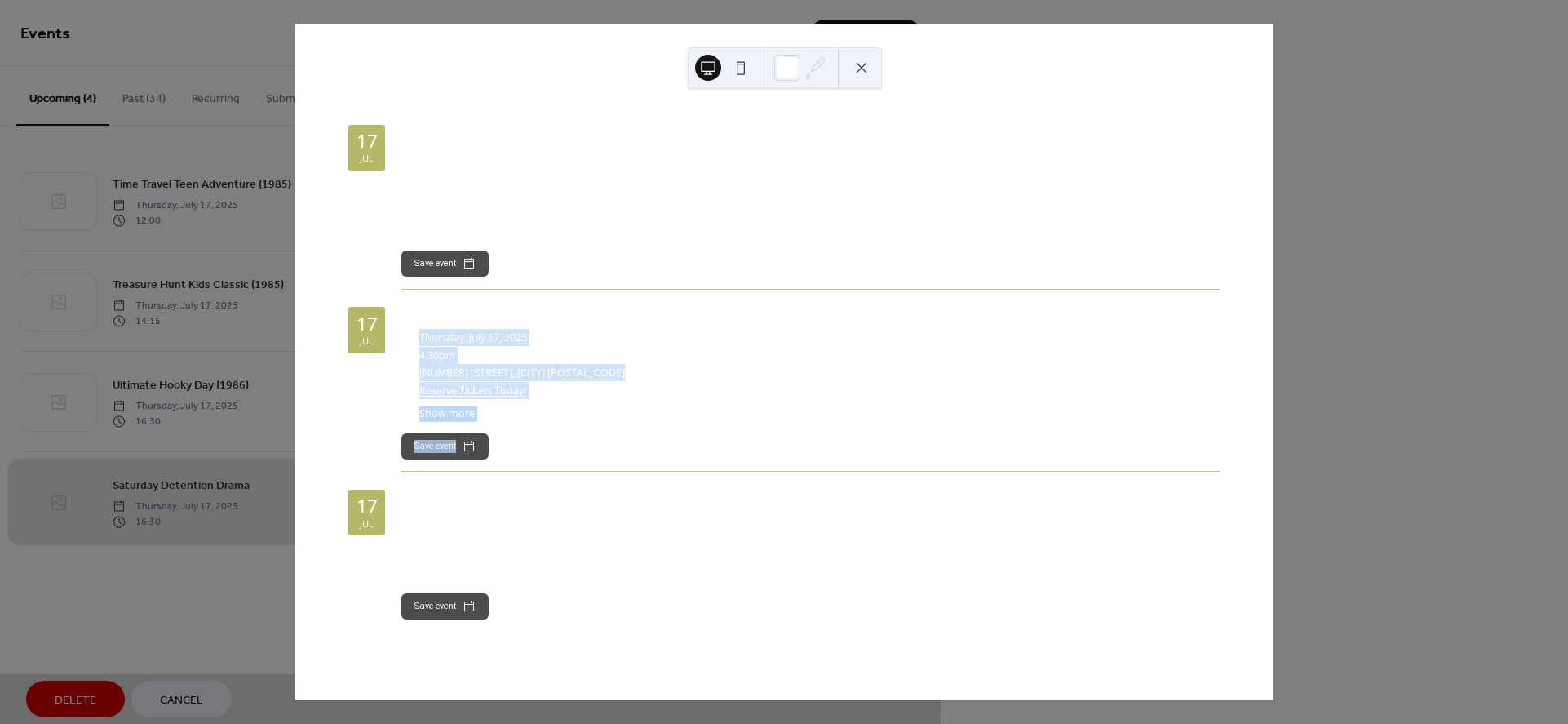 drag, startPoint x: 411, startPoint y: 330, endPoint x: 1071, endPoint y: 450, distance: 670.82039 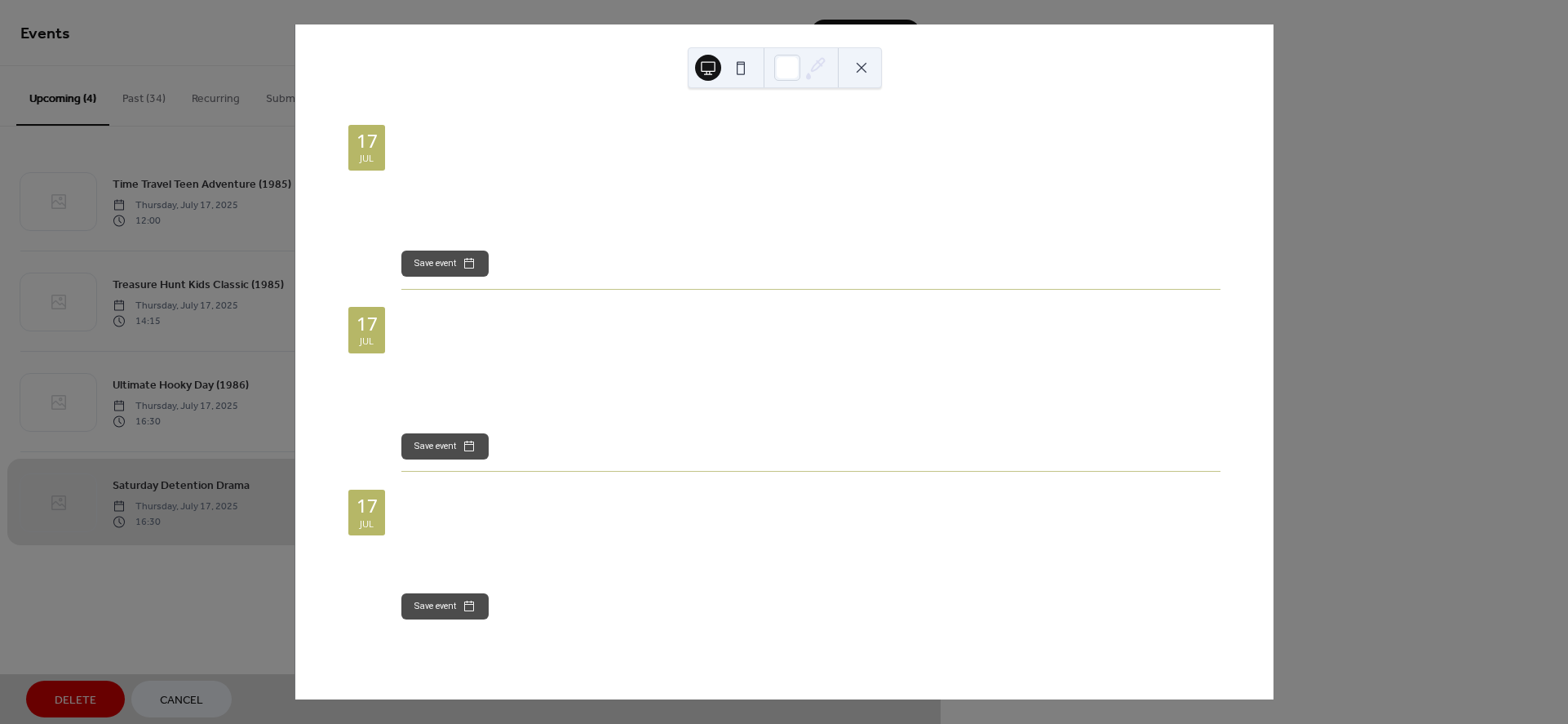 click on "17 Jul  Treasure Hunt Kids Classic (1985) ​ Thursday, July 17, 2025 ​ 2:15pm ​ 3 N Franklin Street, Chagrin Falls 44022 ​ Reserve Tickets Today! ​ Show more A group of misfit kids from the "docks" embark on a final adventure to find pirate treasure and save their homes from foreclosure. Save event 17 Jul  Ultimate Hooky Day (1986) ​ Thursday, July 17, 2025 ​ 4:30pm ​ 3 N Franklin Street, Chagrin Falls 44022 ​ Reserve Tickets Today! ​ Show more A charismatic student fakes illness to spend a perfect day exploring Chicago with his girlfriend and best friend. Costume contest: Best student trio outfits Save event 17 Jul Saturday Detention Drama ​ Thursday, July 17, 2025 ​ 4:30pm ​ 3 N Franklin Street, Chagrin Falls 44022 ​ Reserve Tickets Today! Save event" at bounding box center (784, 362) 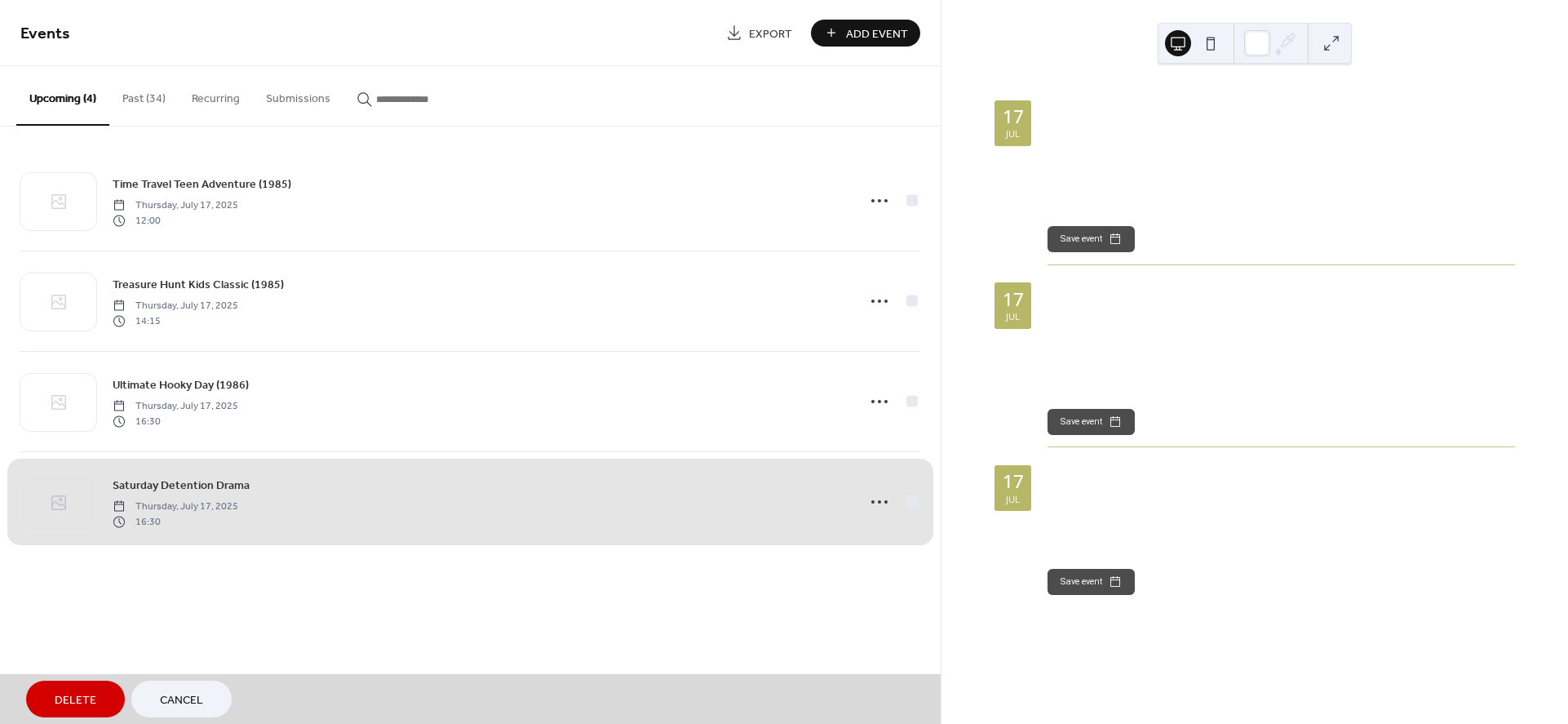 click on "Saturday Detention Drama Thursday, July 17, 2025 16:30" at bounding box center (470, 501) 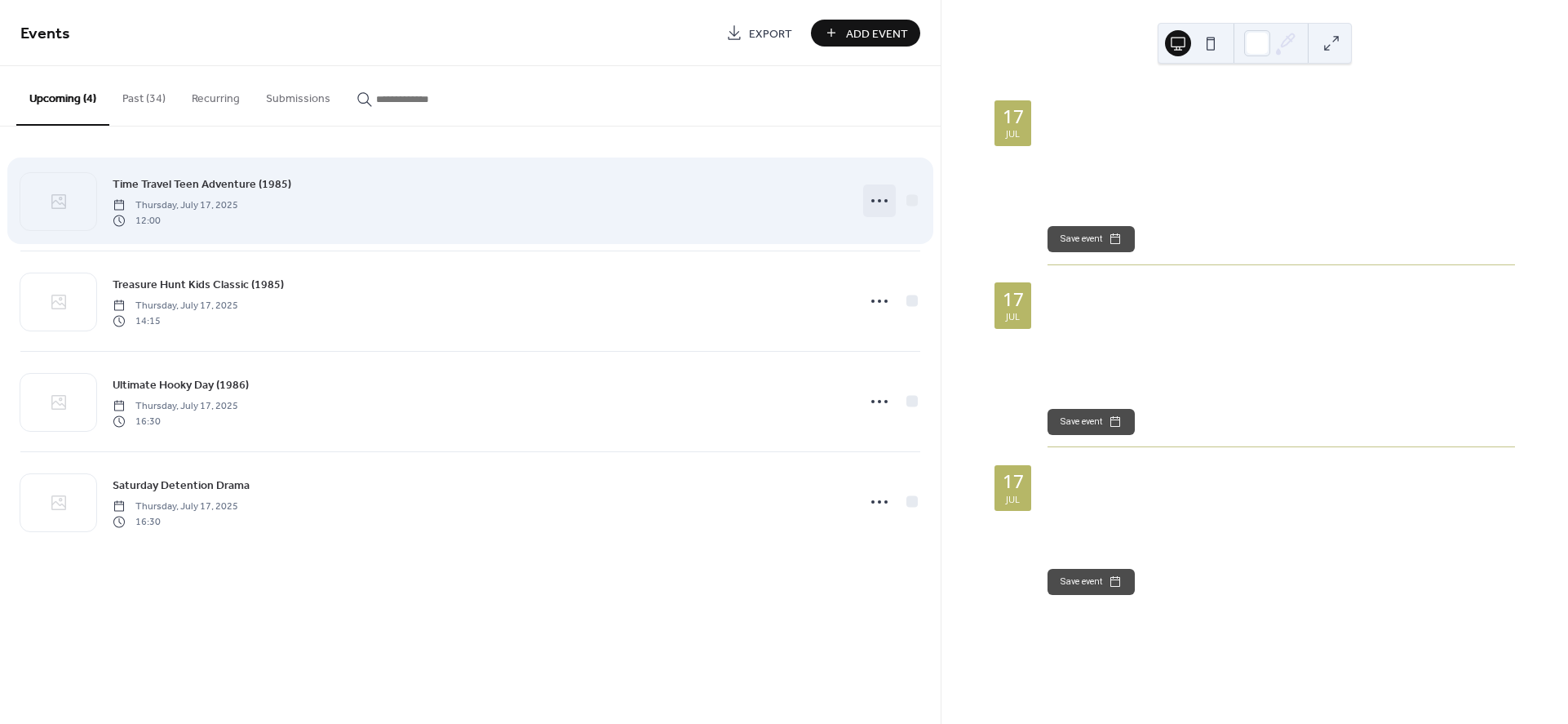 click 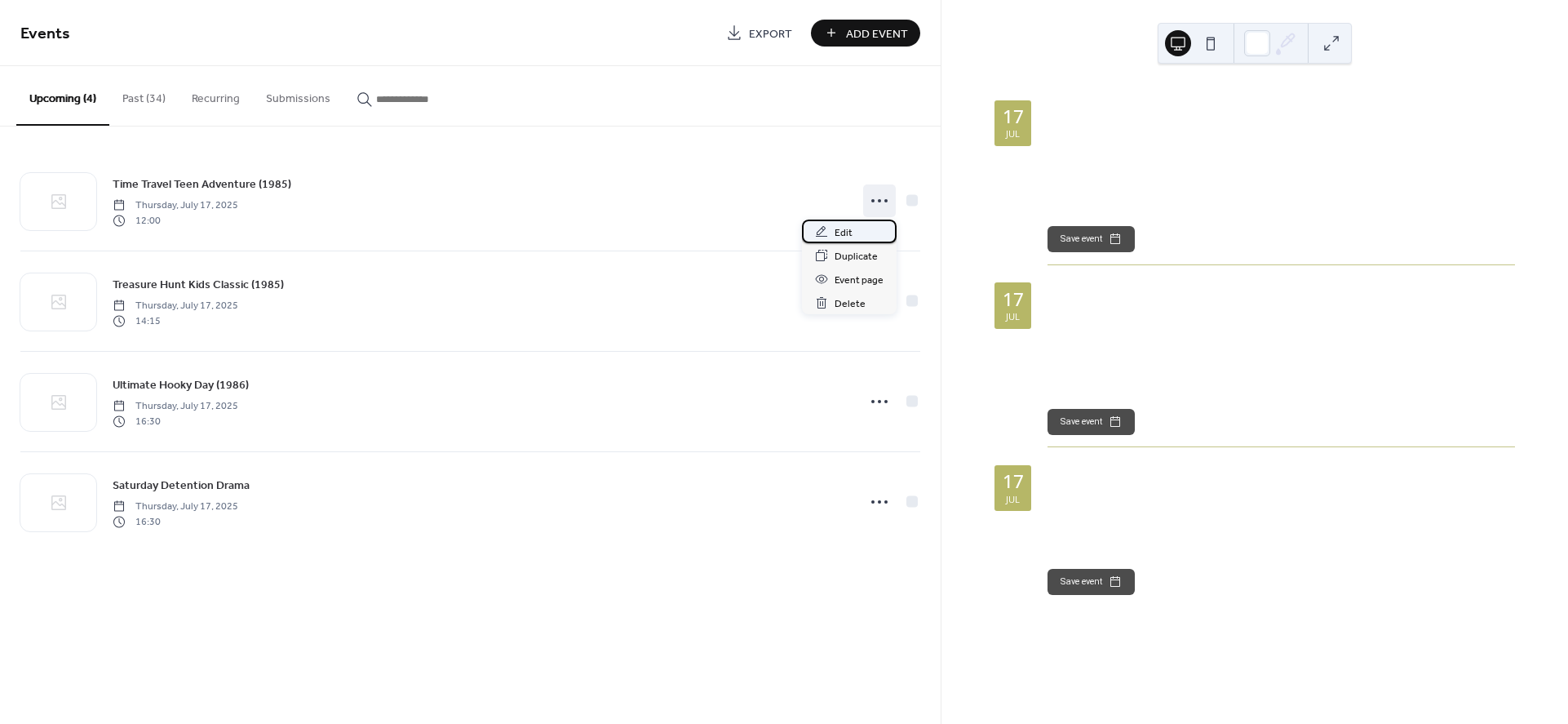click on "Edit" at bounding box center [849, 231] 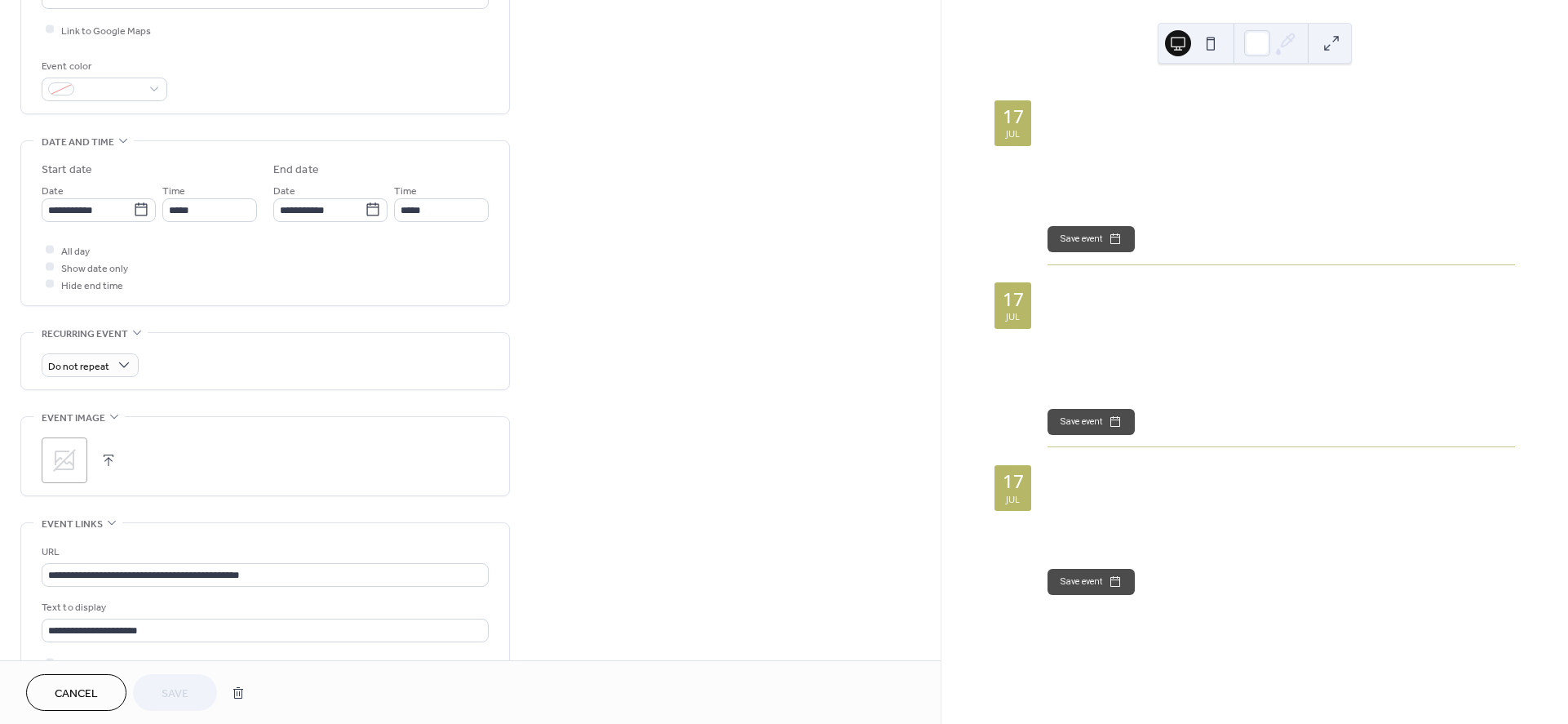 scroll, scrollTop: 407, scrollLeft: 0, axis: vertical 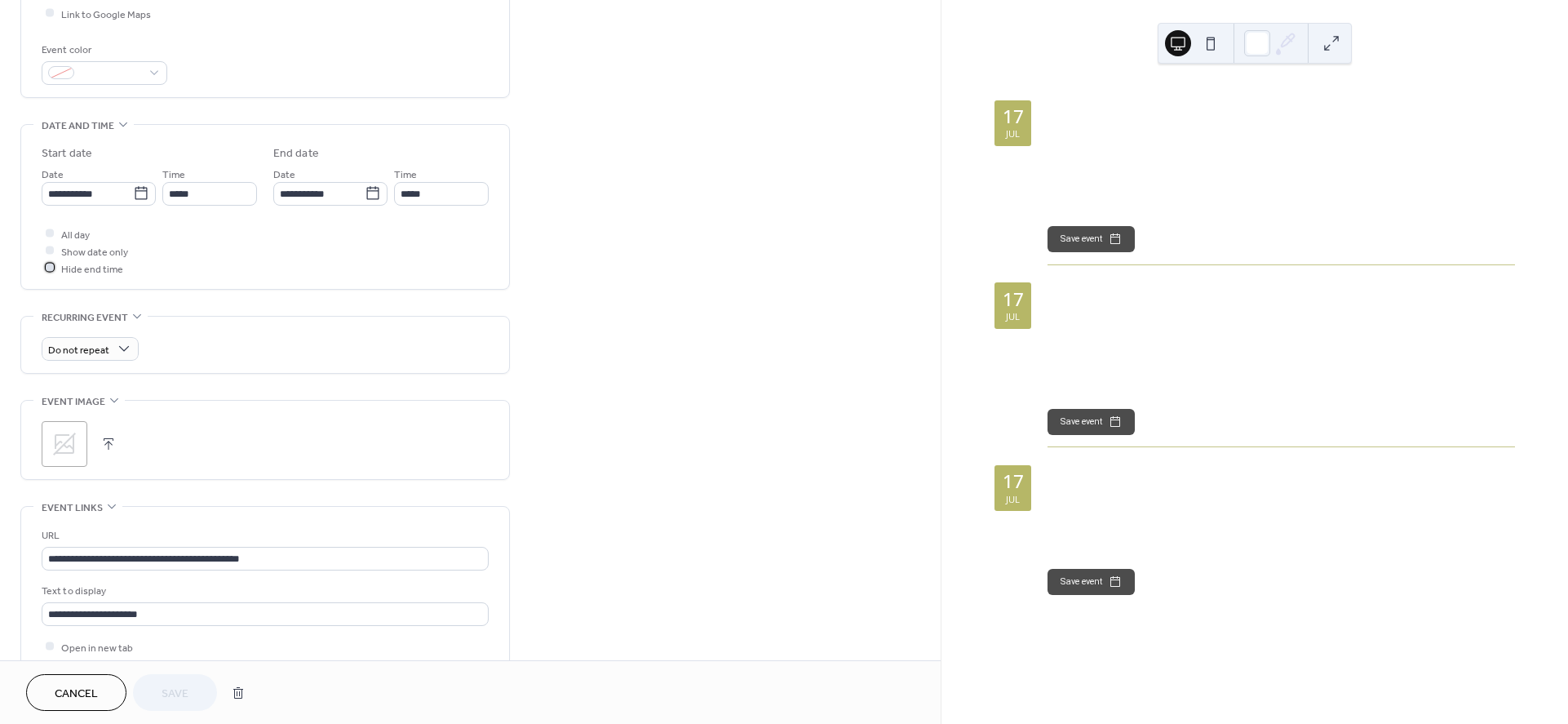 click at bounding box center [50, 268] 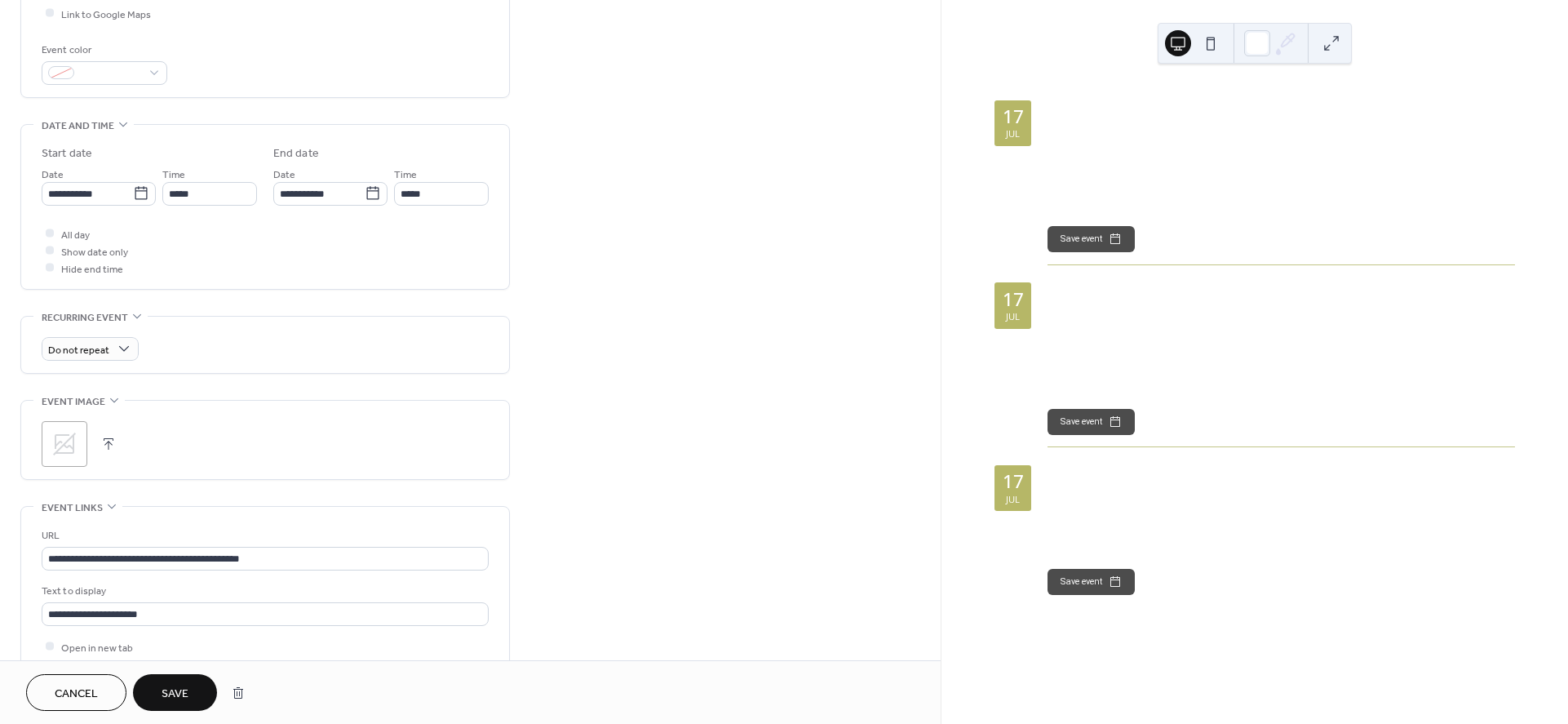 click on "Save" at bounding box center [175, 692] 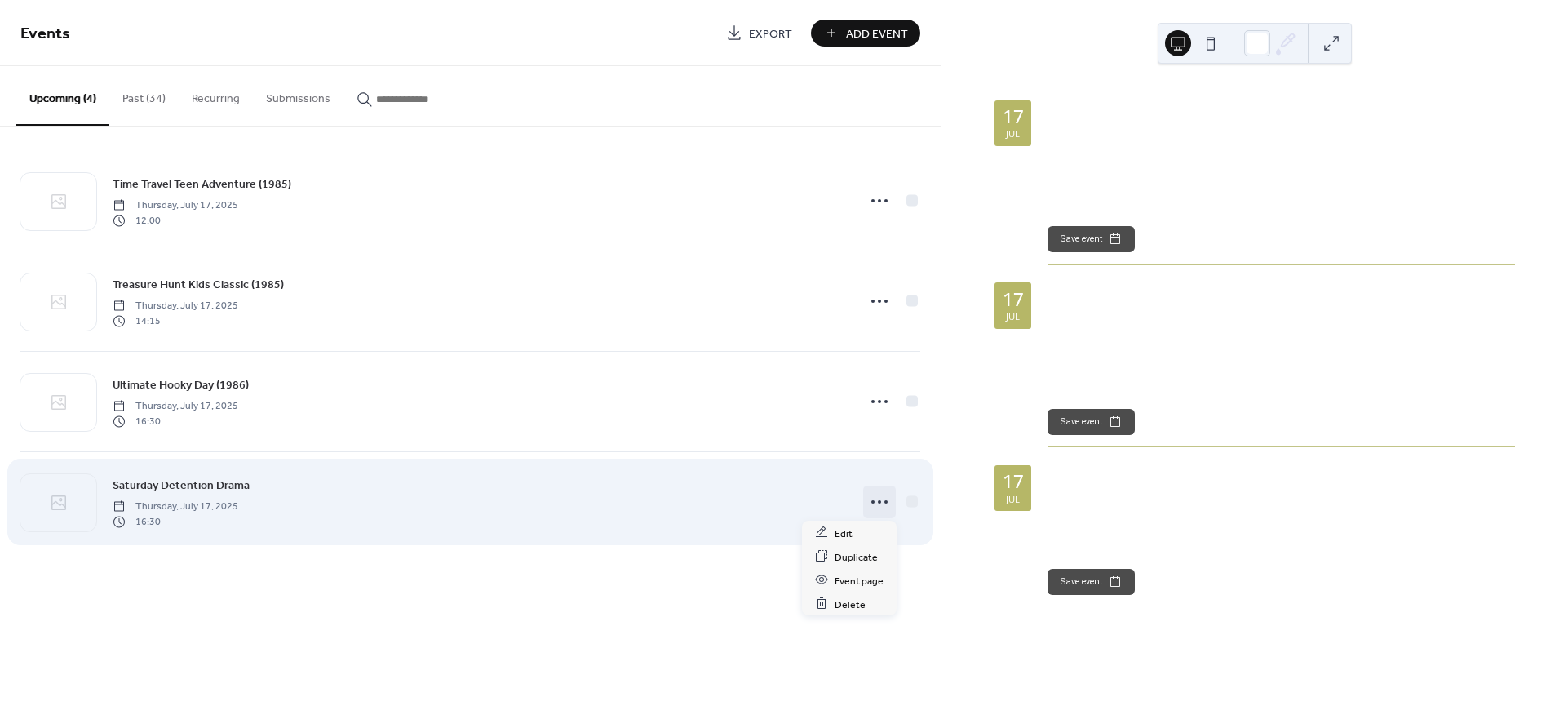 click 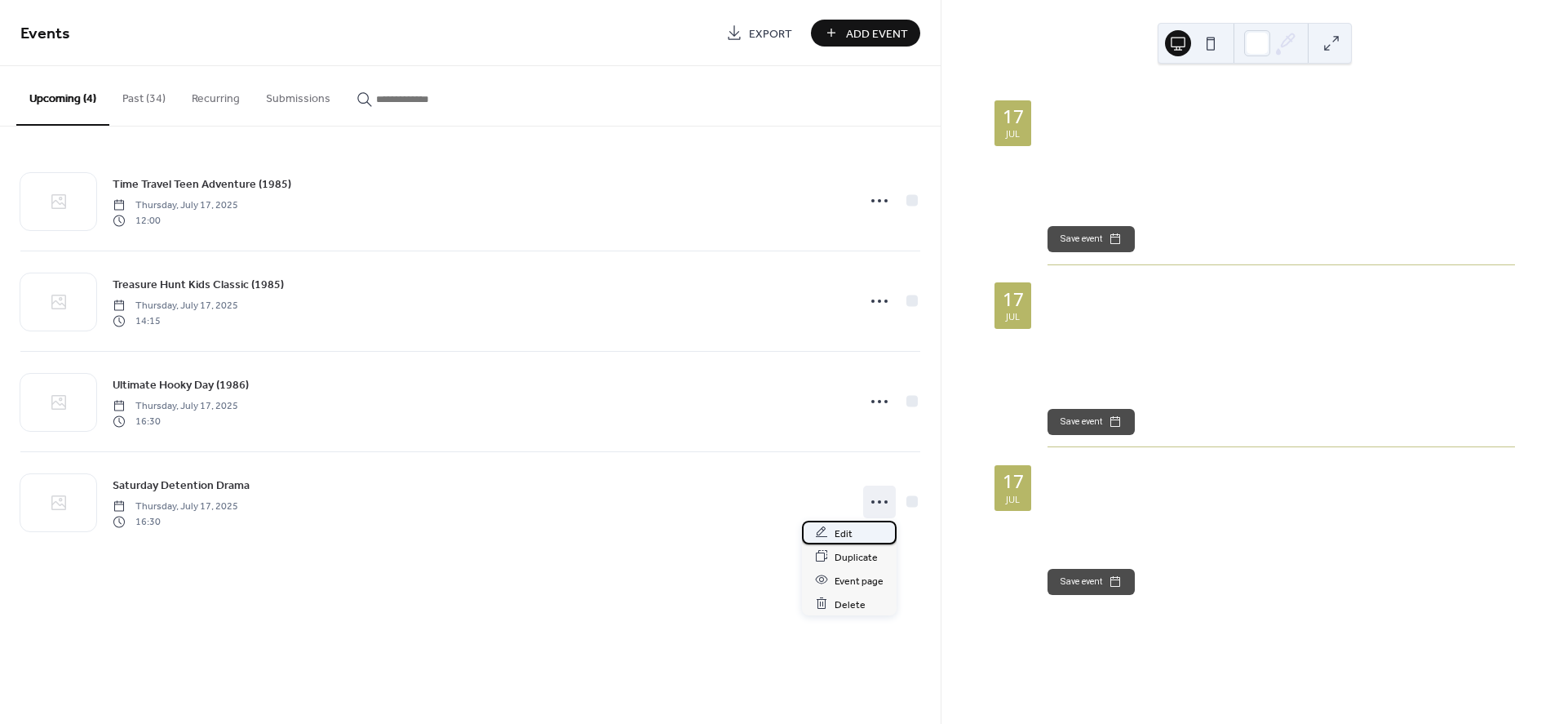 click on "Edit" at bounding box center [844, 533] 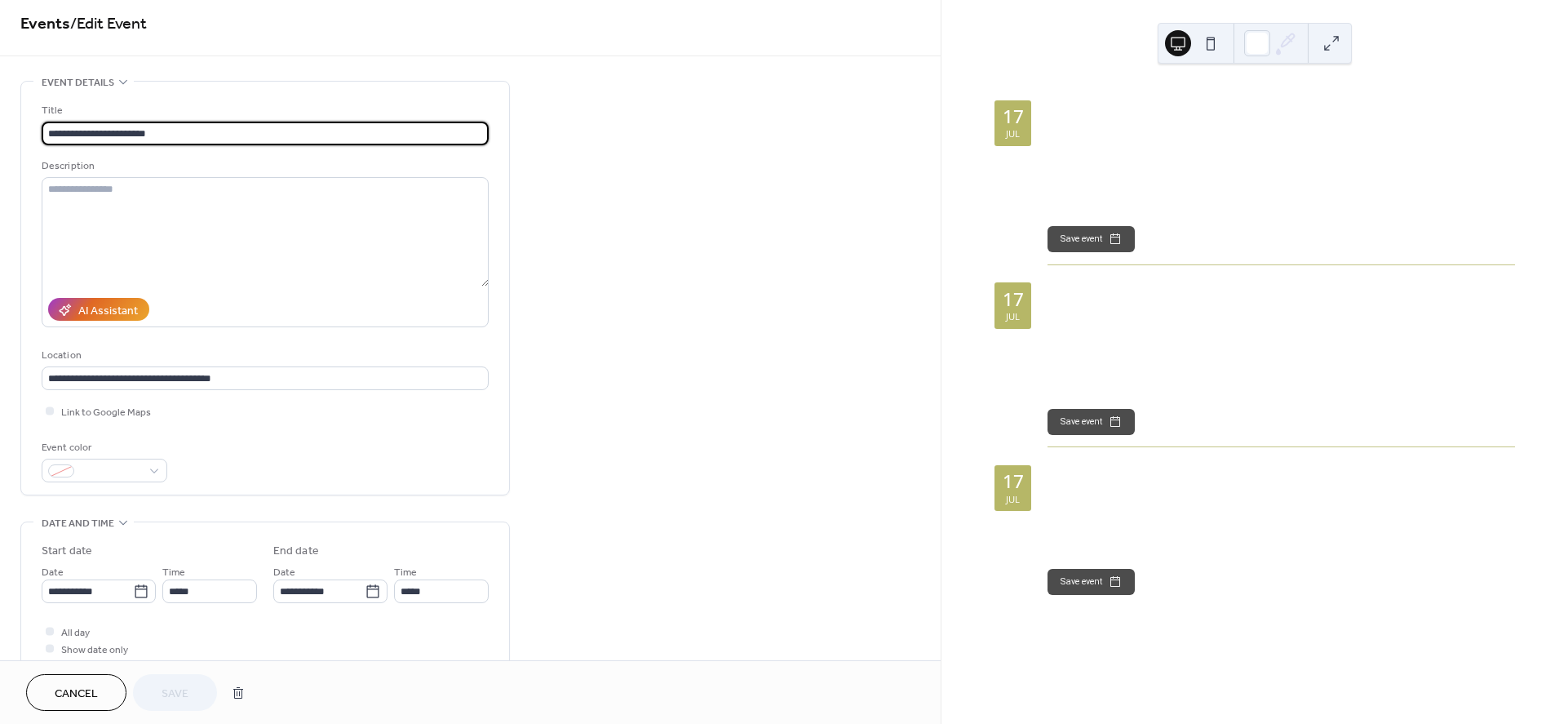 scroll, scrollTop: 0, scrollLeft: 0, axis: both 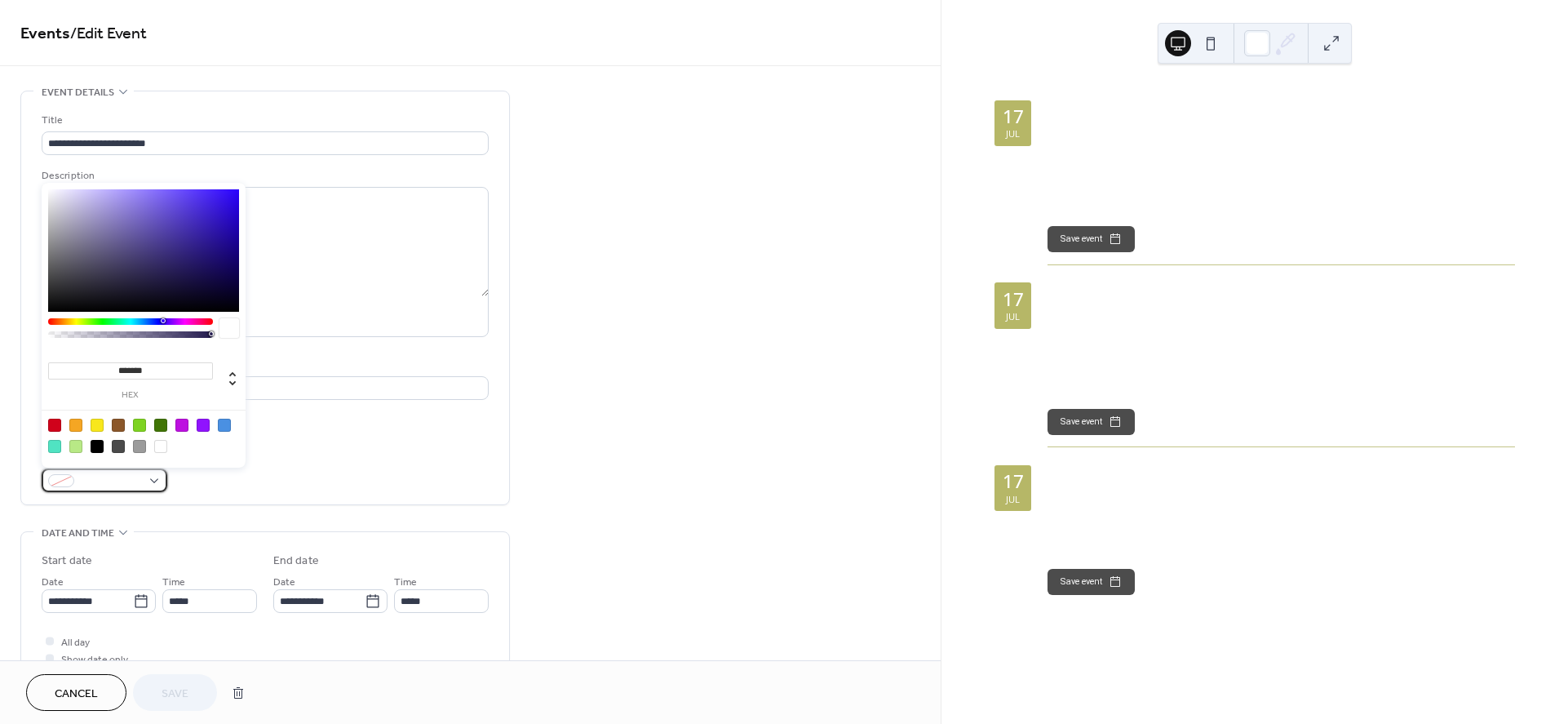 click at bounding box center [104, 480] 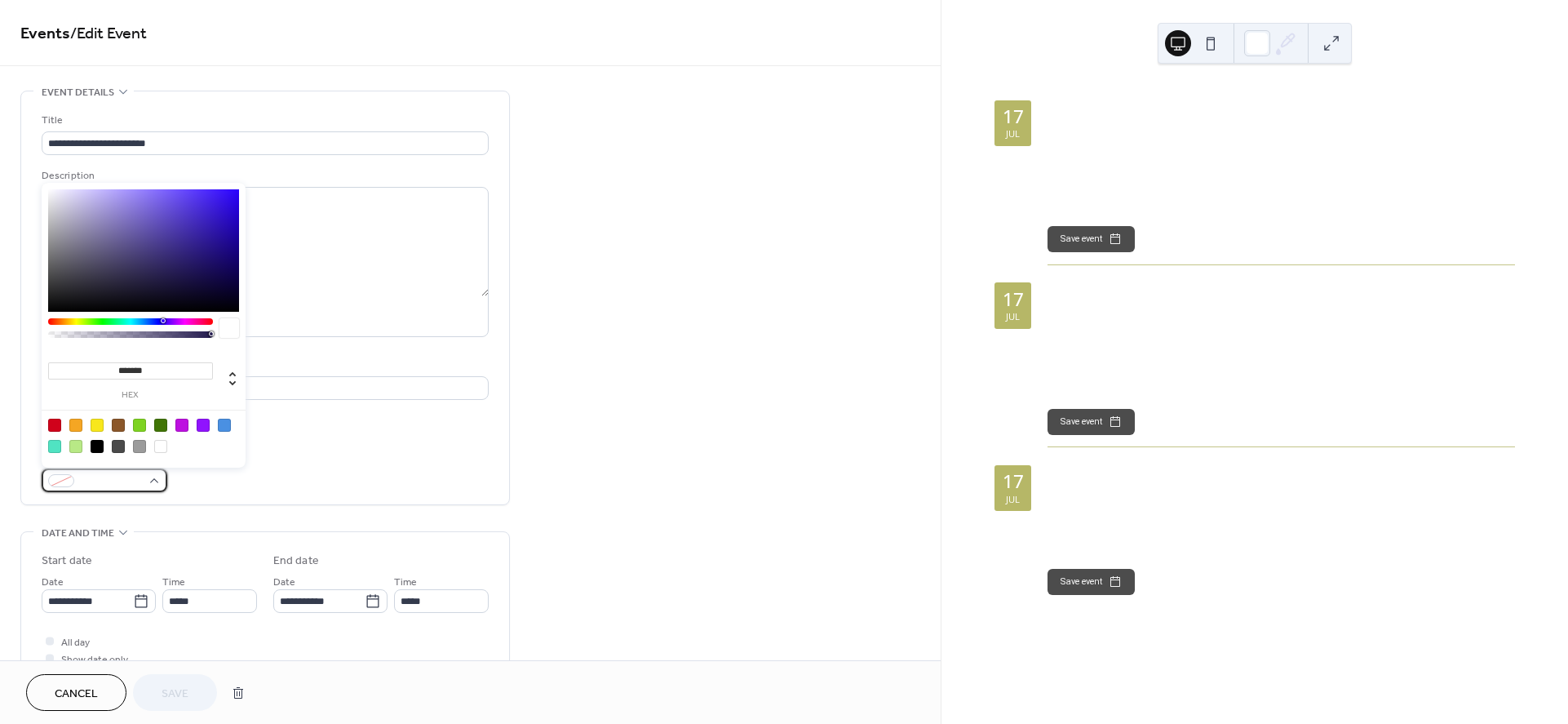 click at bounding box center (104, 480) 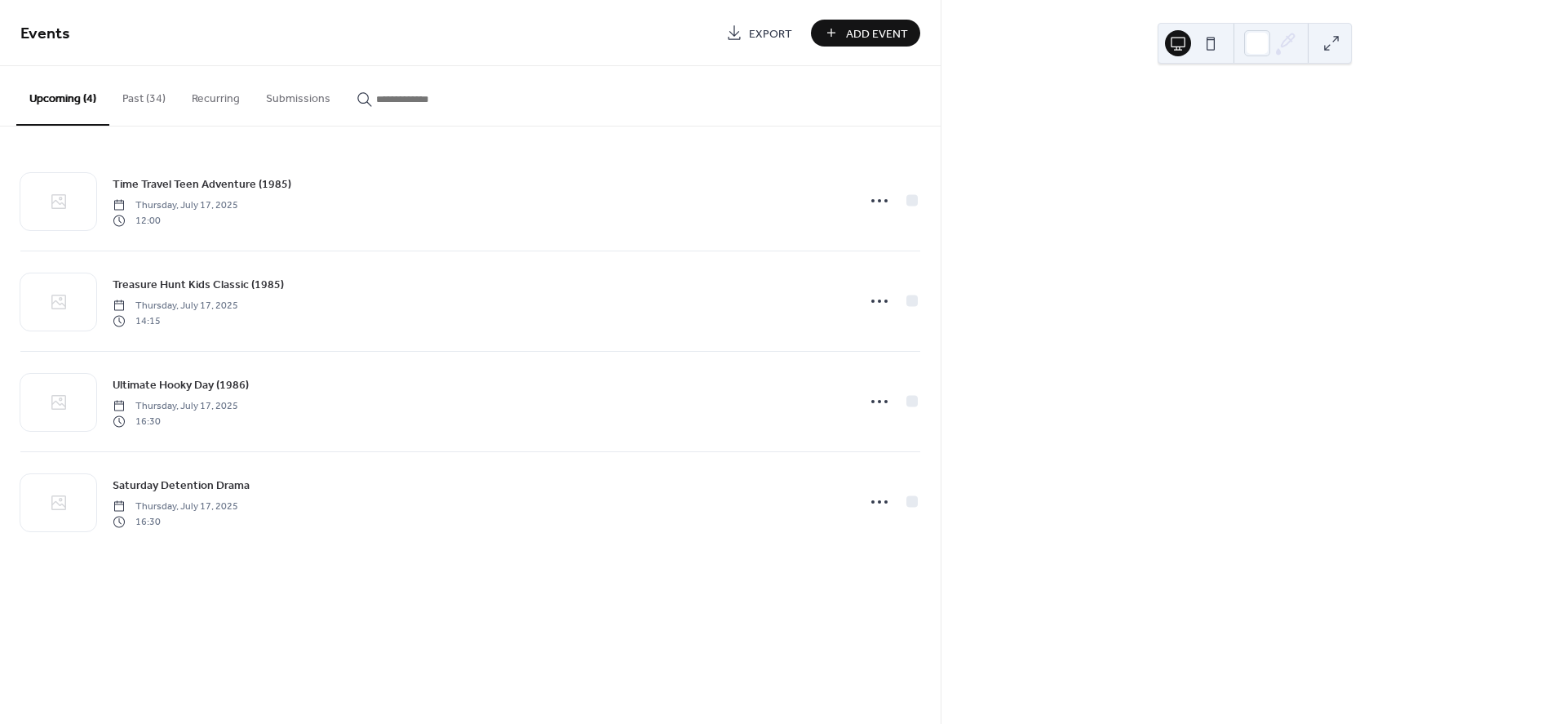 scroll, scrollTop: 0, scrollLeft: 0, axis: both 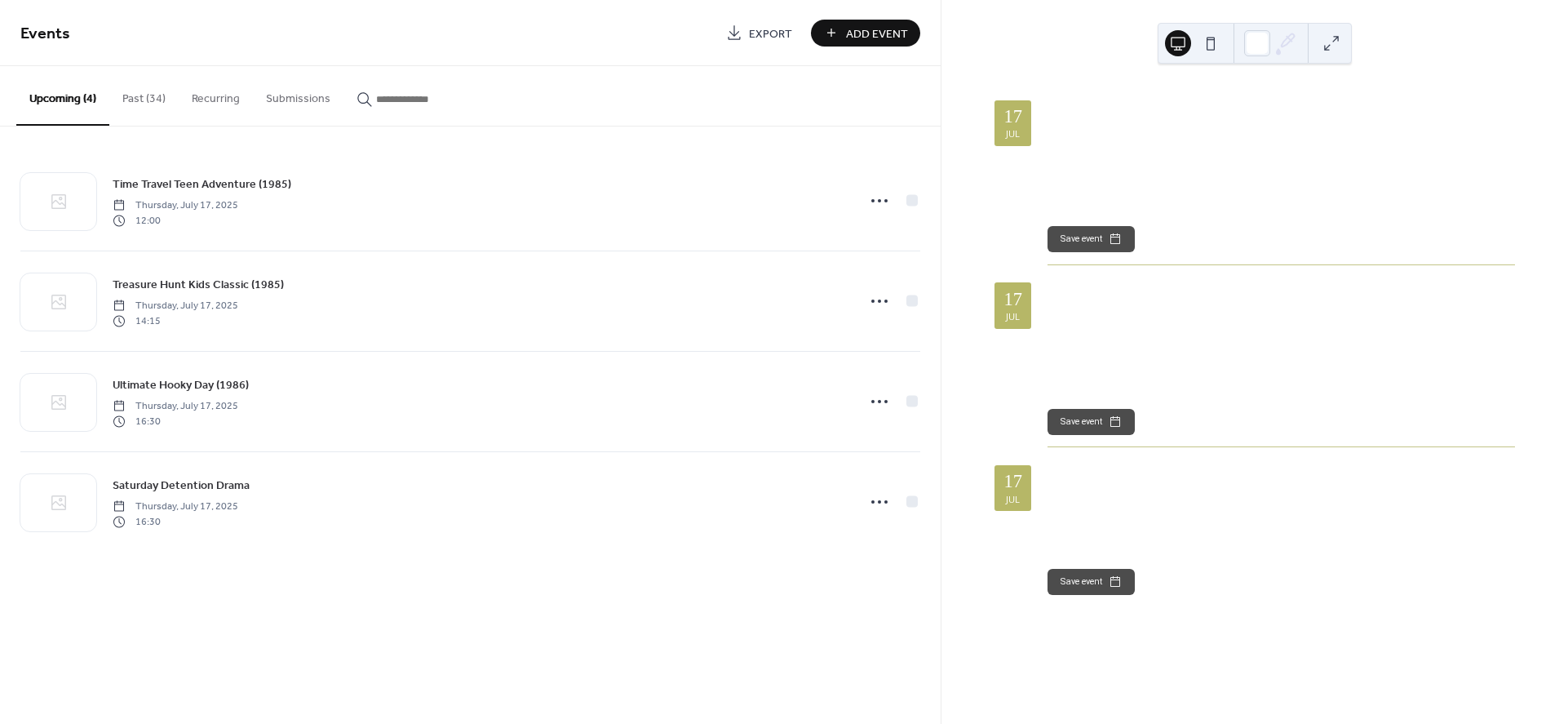click at bounding box center [1255, 43] 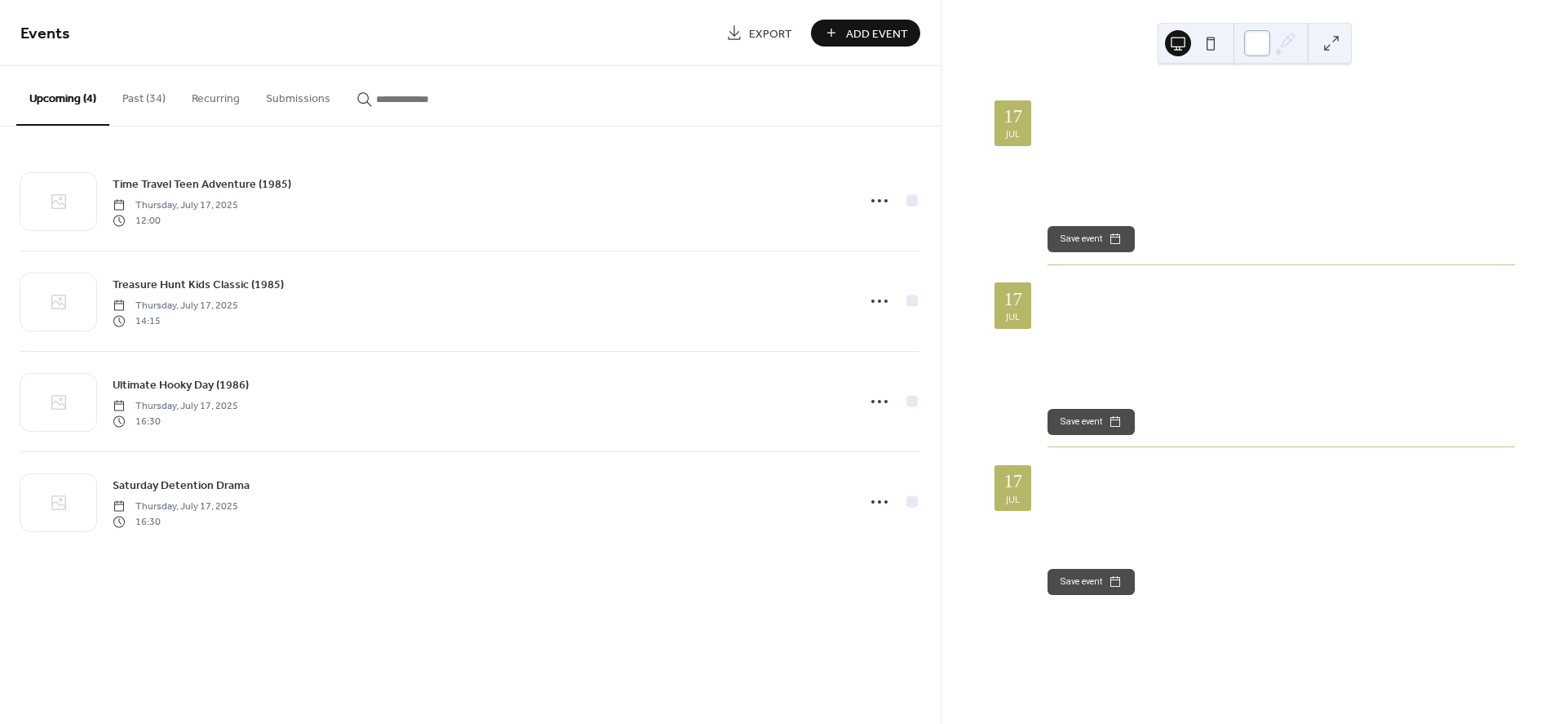 click at bounding box center (1257, 43) 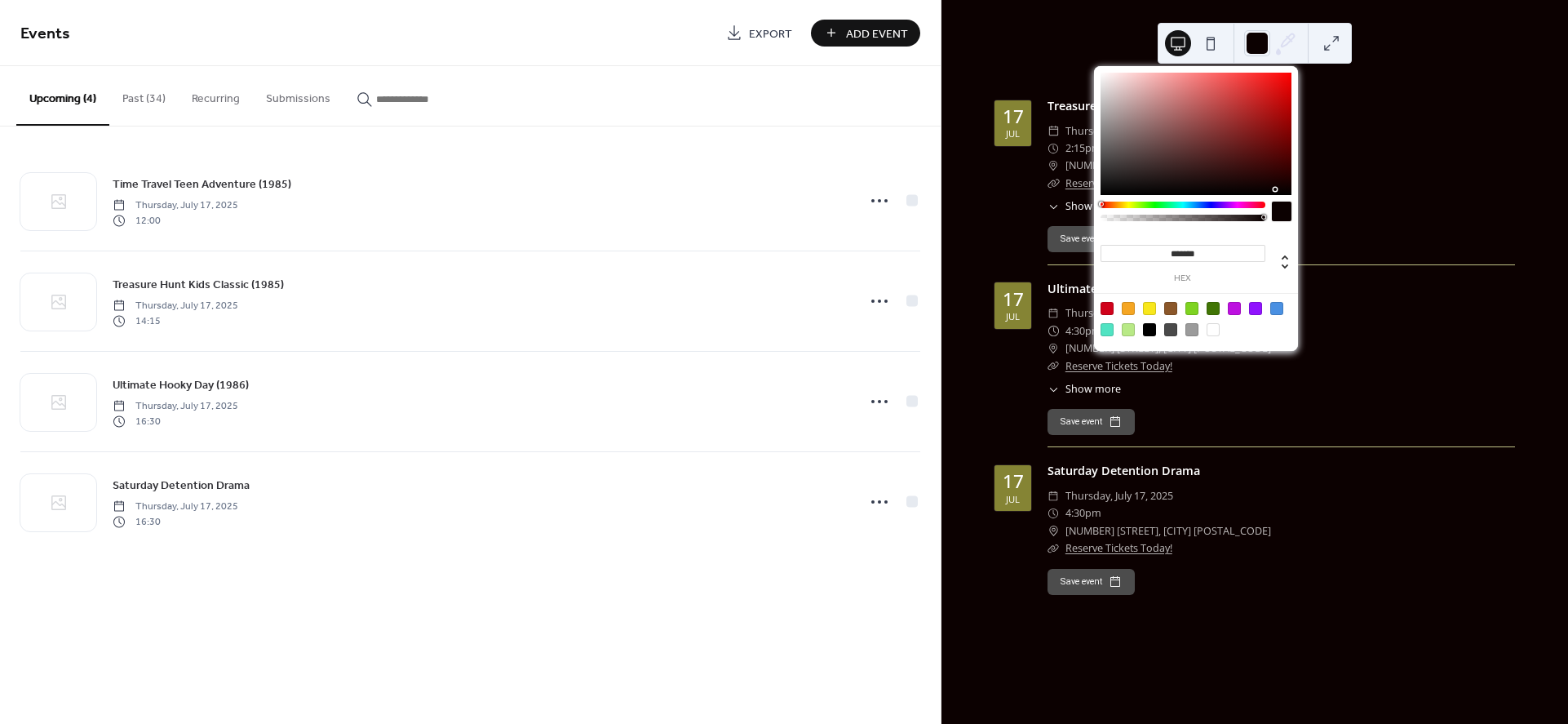 type on "*******" 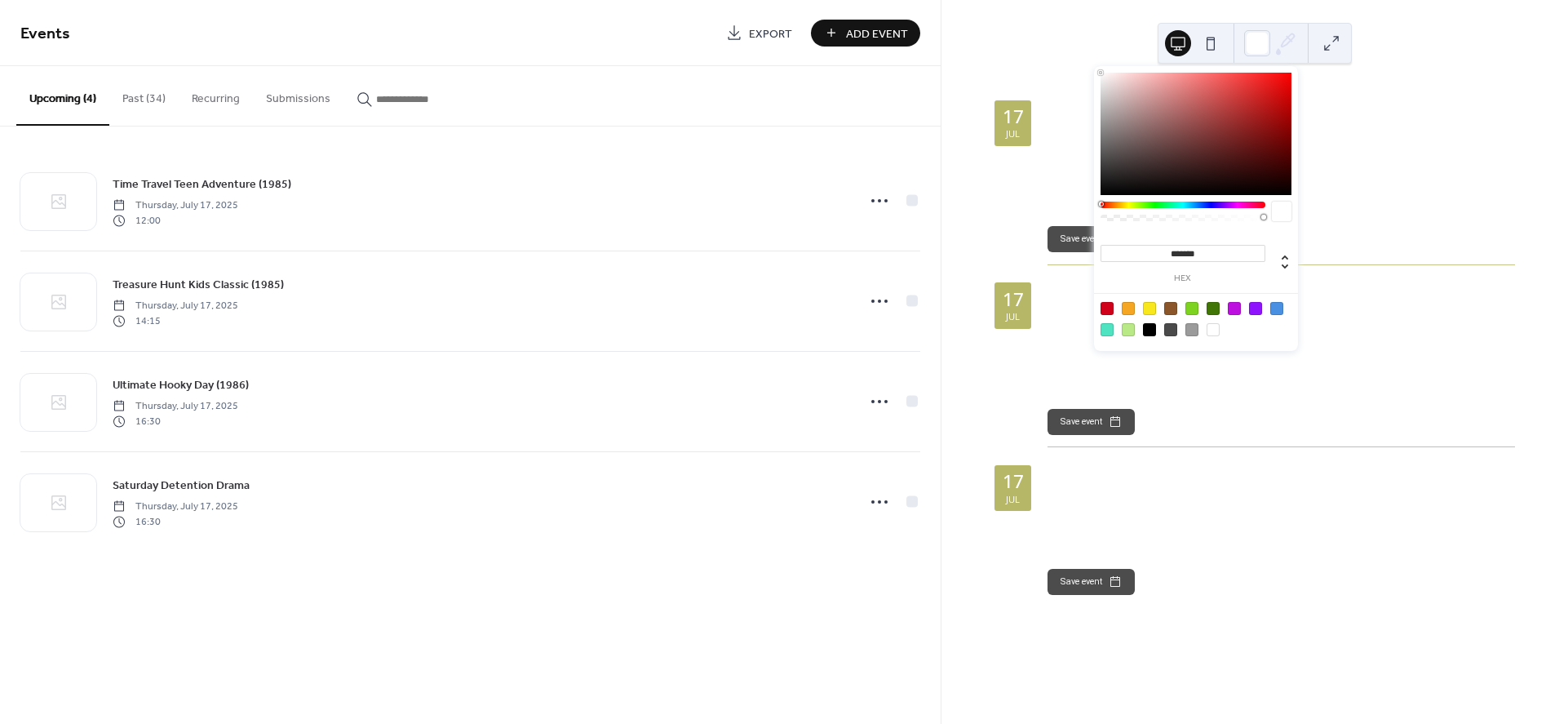 drag, startPoint x: 1182, startPoint y: 102, endPoint x: 1025, endPoint y: 55, distance: 163.88411 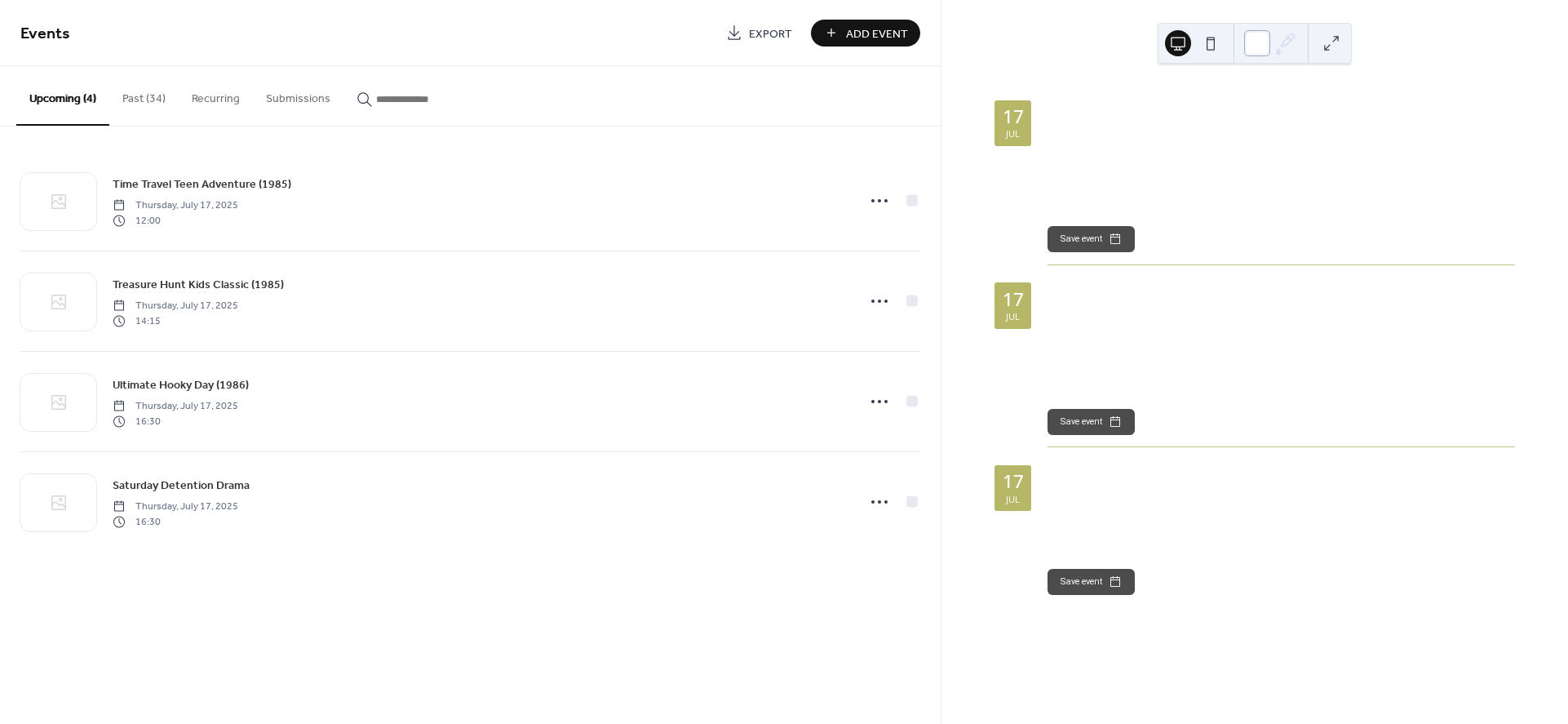 click at bounding box center (1257, 43) 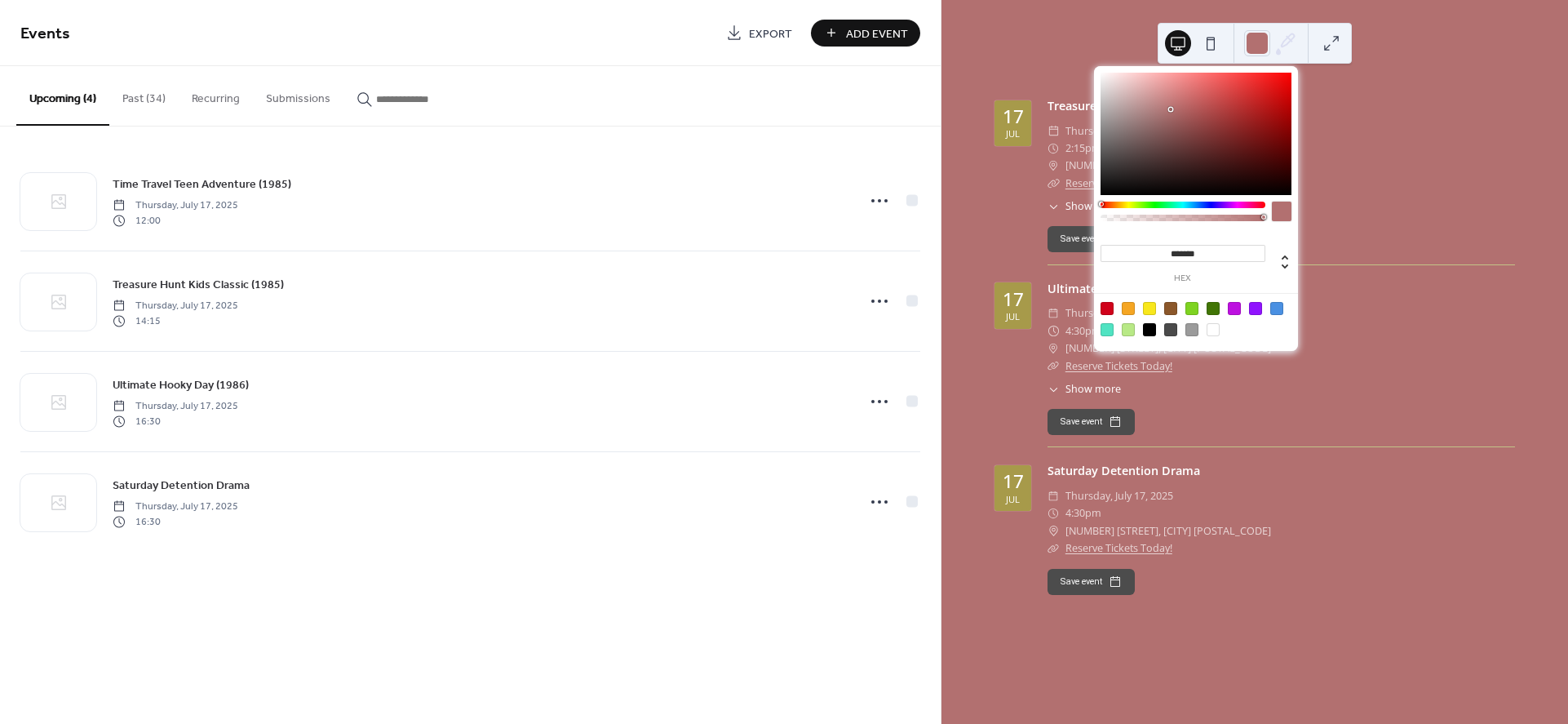 type on "*******" 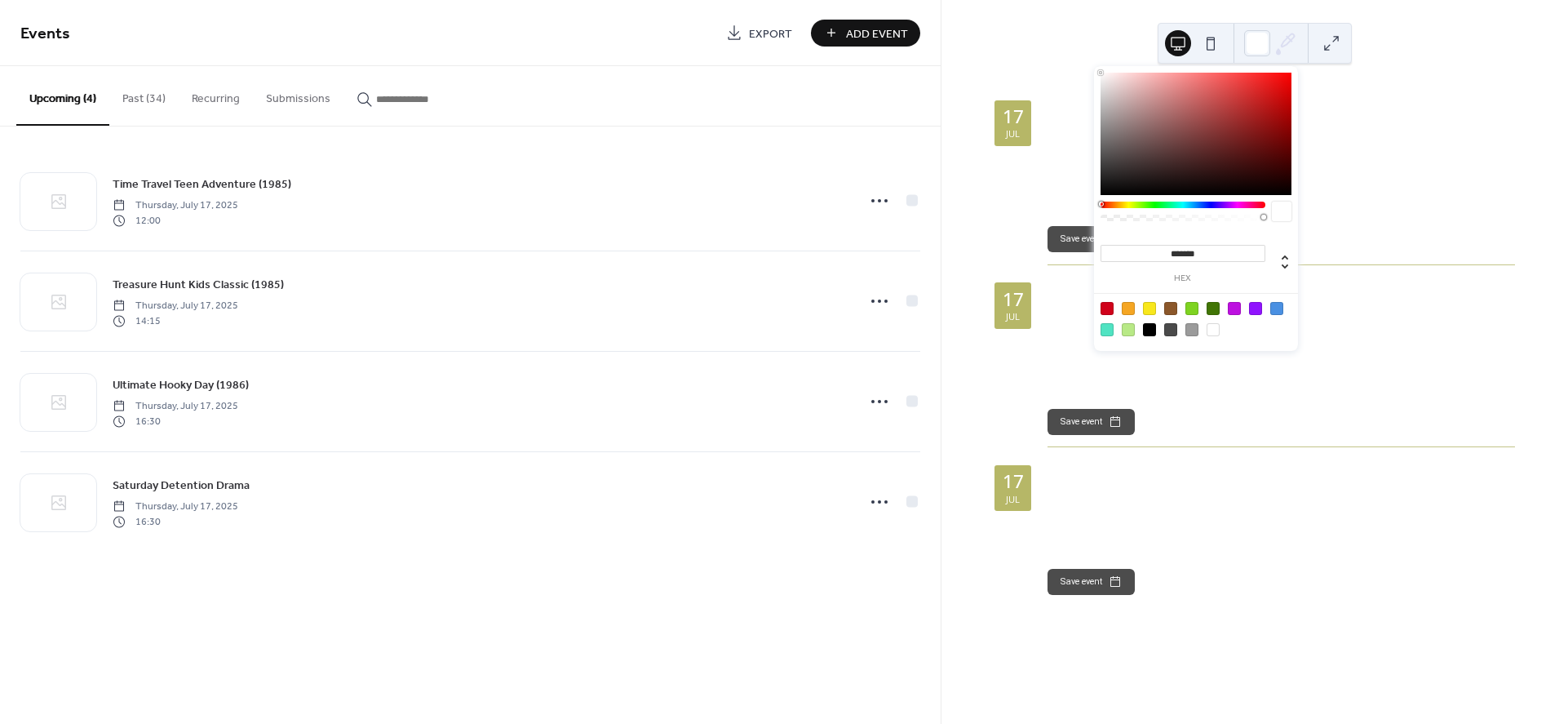 drag, startPoint x: 1131, startPoint y: 97, endPoint x: 1017, endPoint y: 33, distance: 130.73638 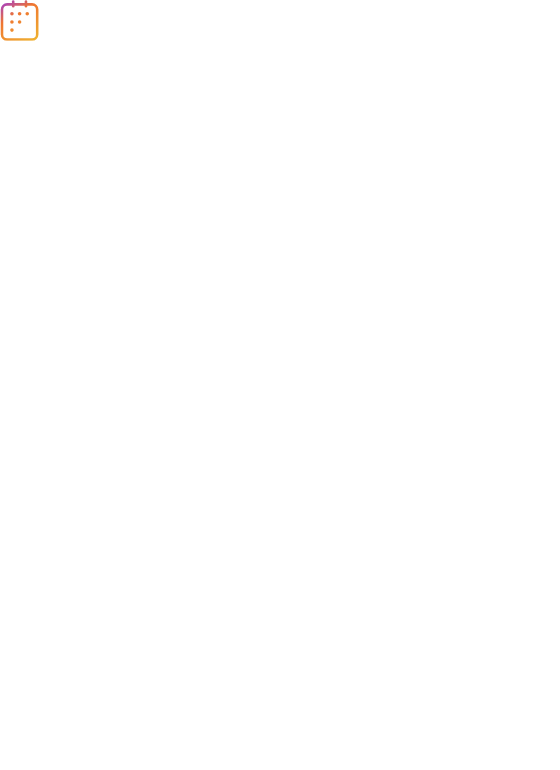 scroll, scrollTop: 0, scrollLeft: 0, axis: both 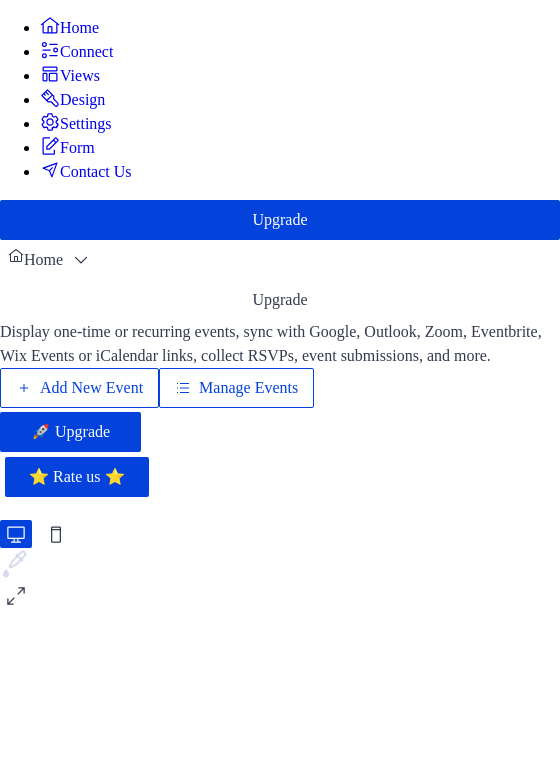 click on "Add New Event" at bounding box center [91, 388] 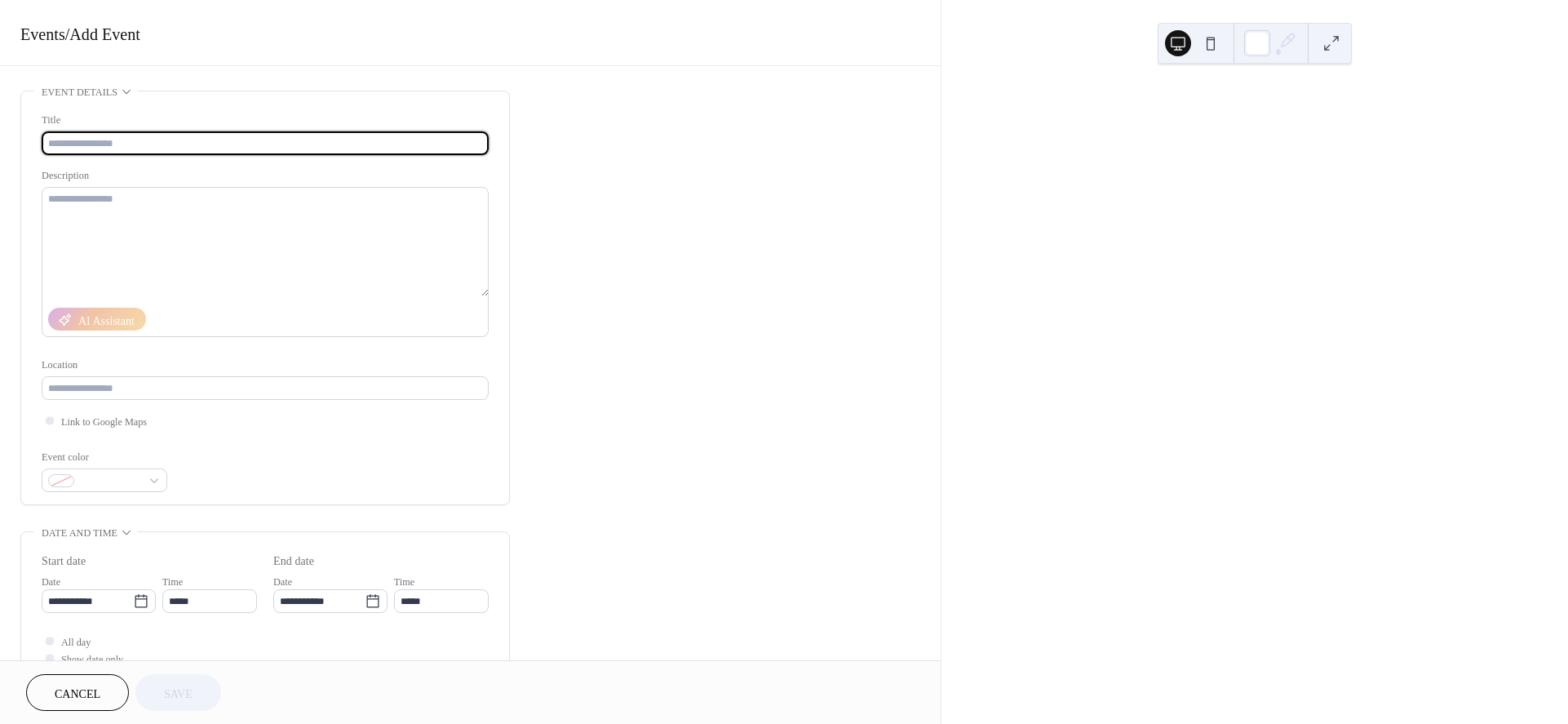 scroll, scrollTop: 0, scrollLeft: 0, axis: both 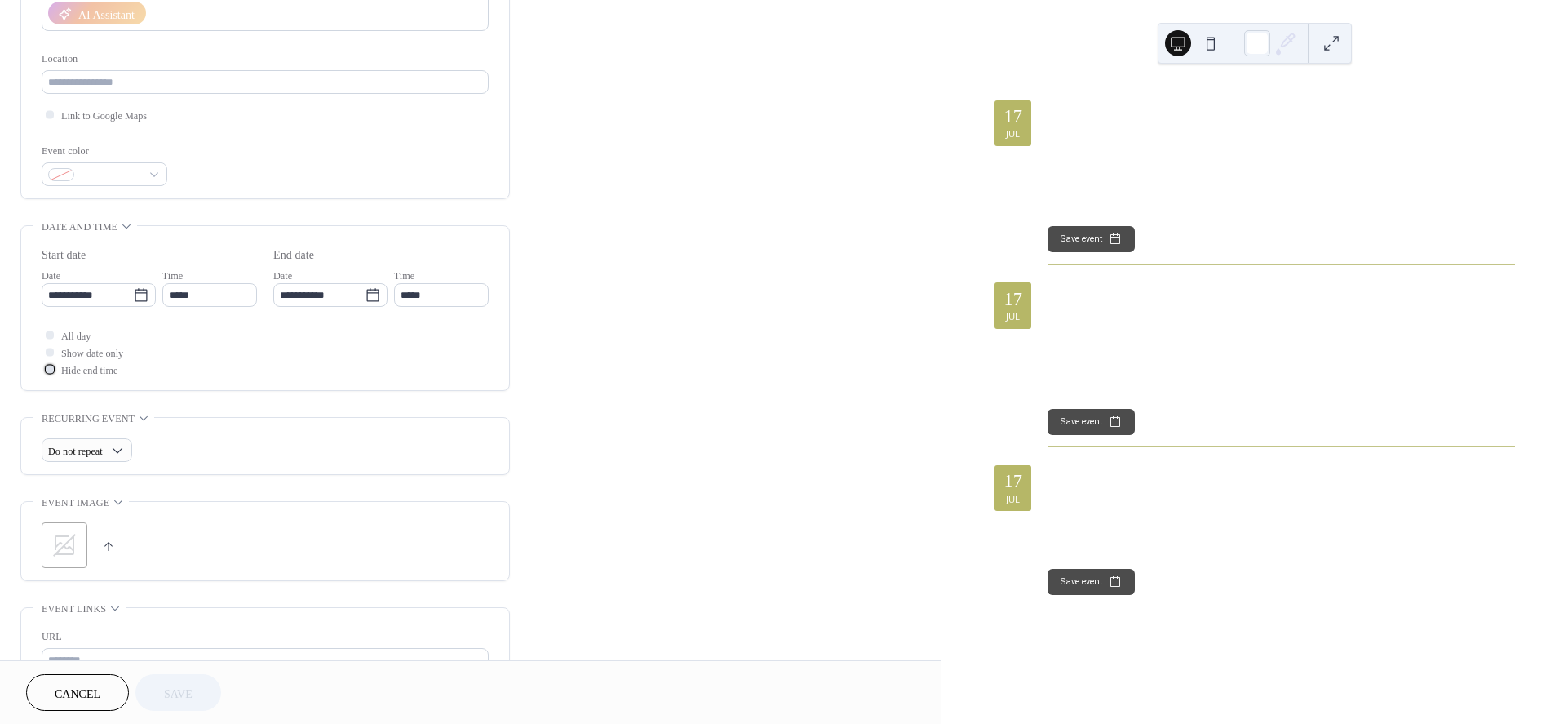 click on "Hide end time" at bounding box center [89, 371] 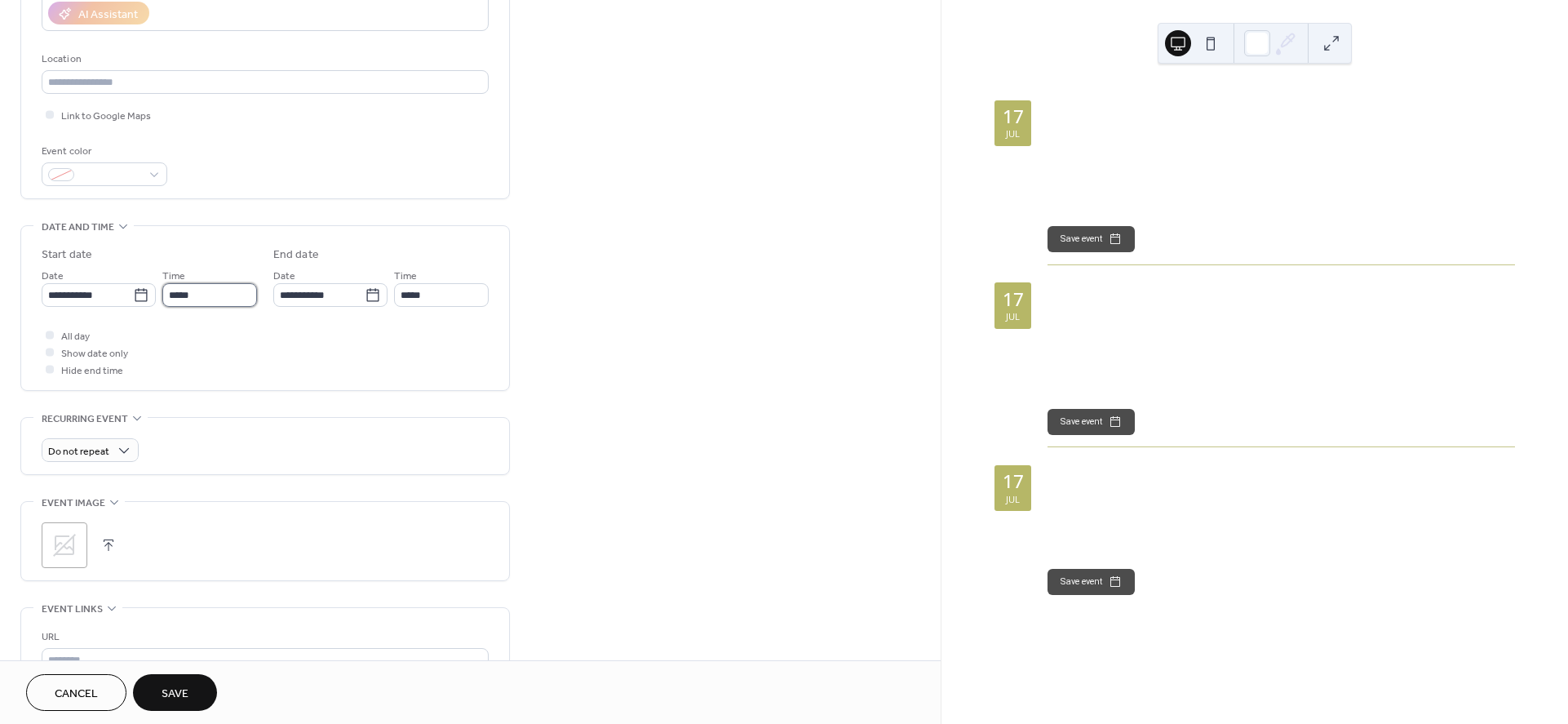 click on "*****" at bounding box center (210, 295) 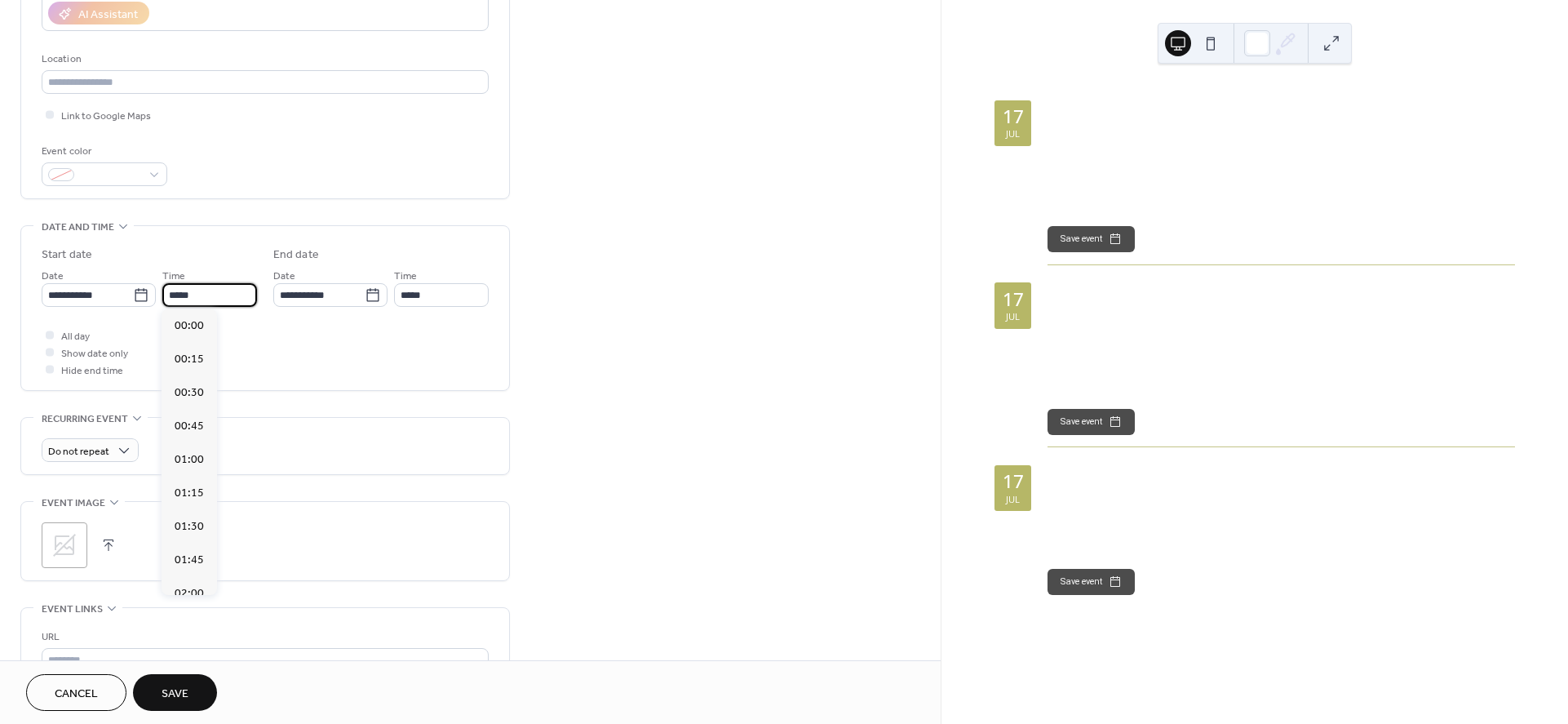 scroll, scrollTop: 1612, scrollLeft: 0, axis: vertical 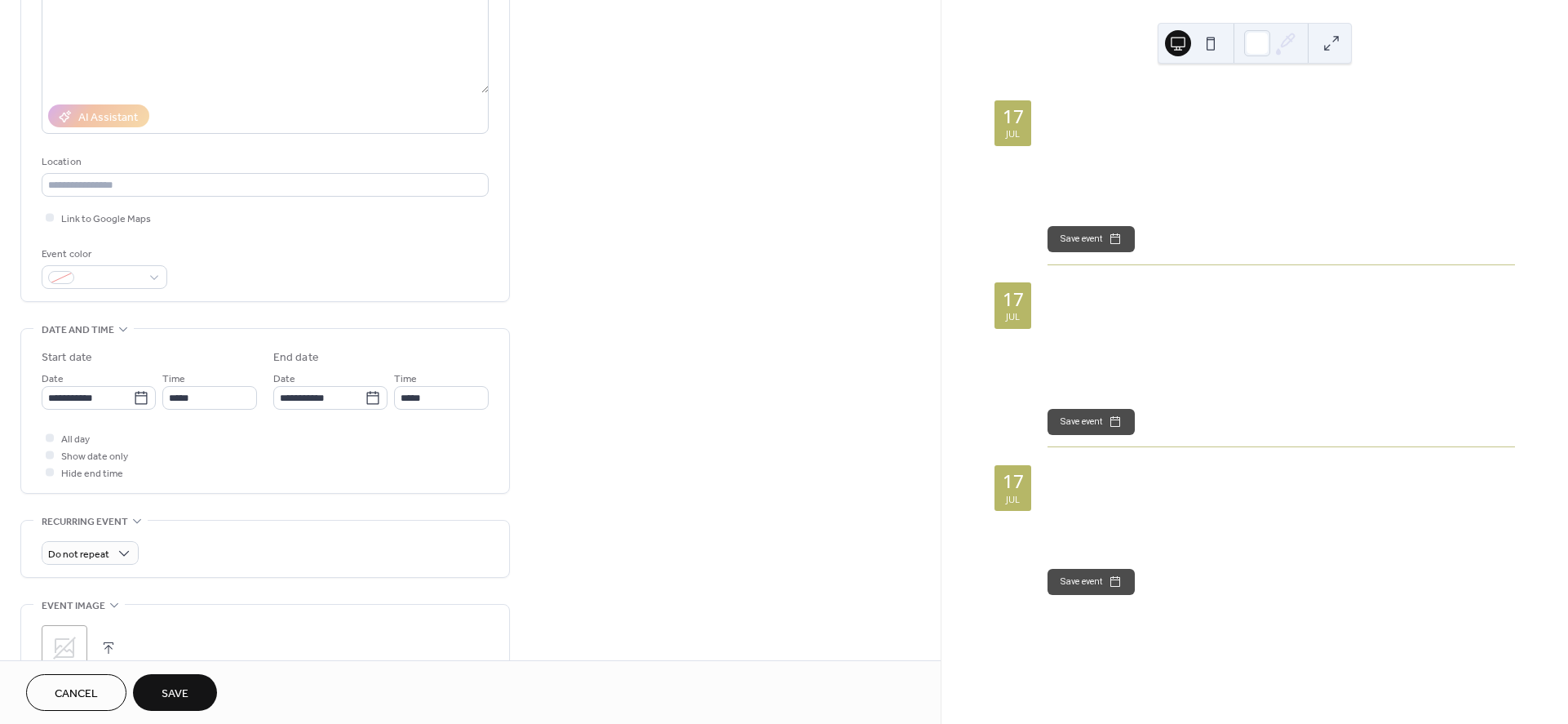 click on "Cancel" at bounding box center [76, 694] 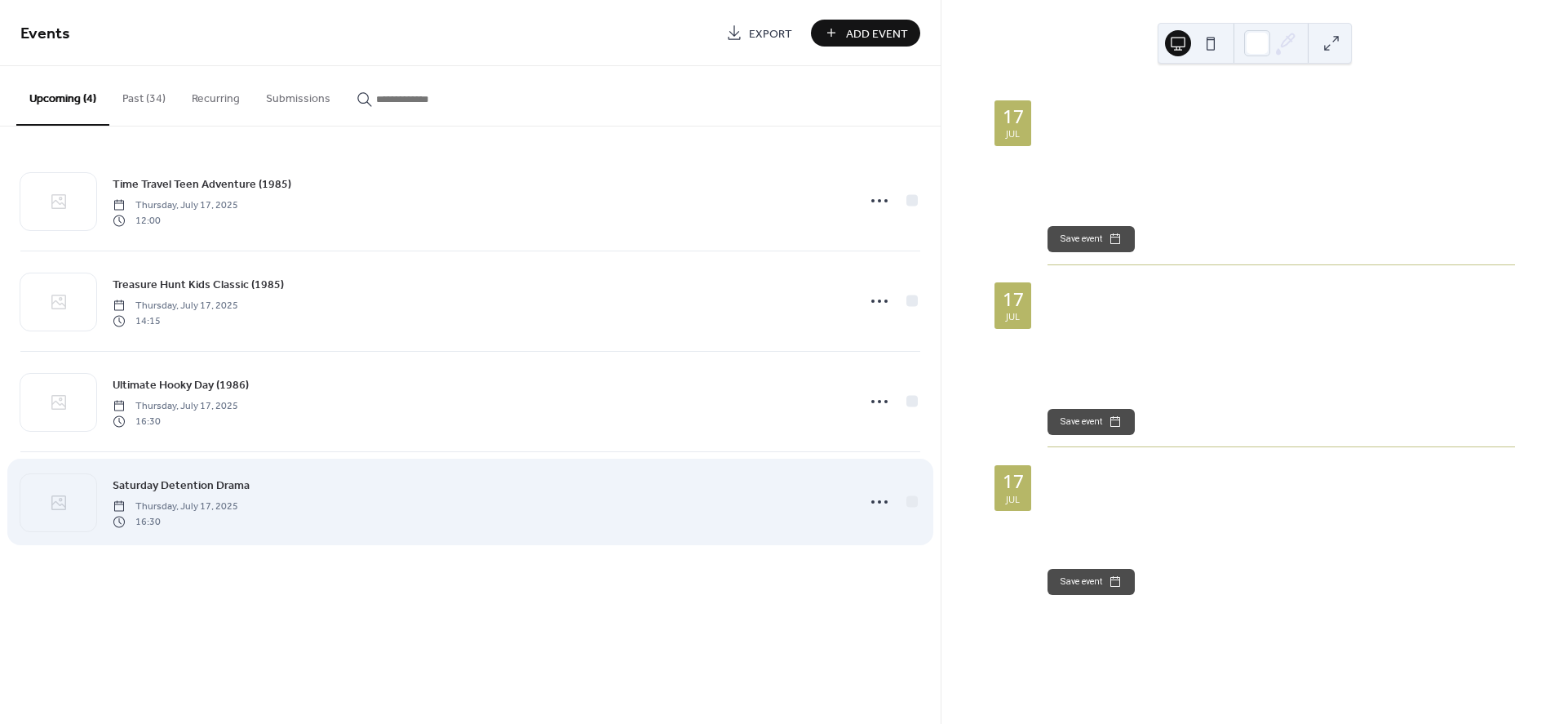 click on "Saturday Detention Drama" at bounding box center (181, 486) 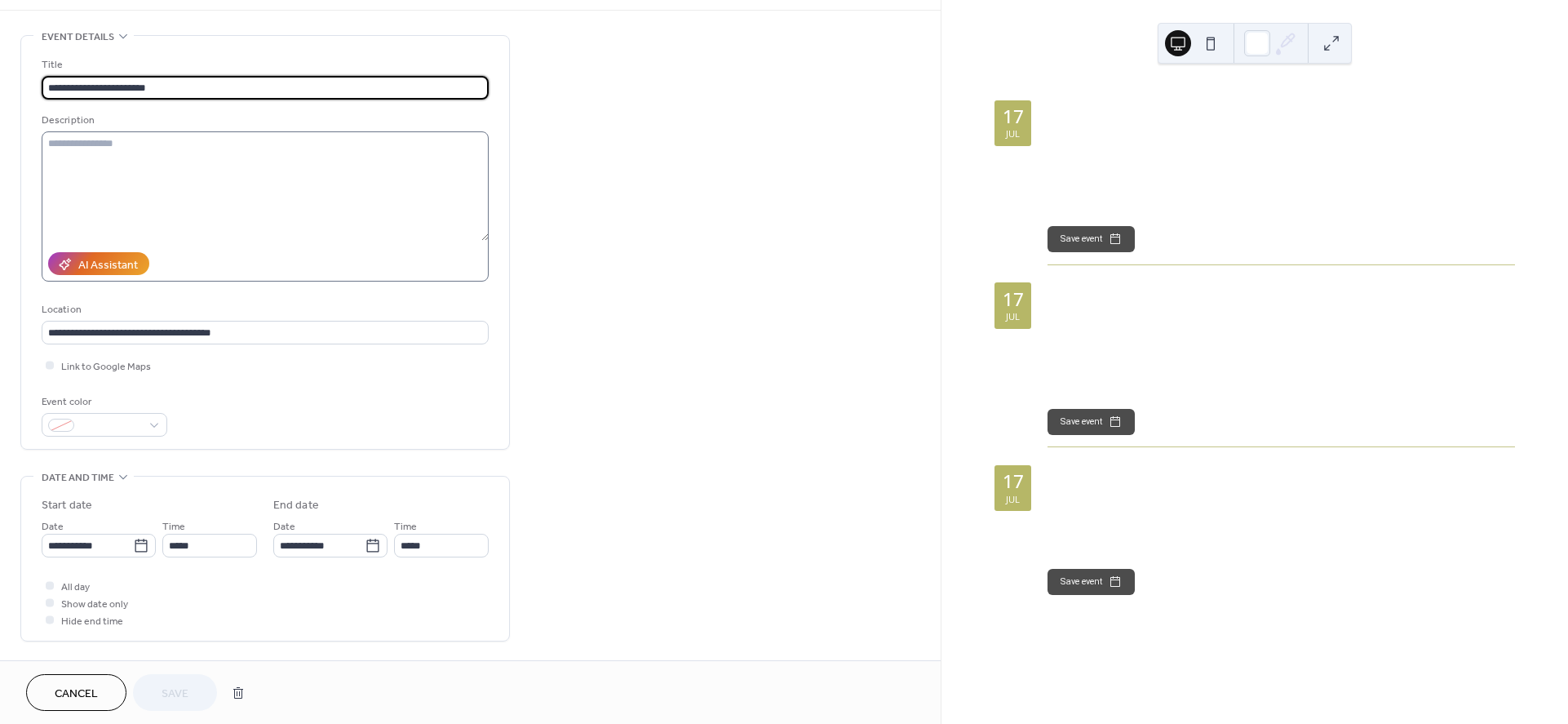scroll, scrollTop: 203, scrollLeft: 0, axis: vertical 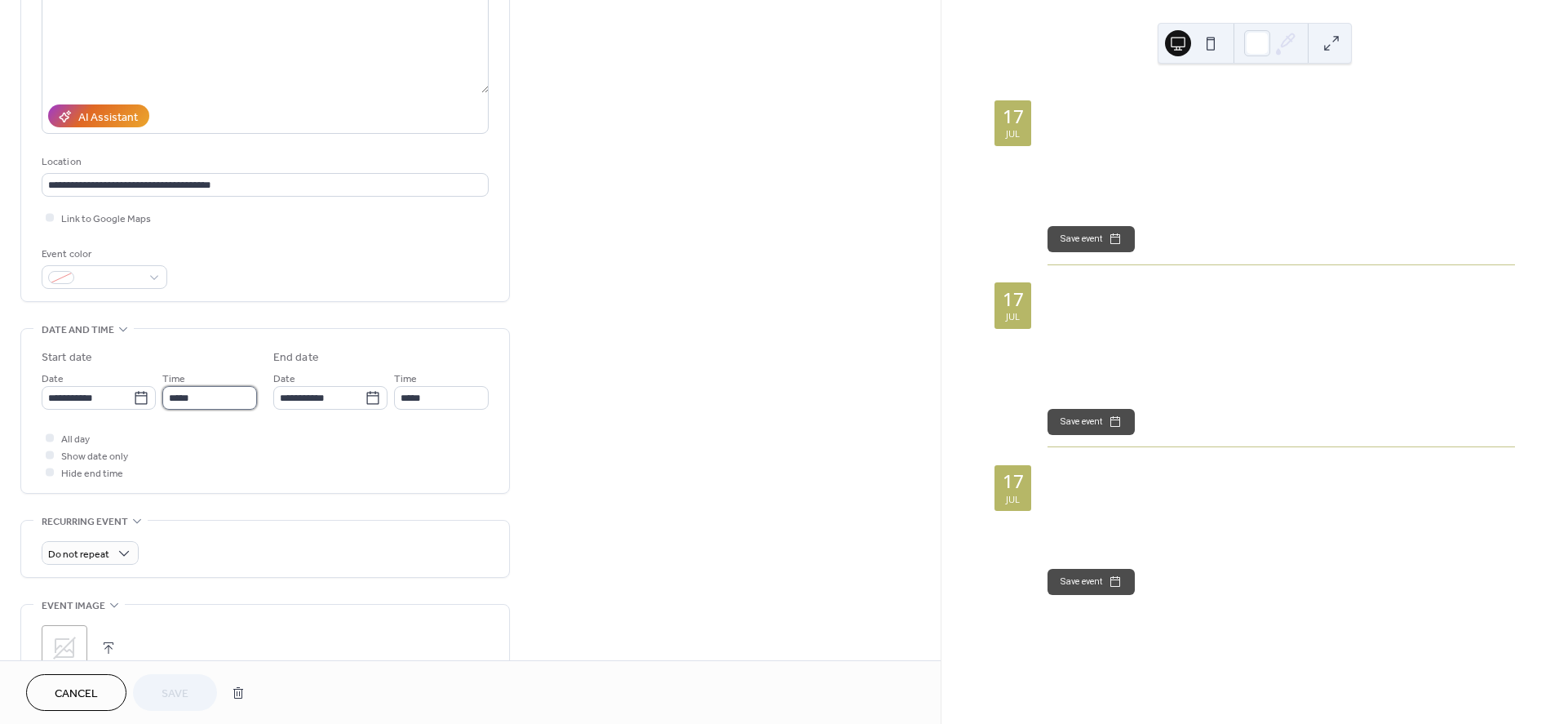 click on "*****" at bounding box center [210, 398] 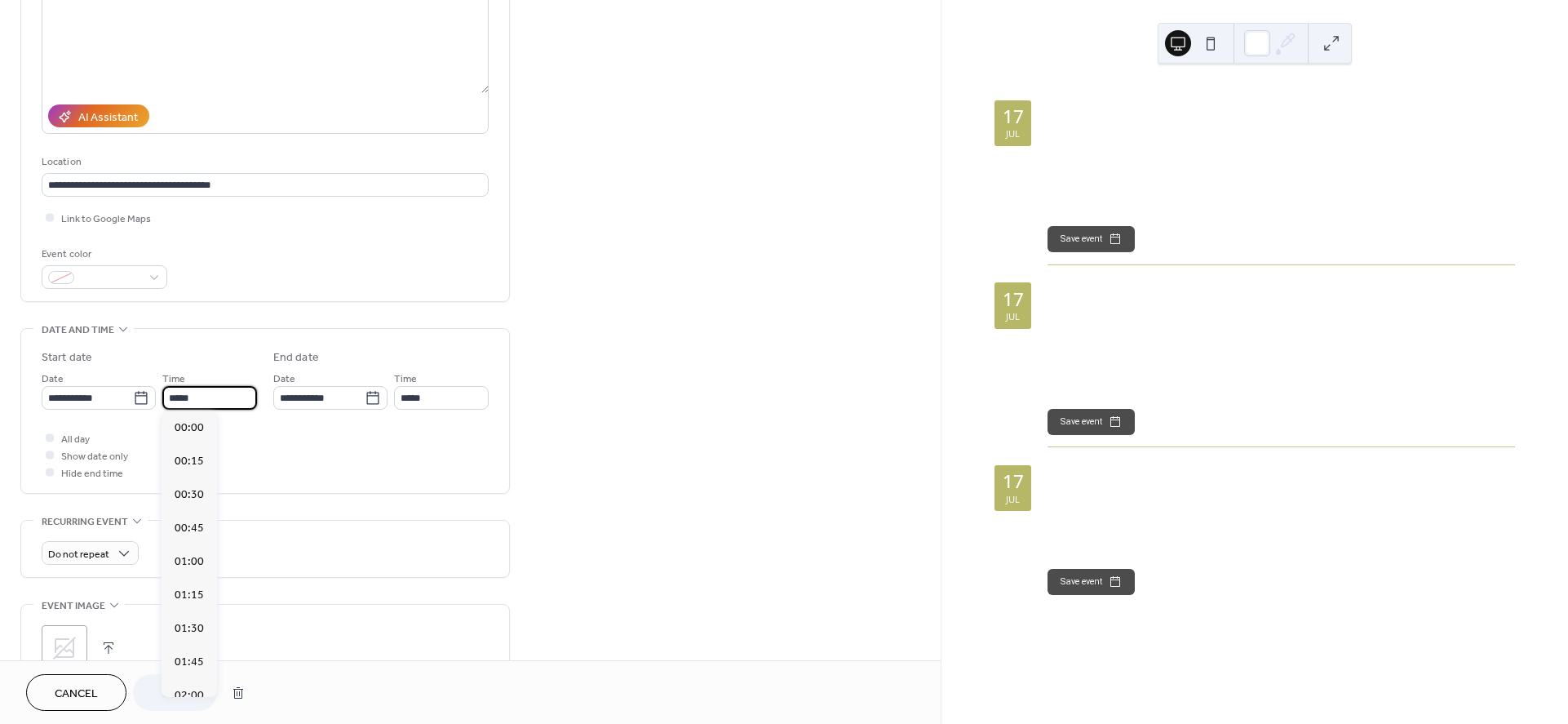 scroll, scrollTop: 2217, scrollLeft: 0, axis: vertical 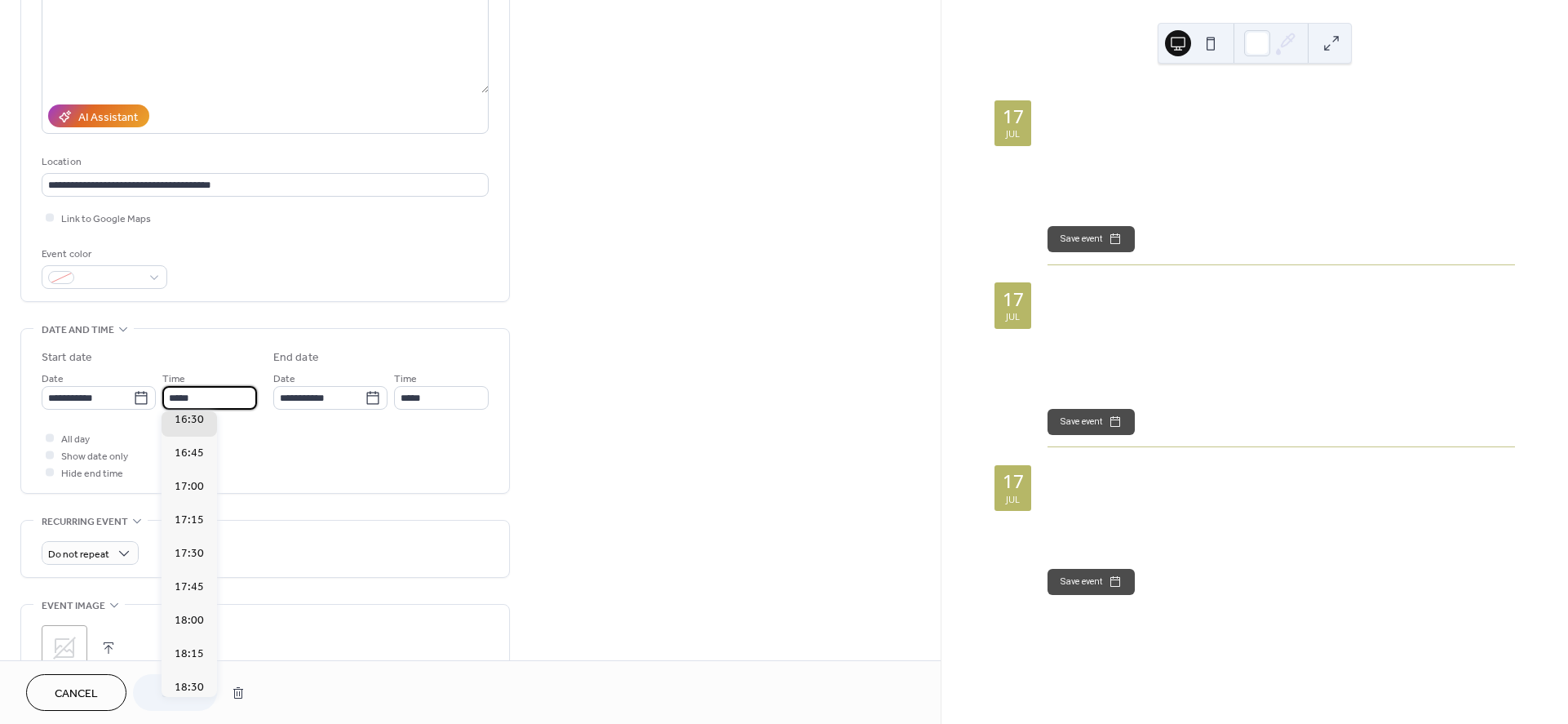 click on "*****" at bounding box center [210, 398] 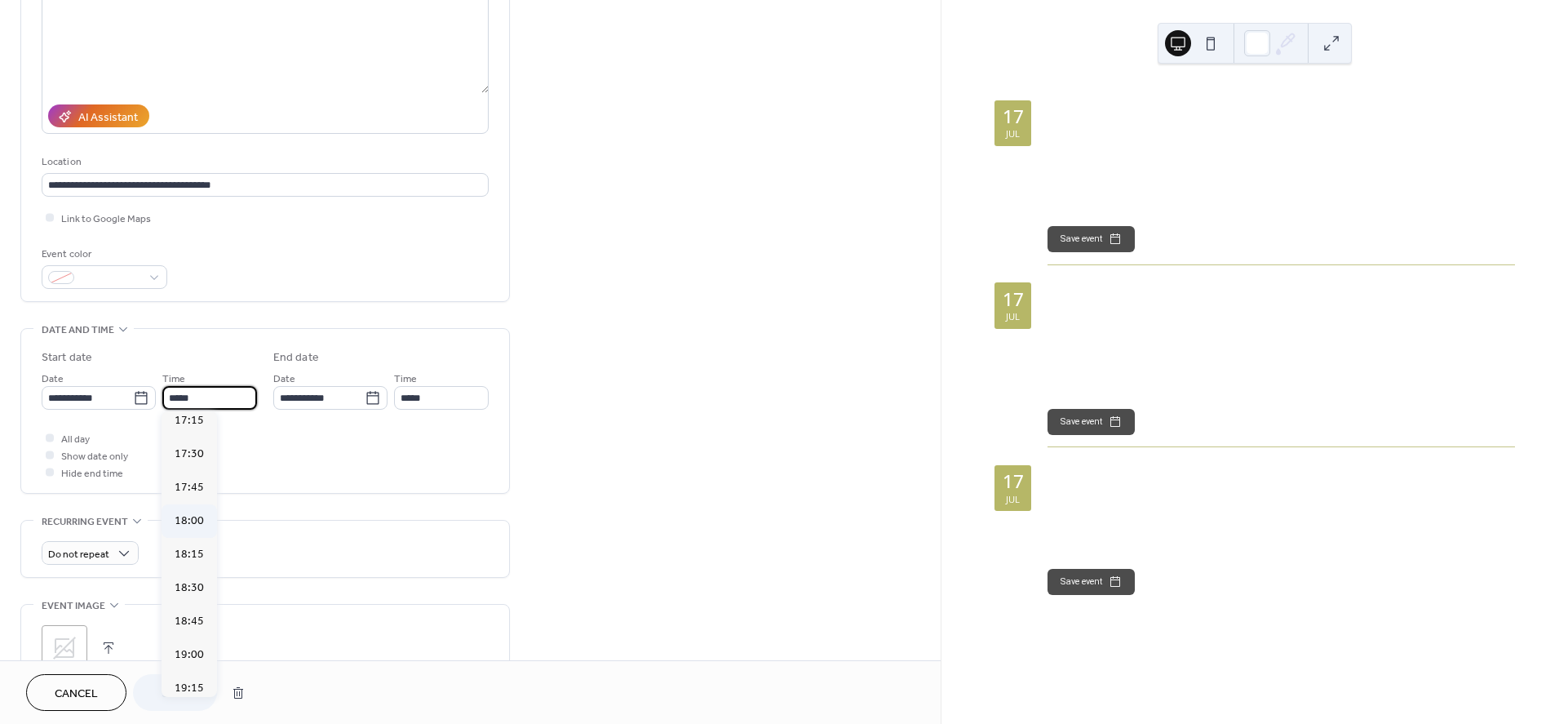 scroll, scrollTop: 2319, scrollLeft: 0, axis: vertical 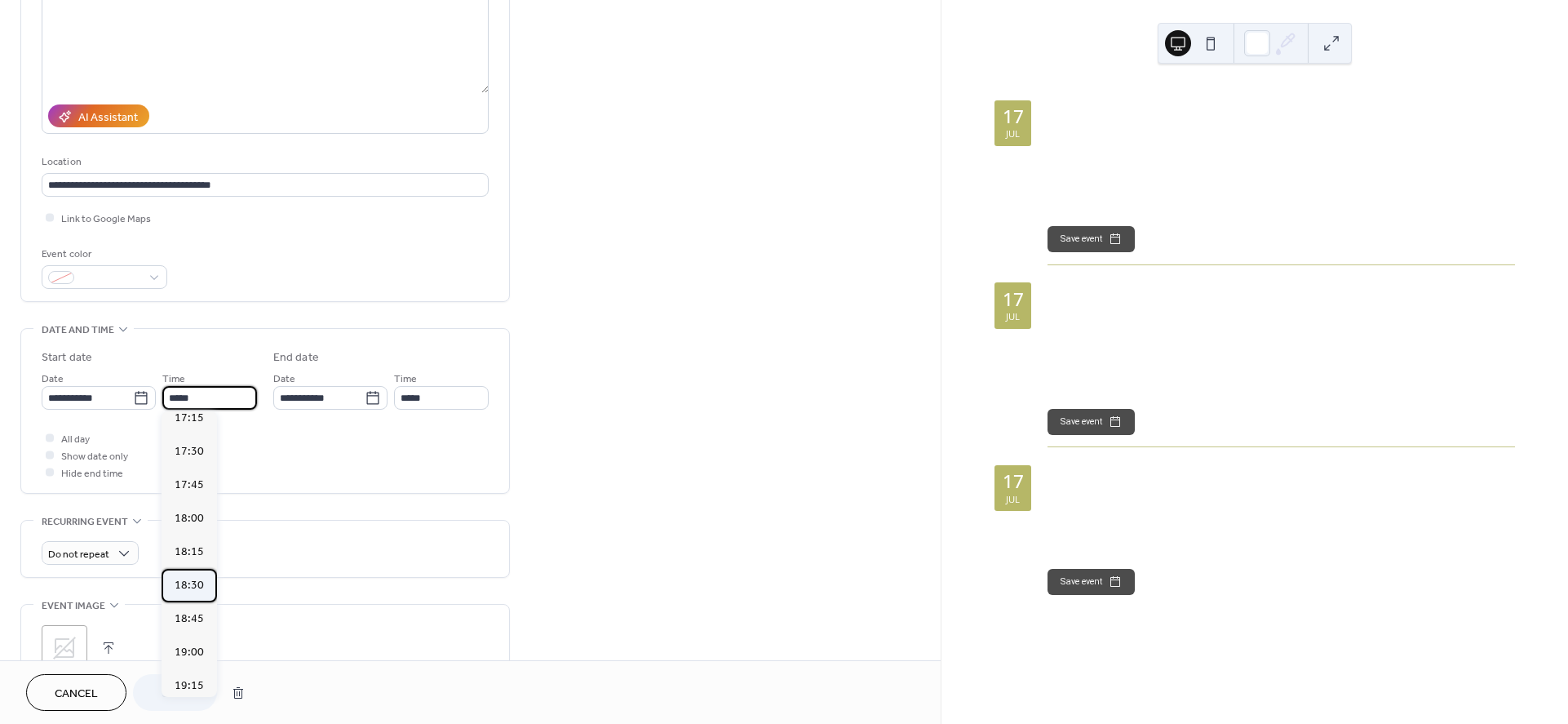 click on "18:30" at bounding box center (189, 585) 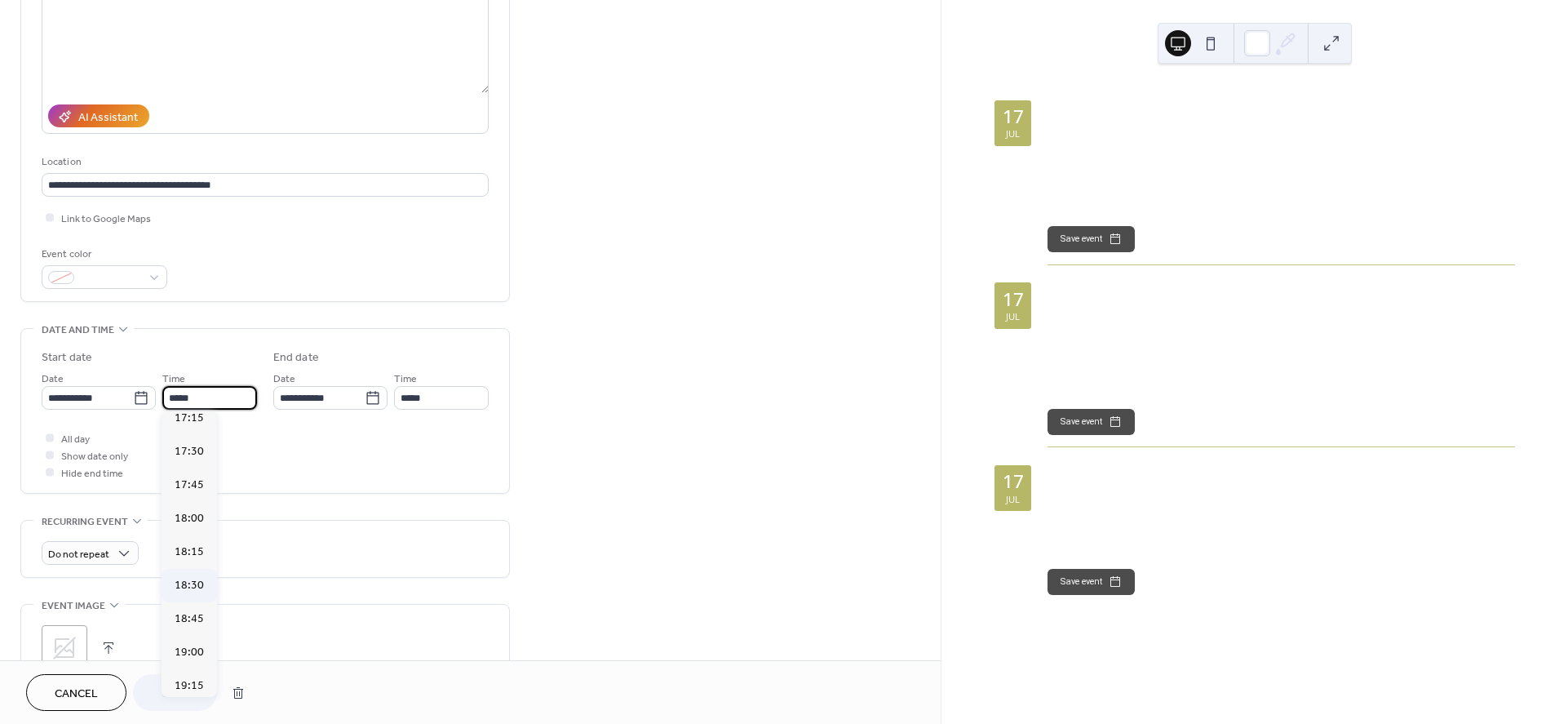 type on "*****" 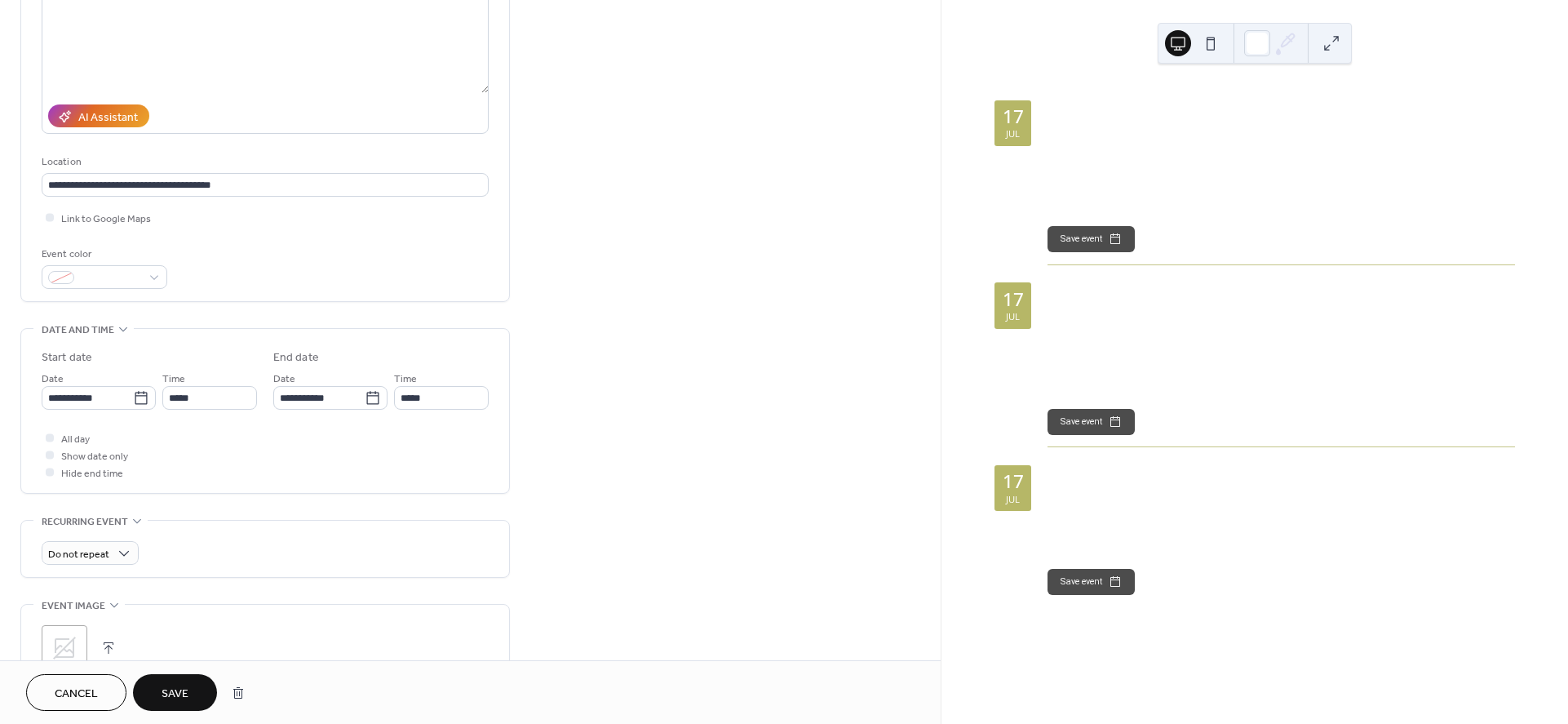 drag, startPoint x: 189, startPoint y: 642, endPoint x: 158, endPoint y: 672, distance: 43.139309 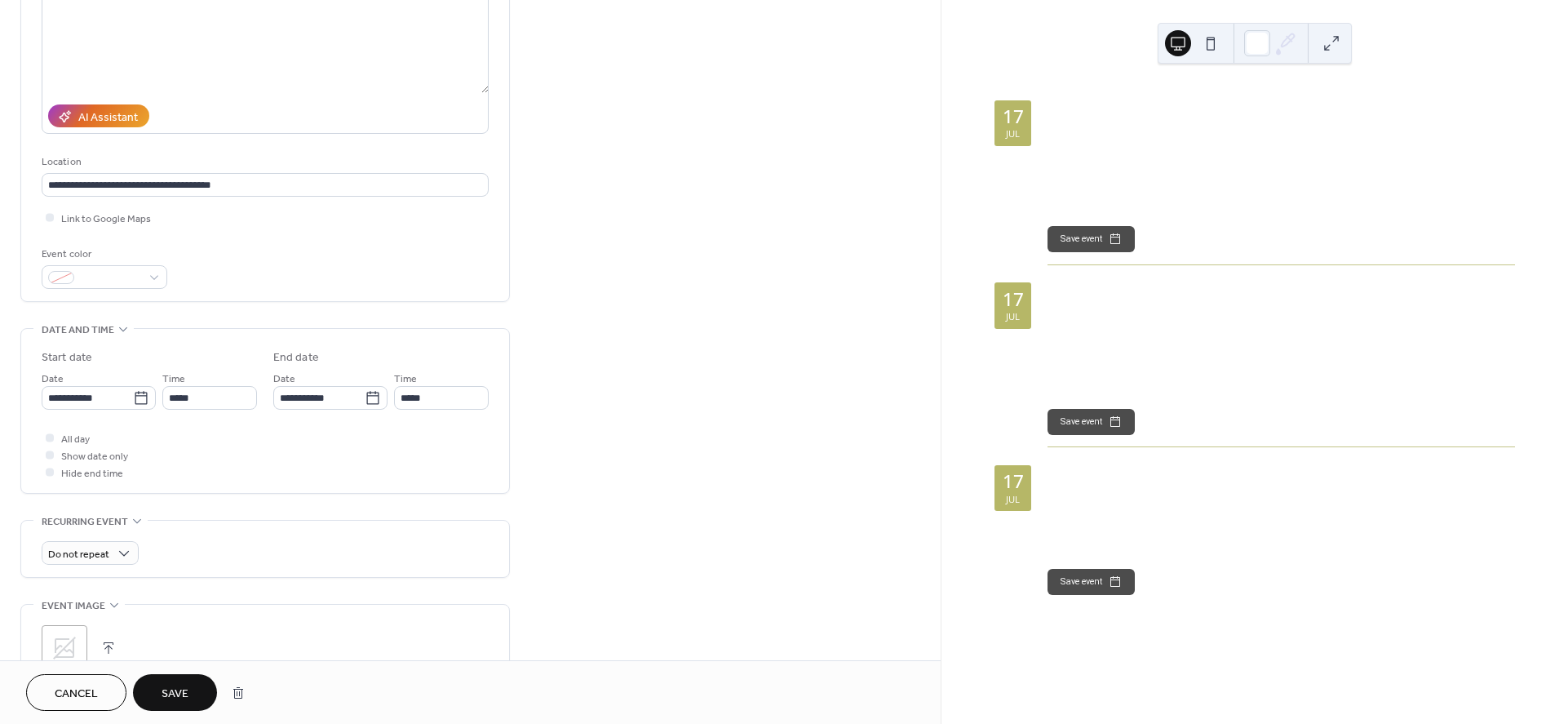 click on "Save" at bounding box center [175, 694] 